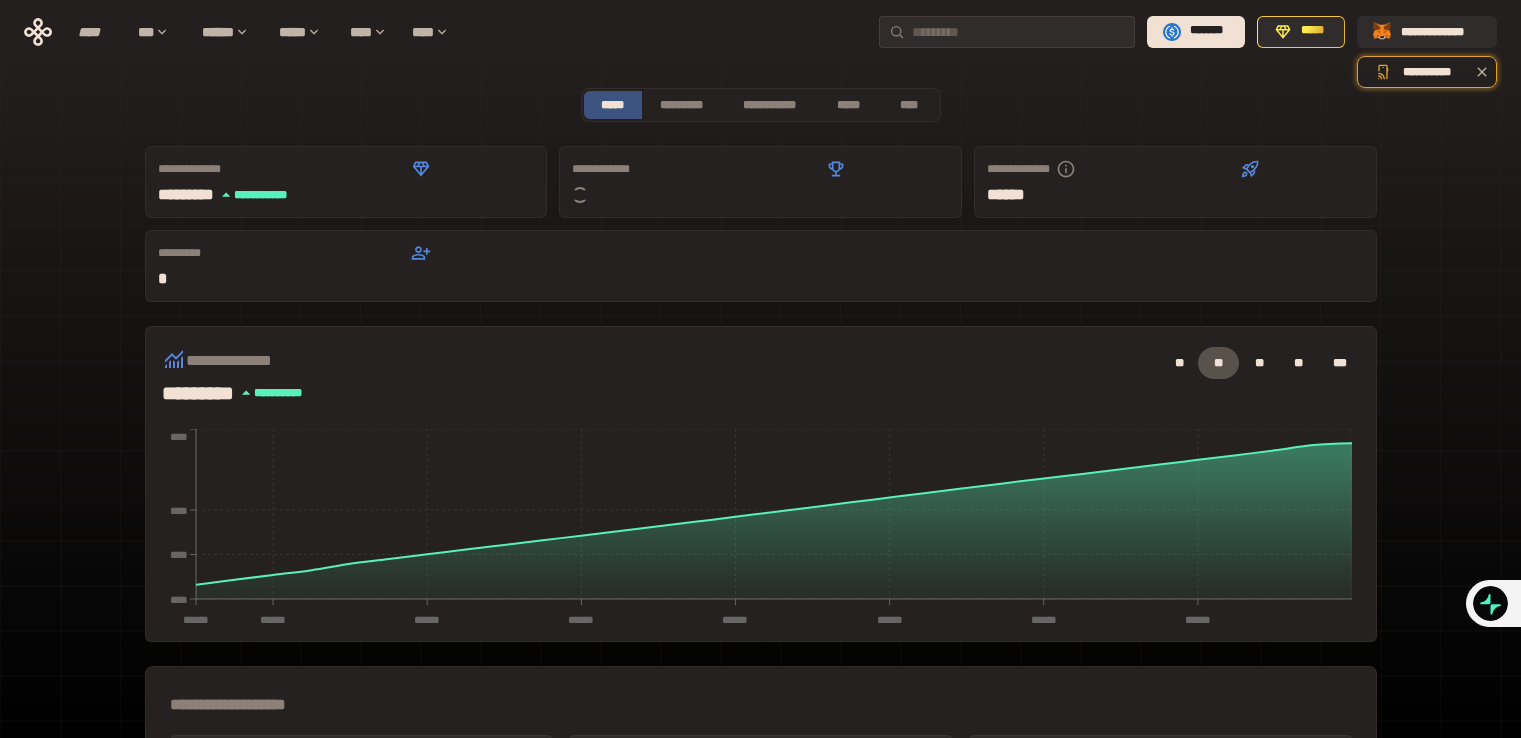 scroll, scrollTop: 240, scrollLeft: 0, axis: vertical 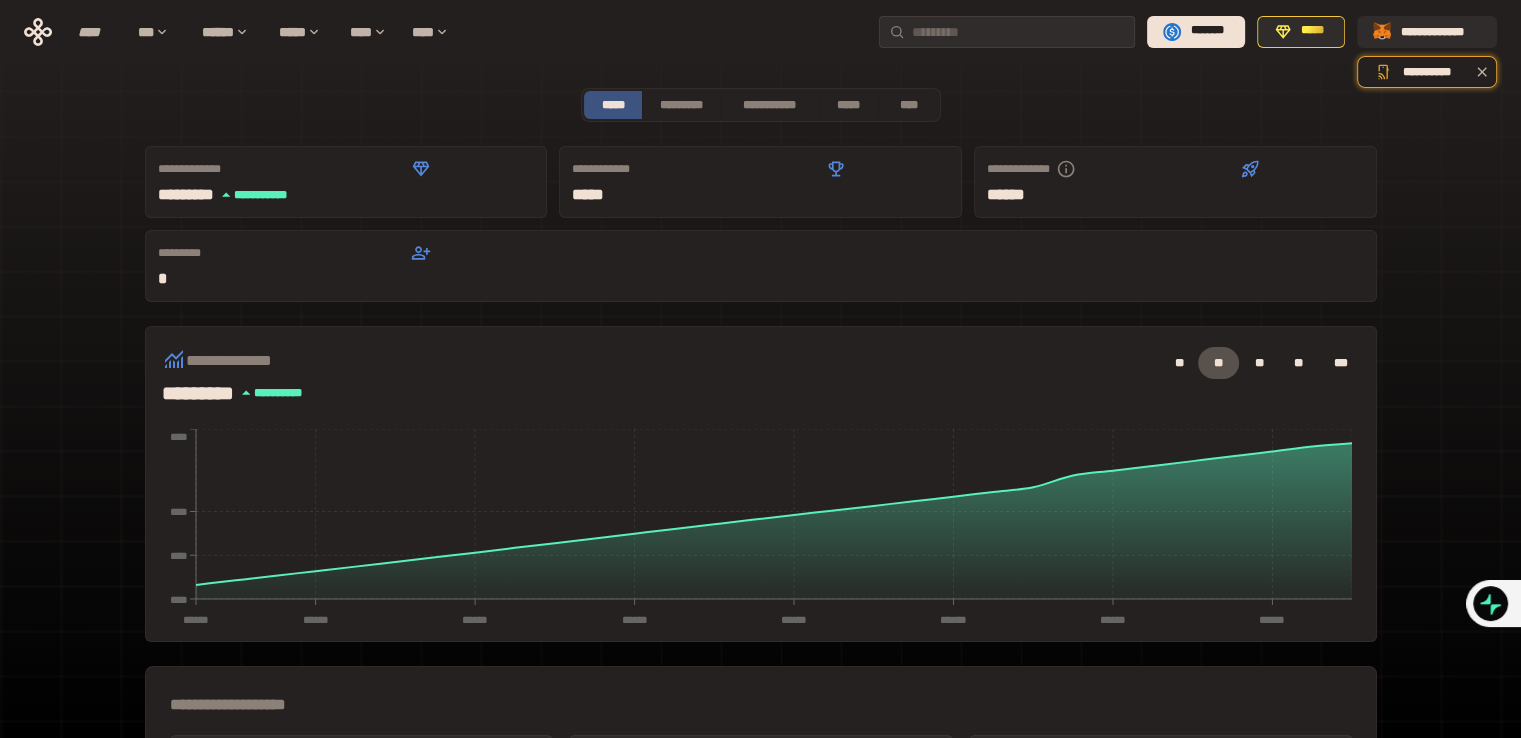 drag, startPoint x: 0, startPoint y: 0, endPoint x: 1135, endPoint y: 241, distance: 1160.3043 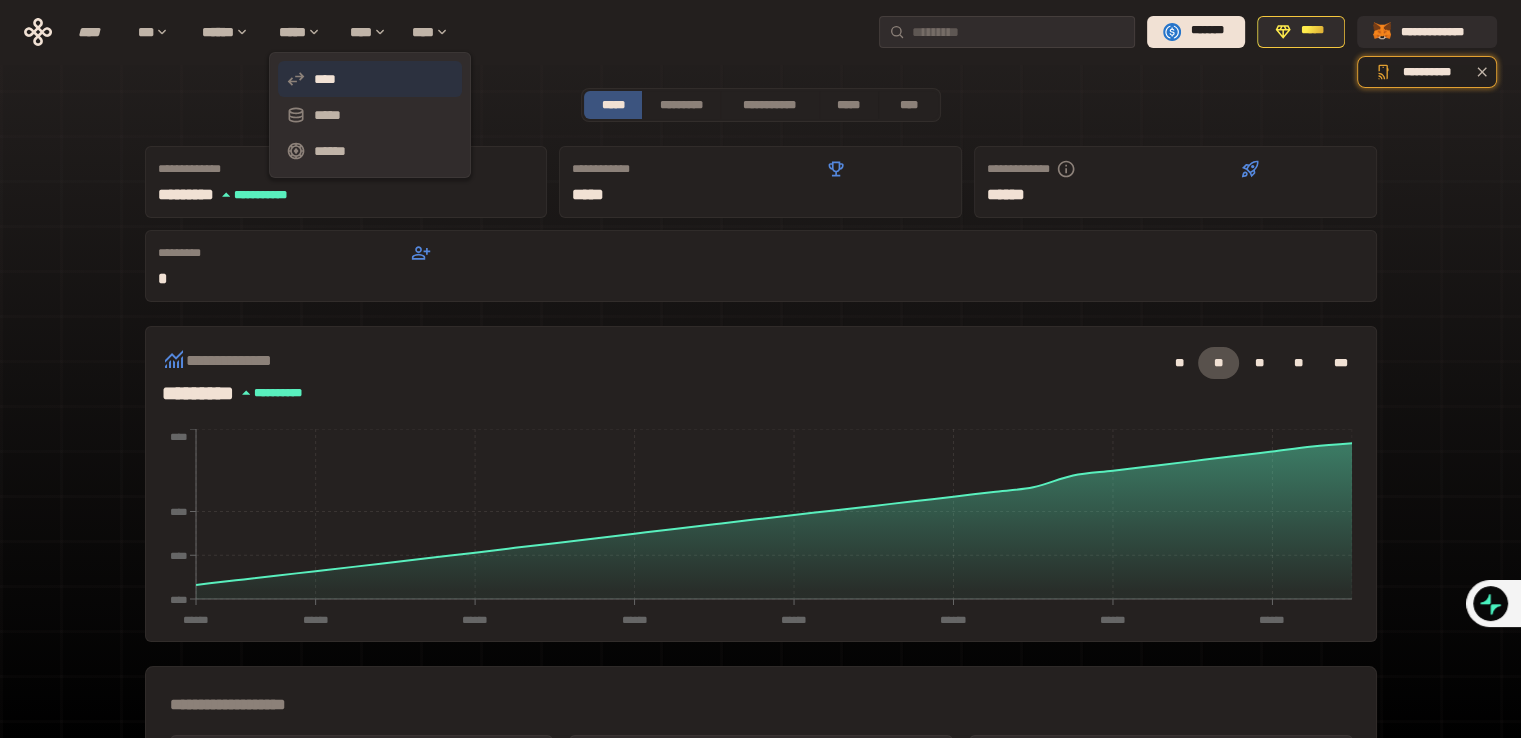 click on "****" at bounding box center (370, 79) 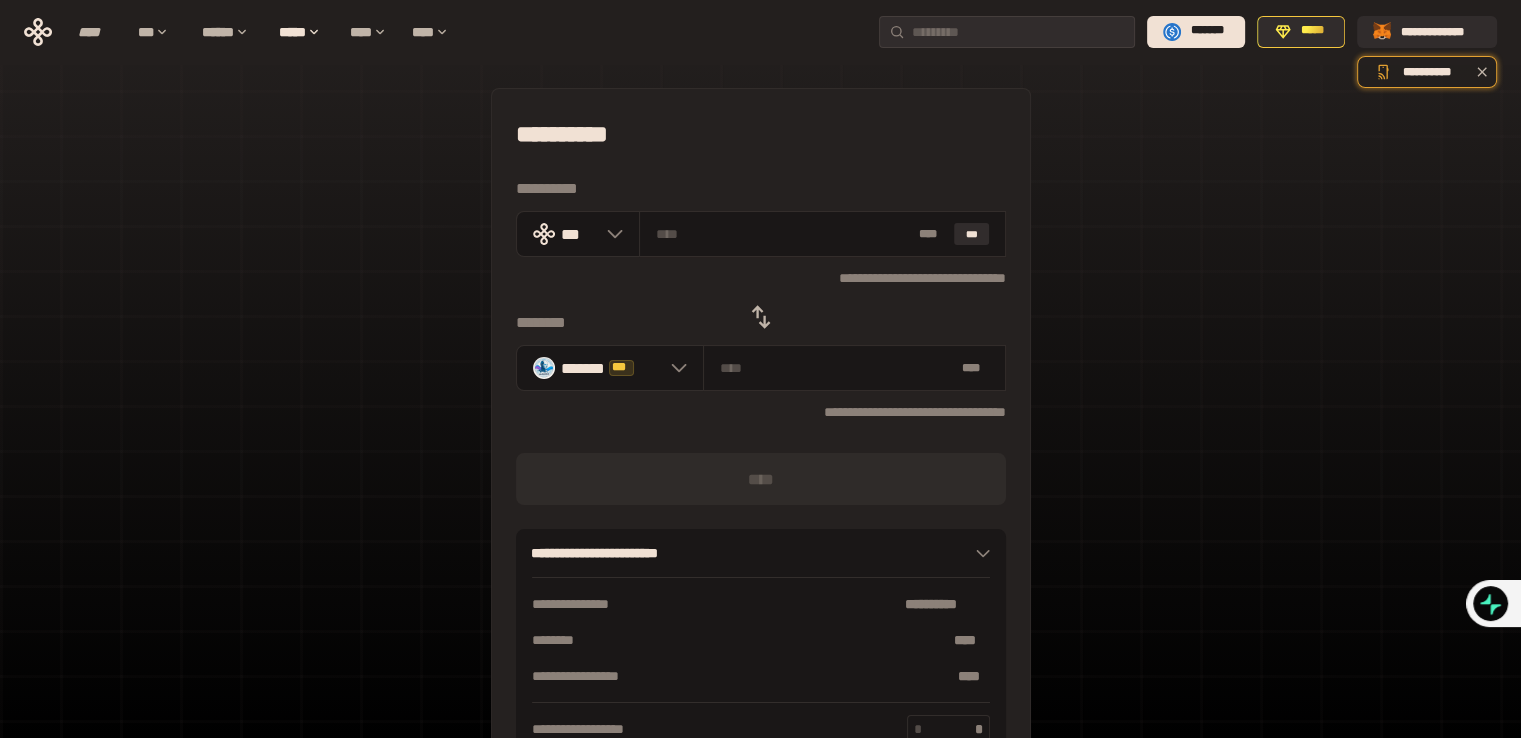 click at bounding box center [761, 317] 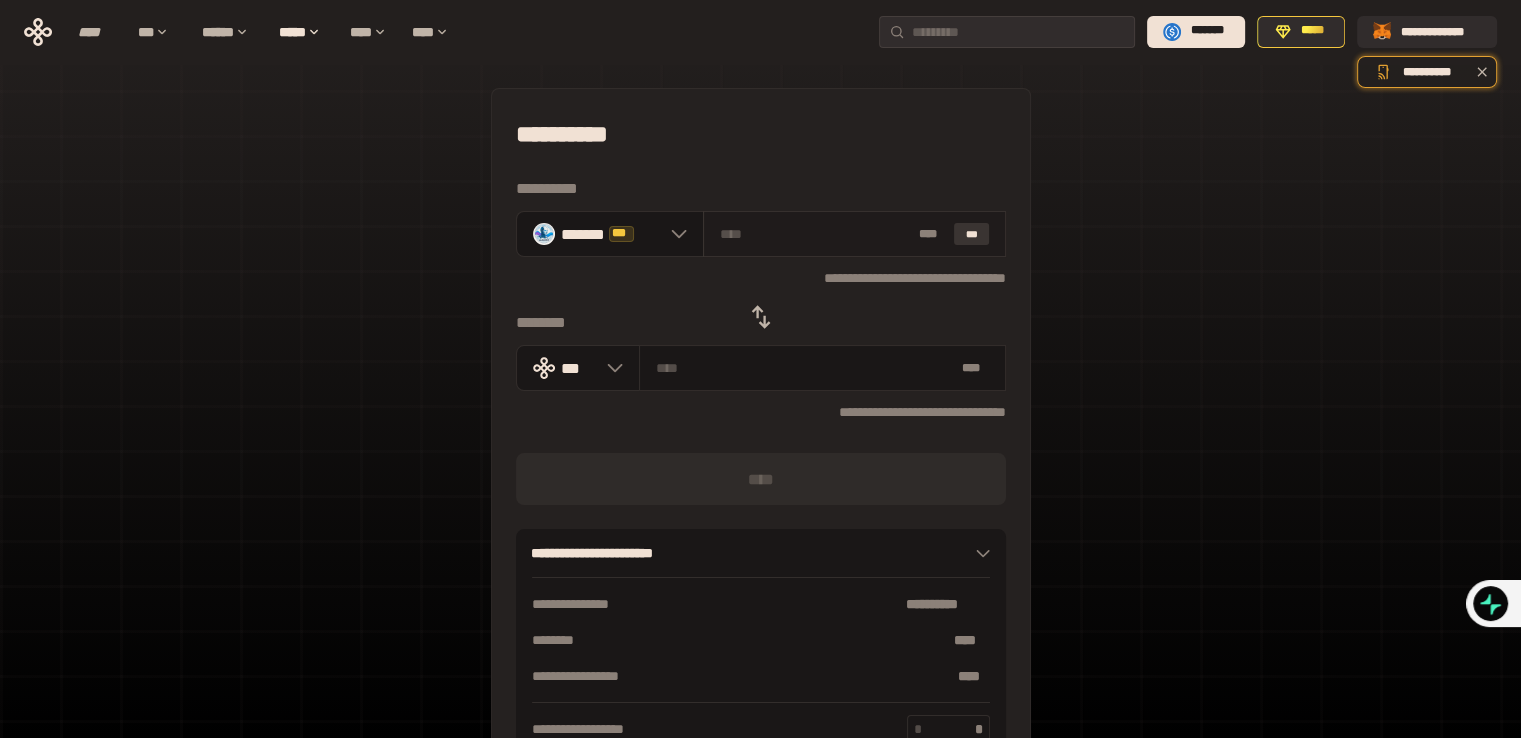 click on "***" at bounding box center [972, 234] 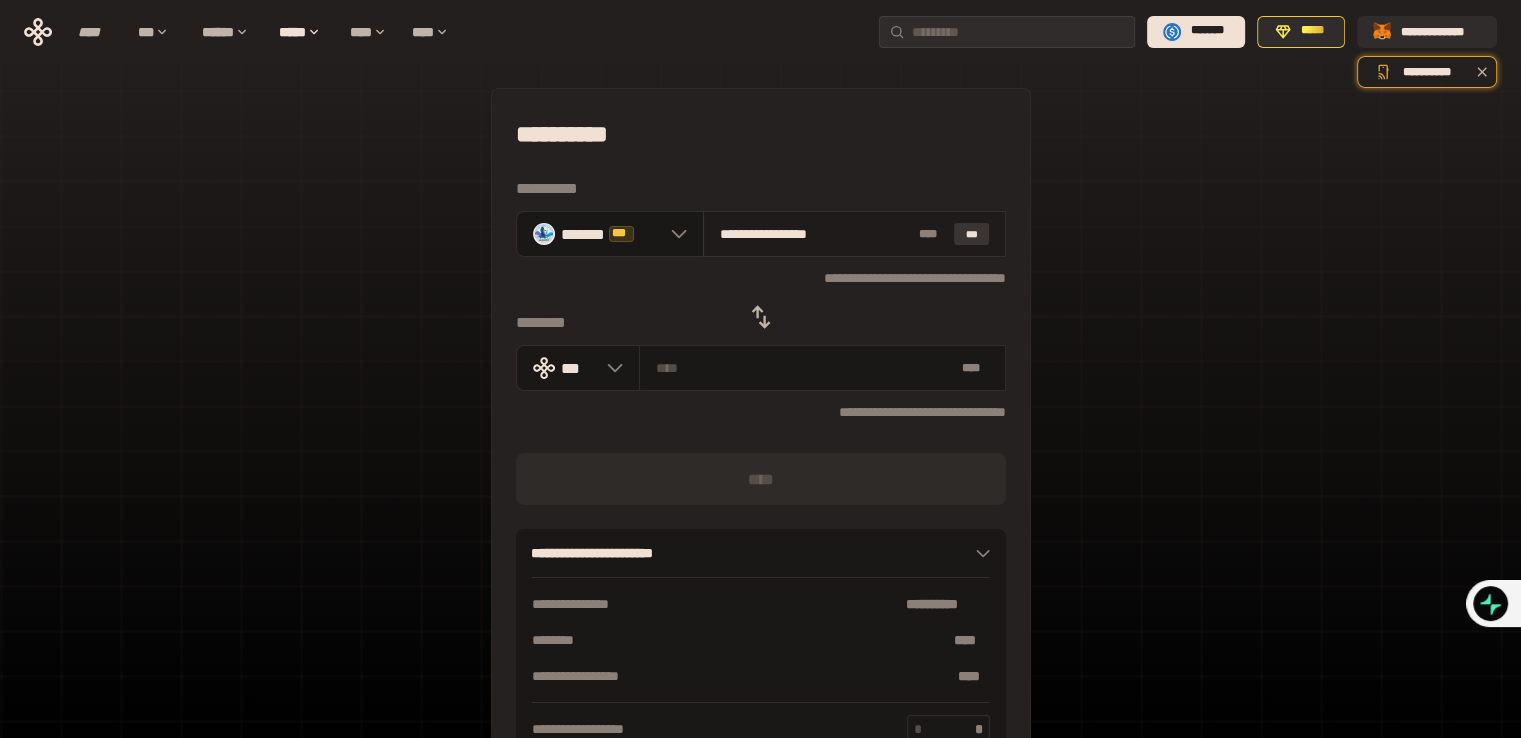 type on "**********" 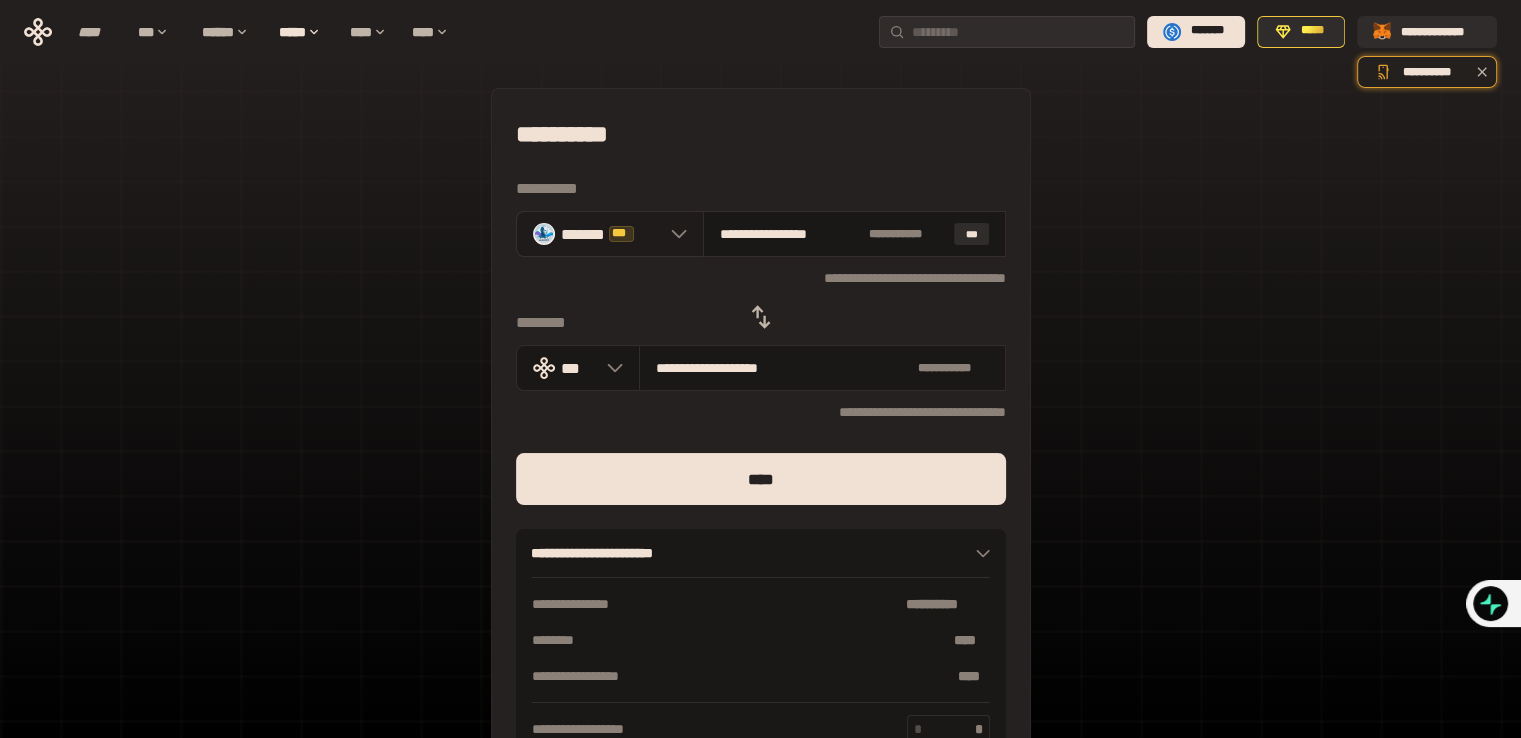 click 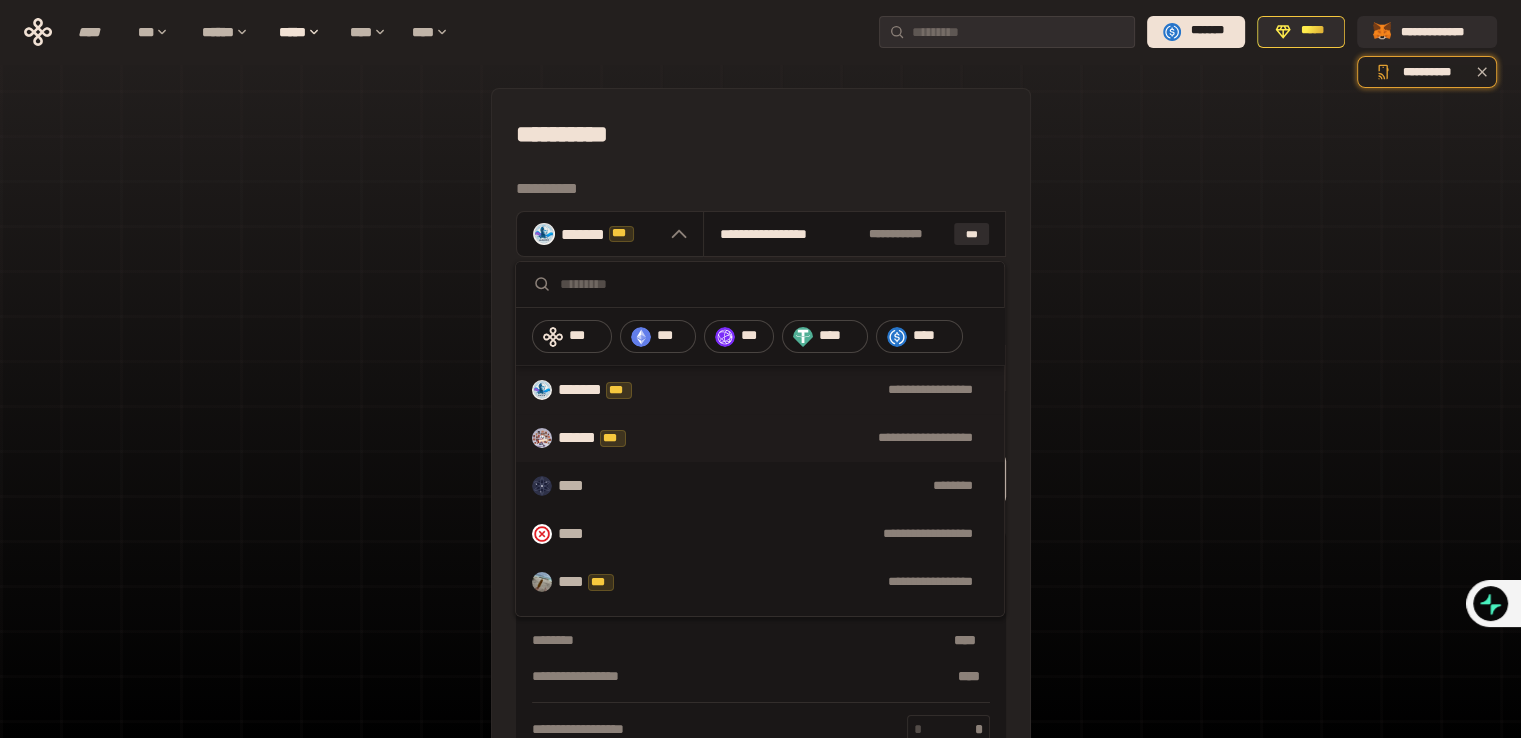 click on "**********" at bounding box center (760, 438) 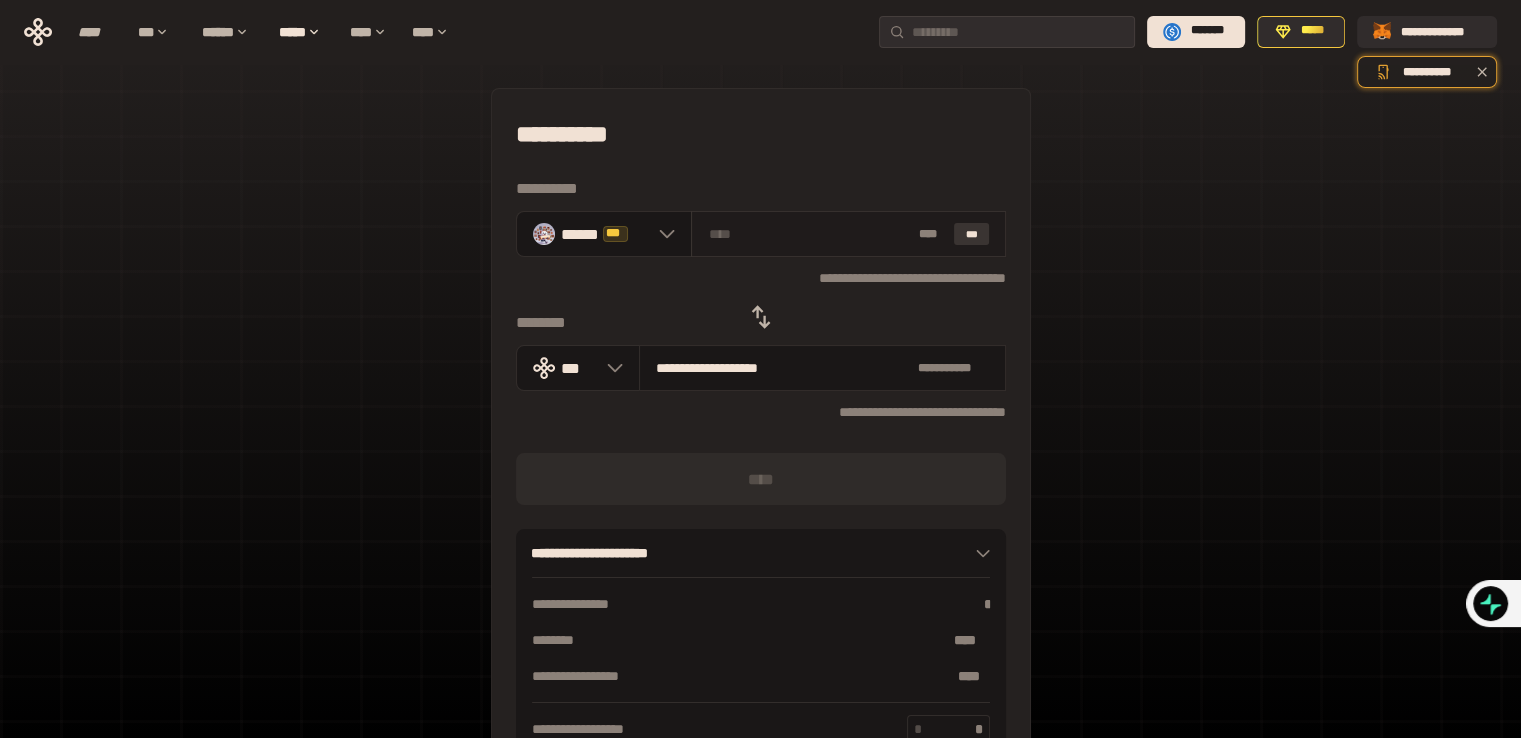 click on "***" at bounding box center [972, 234] 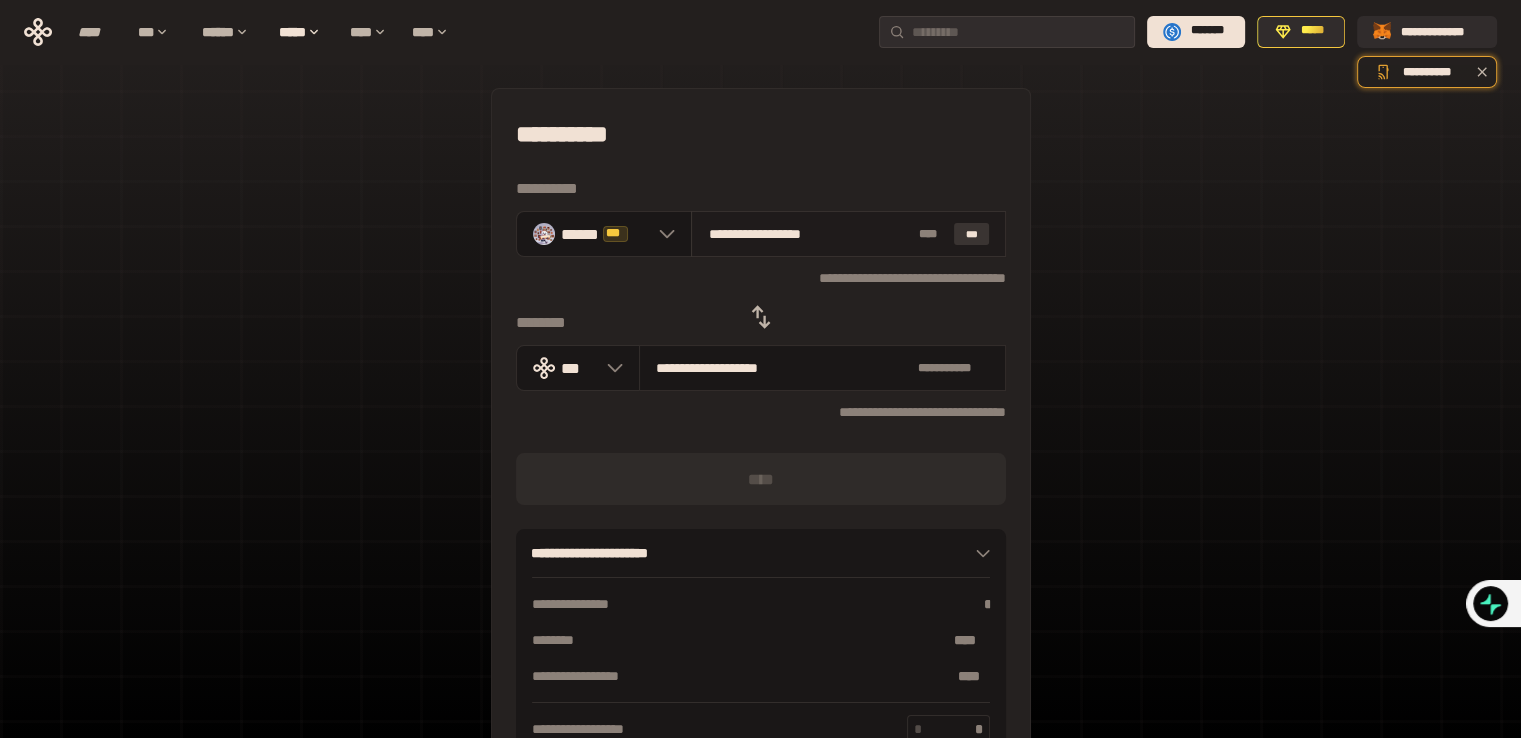 type on "**********" 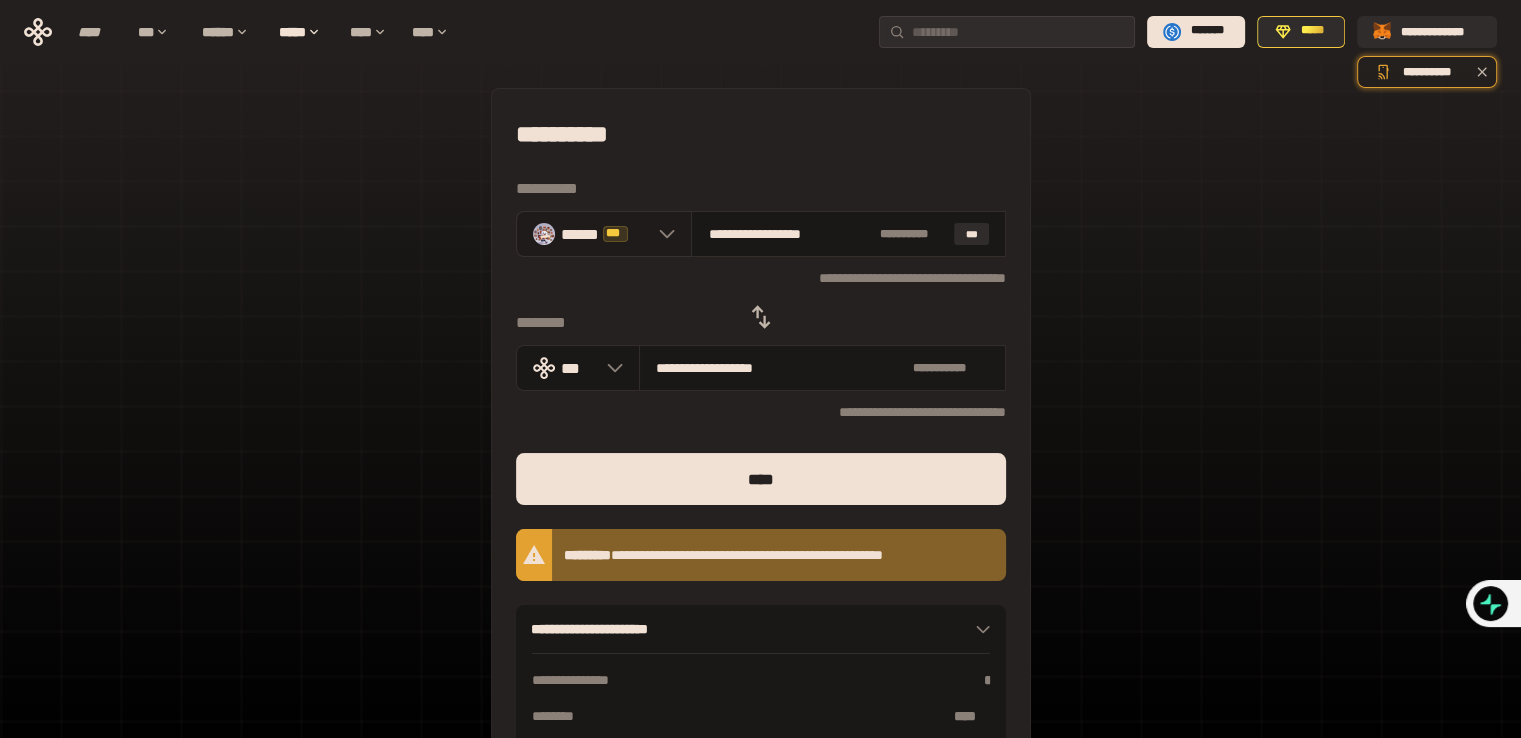 click 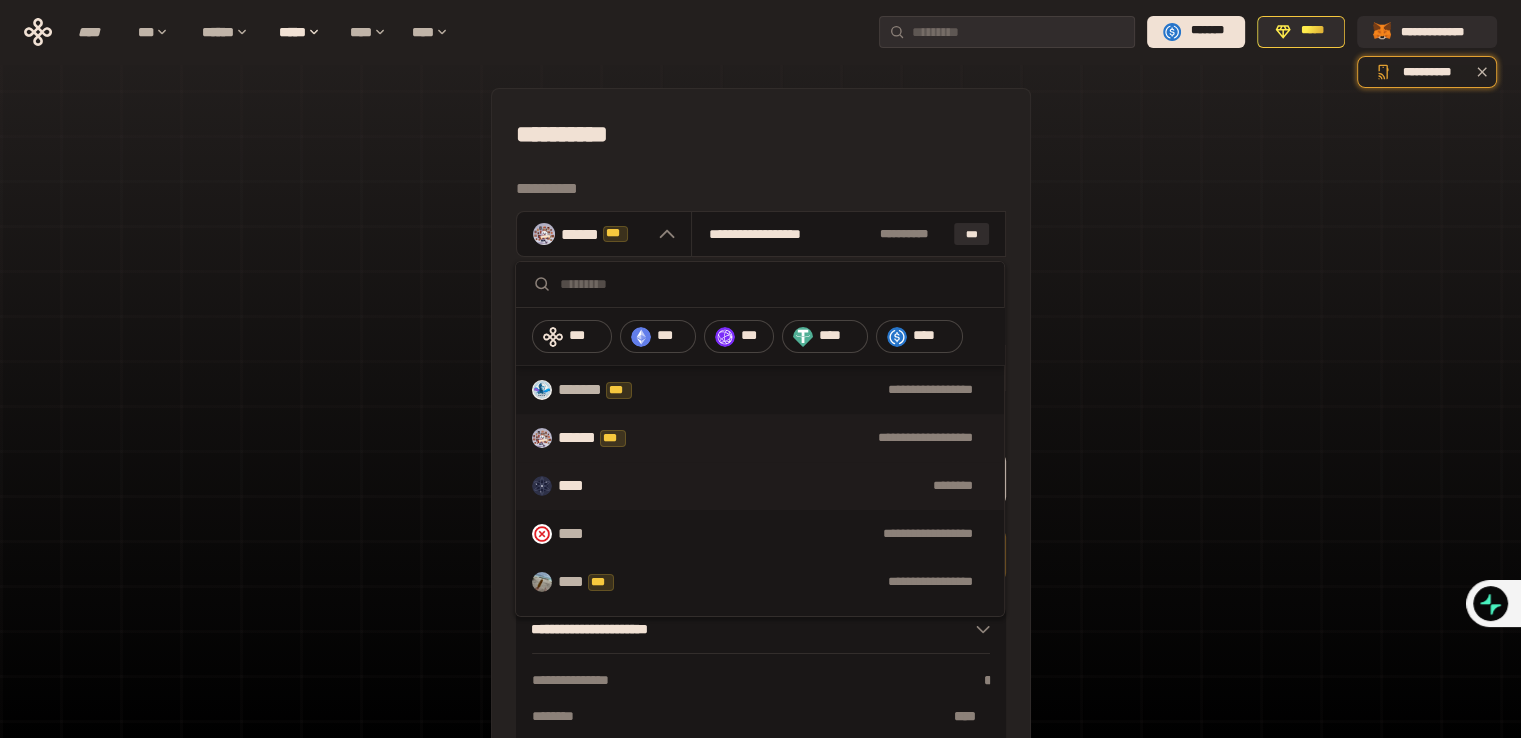 click on "********" at bounding box center (801, 486) 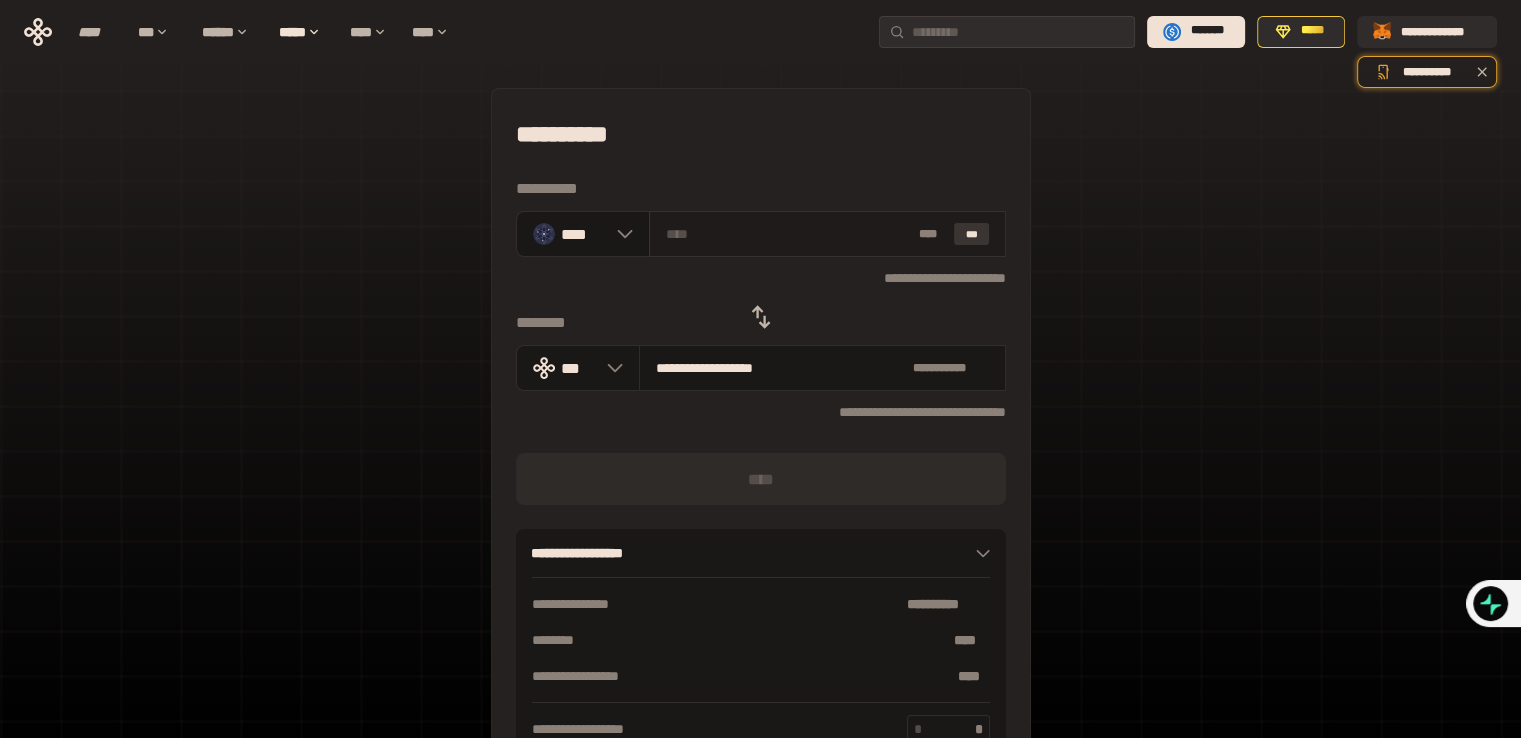 click on "***" at bounding box center [972, 234] 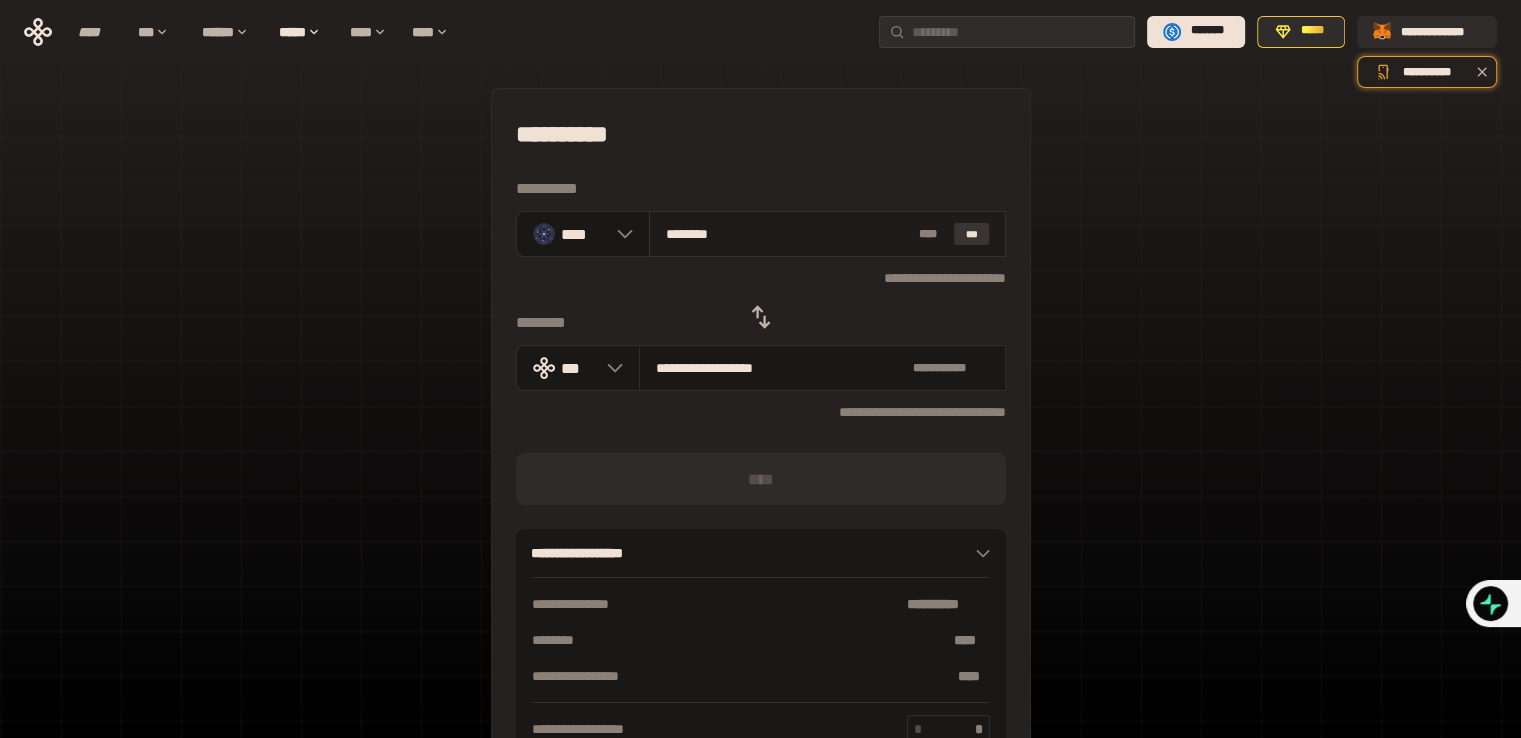 type on "**********" 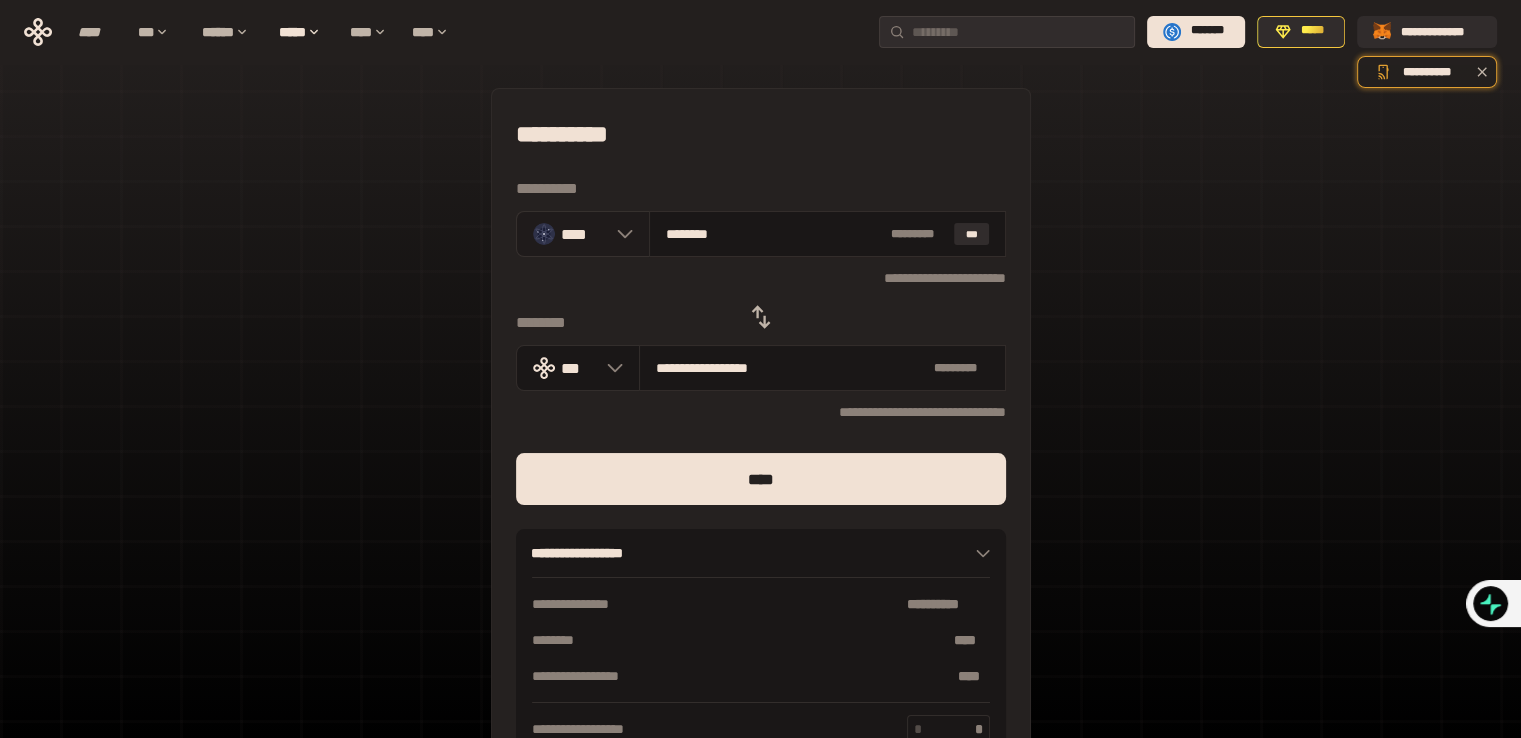 click 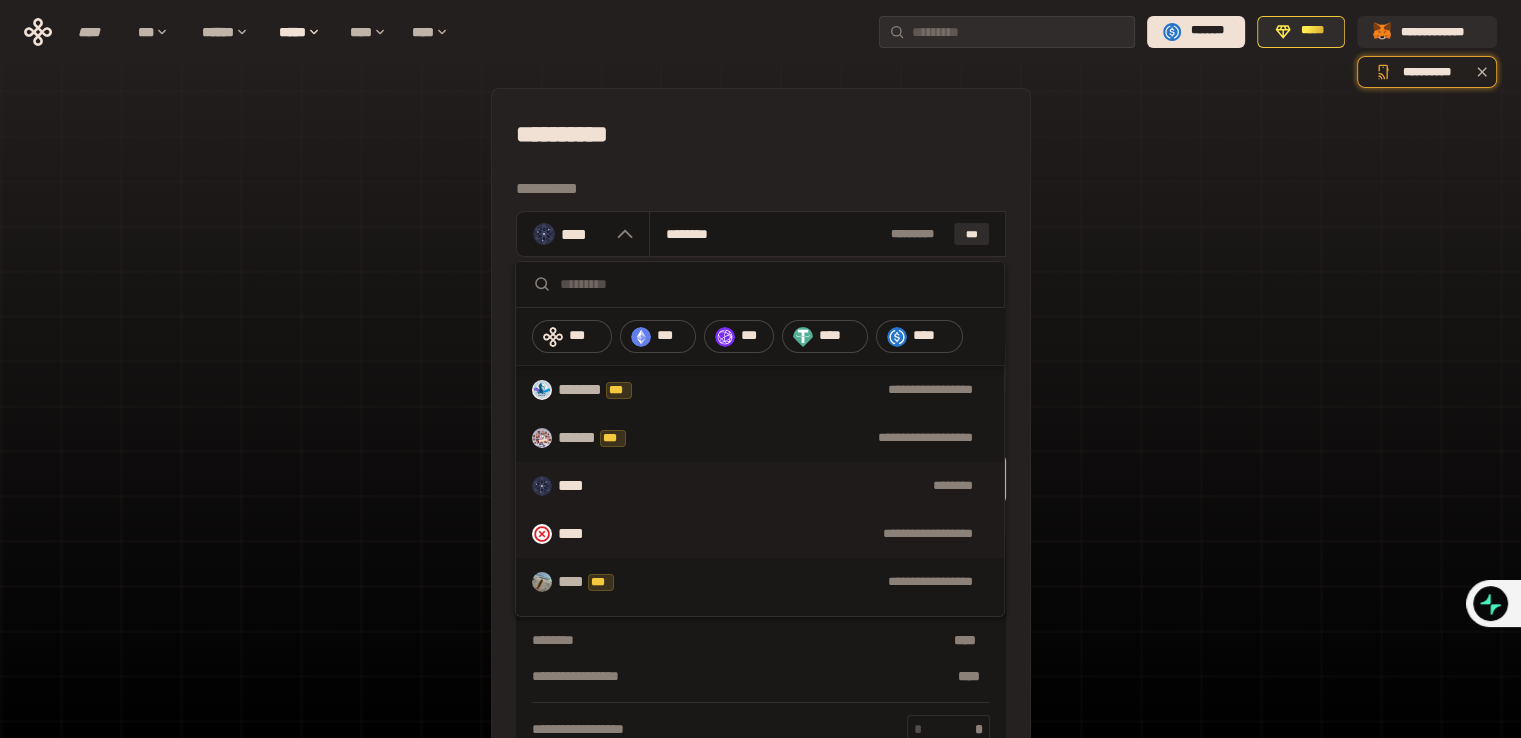 click on "**********" at bounding box center [796, 534] 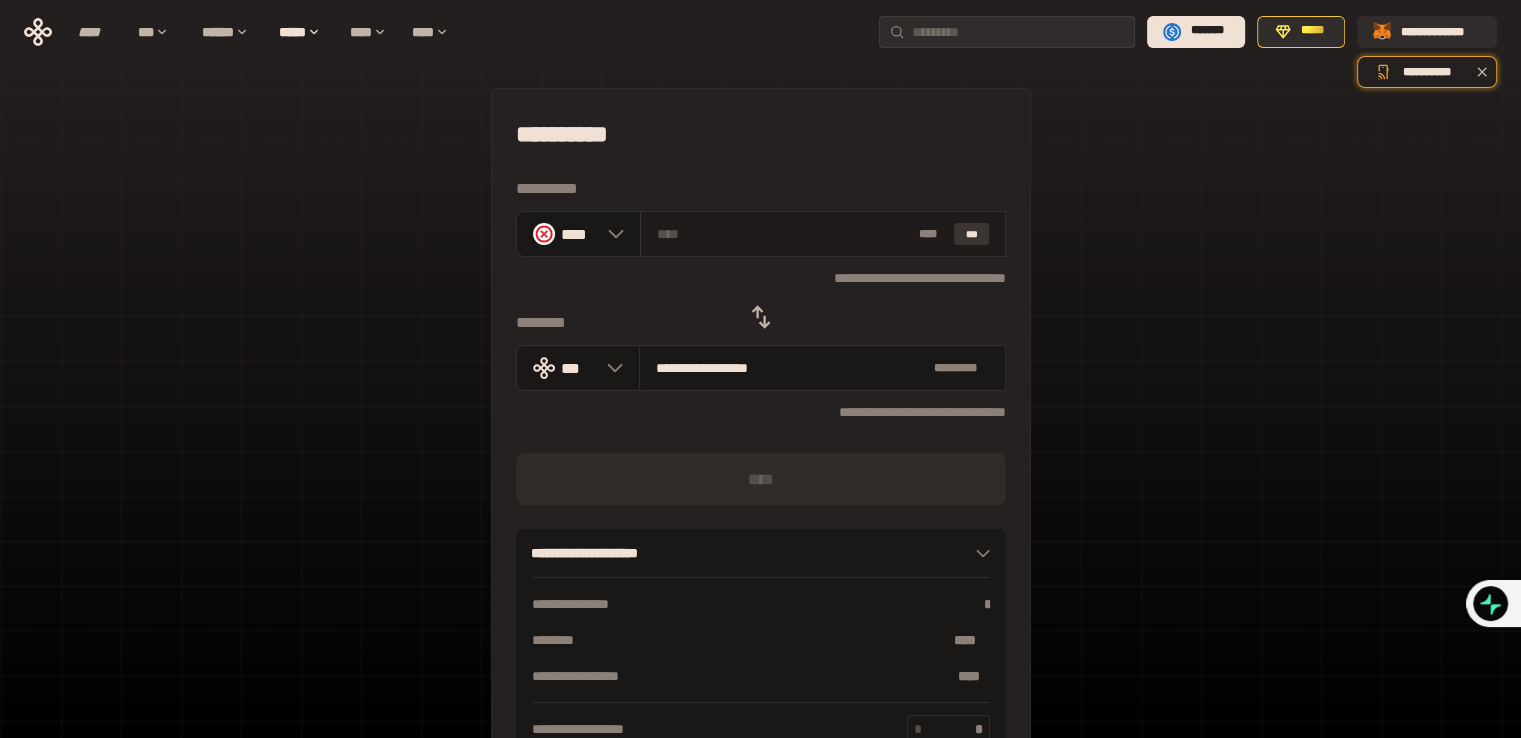click on "***" at bounding box center [972, 234] 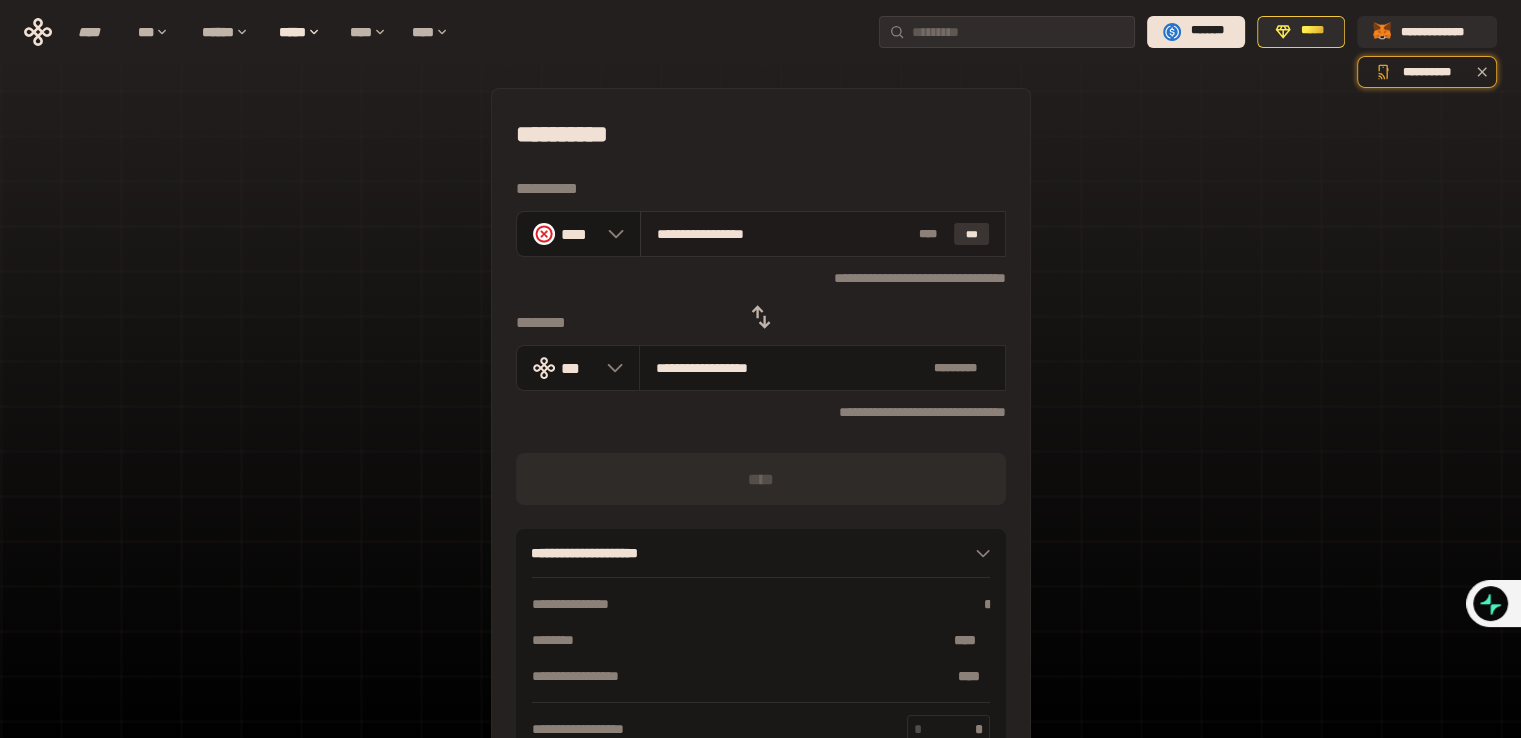 type on "**********" 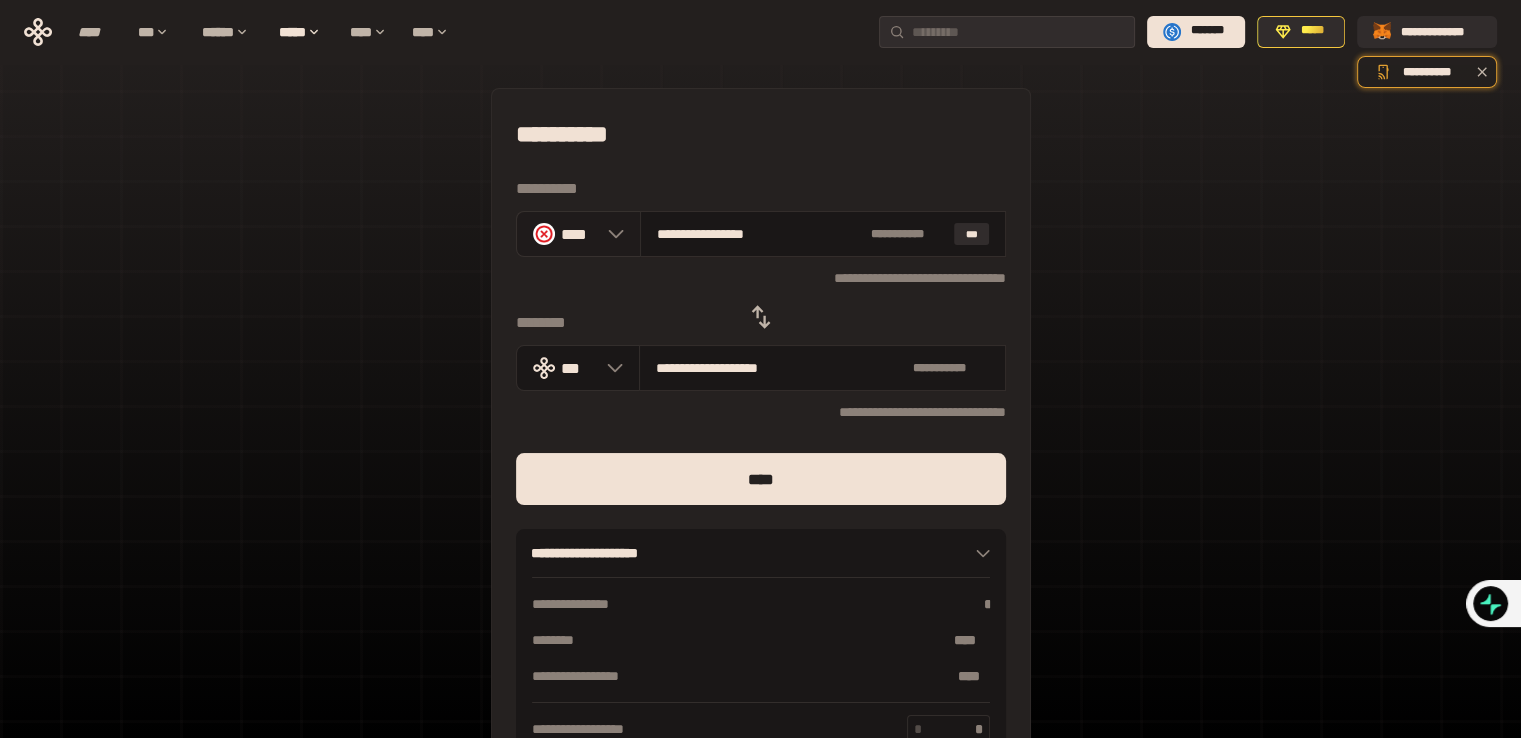 click 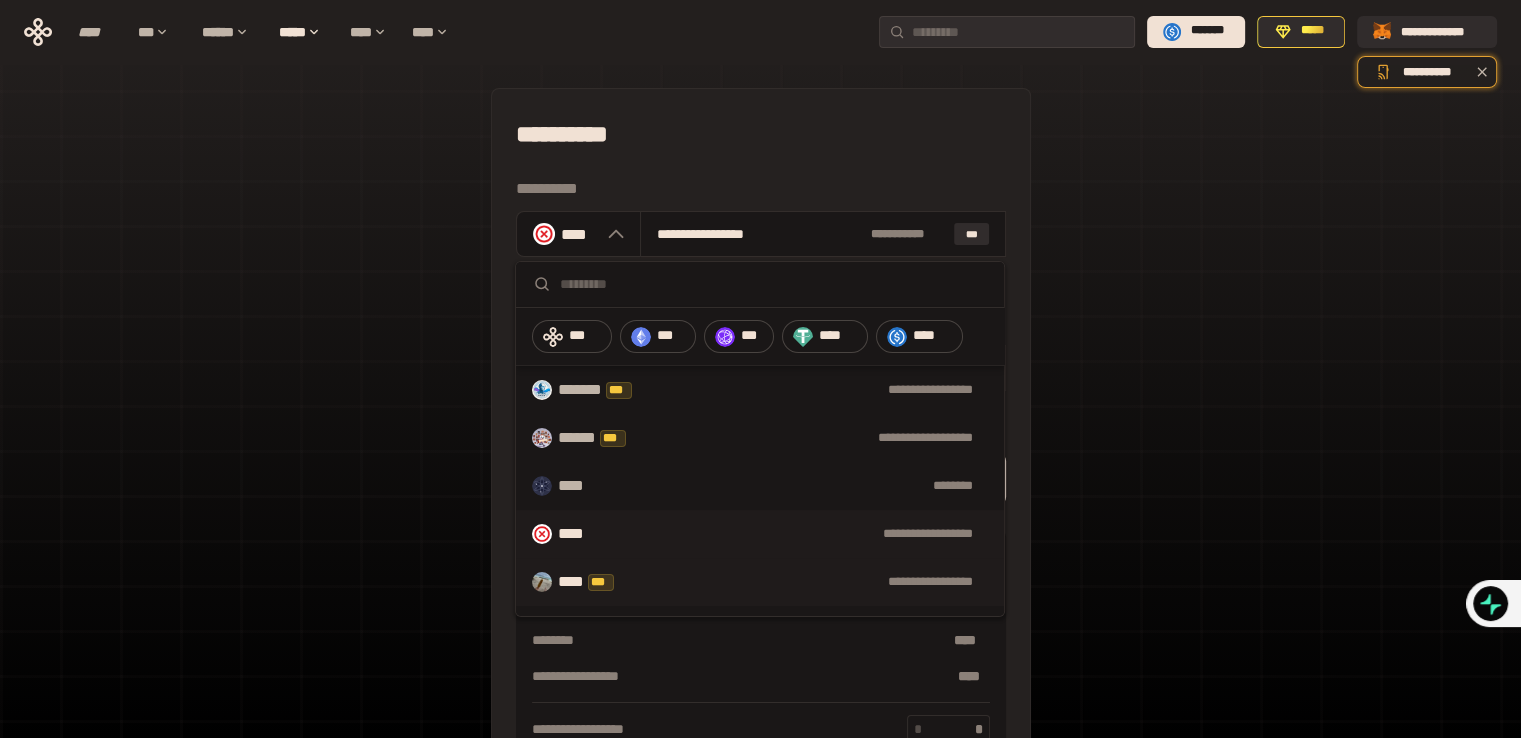 click on "**********" at bounding box center [816, 582] 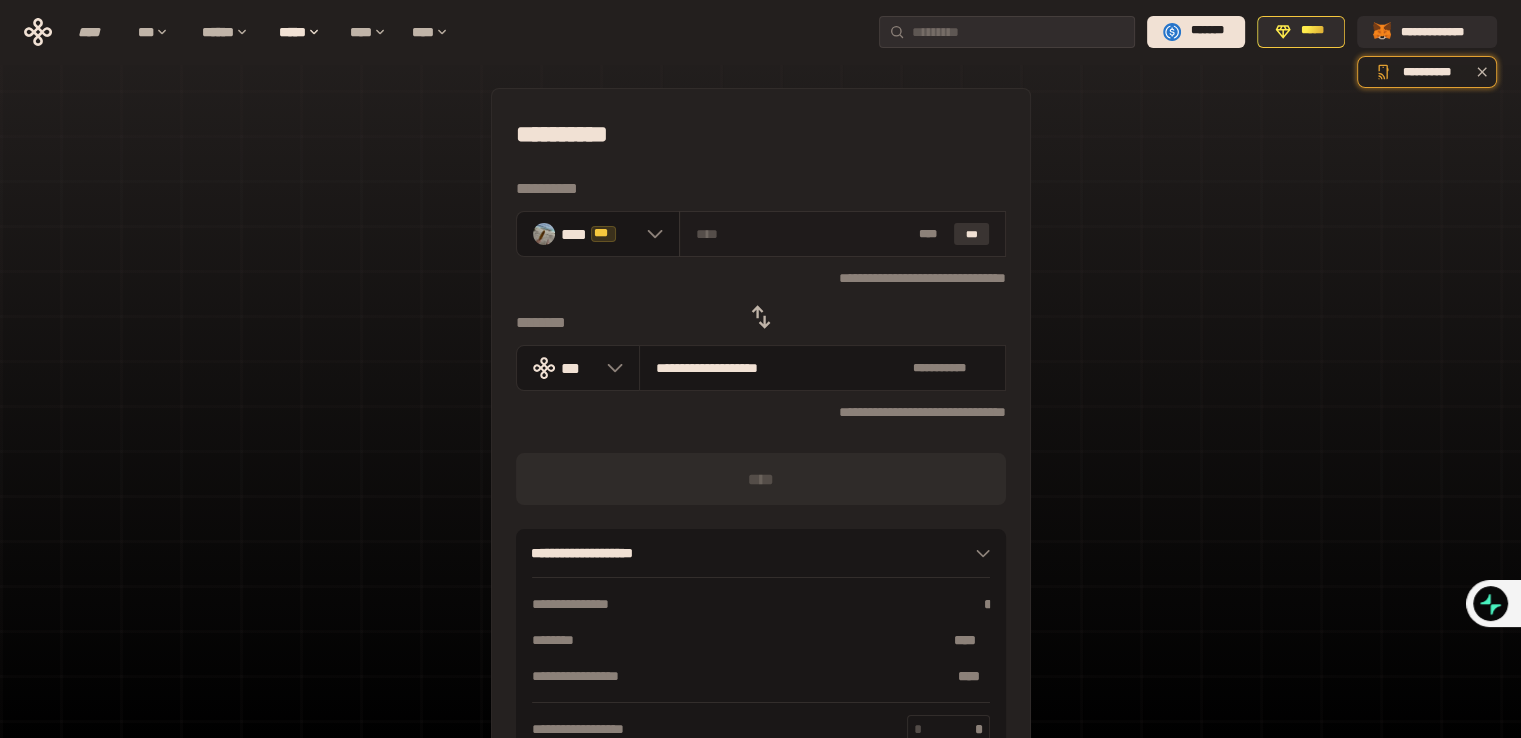 click on "***" at bounding box center (972, 234) 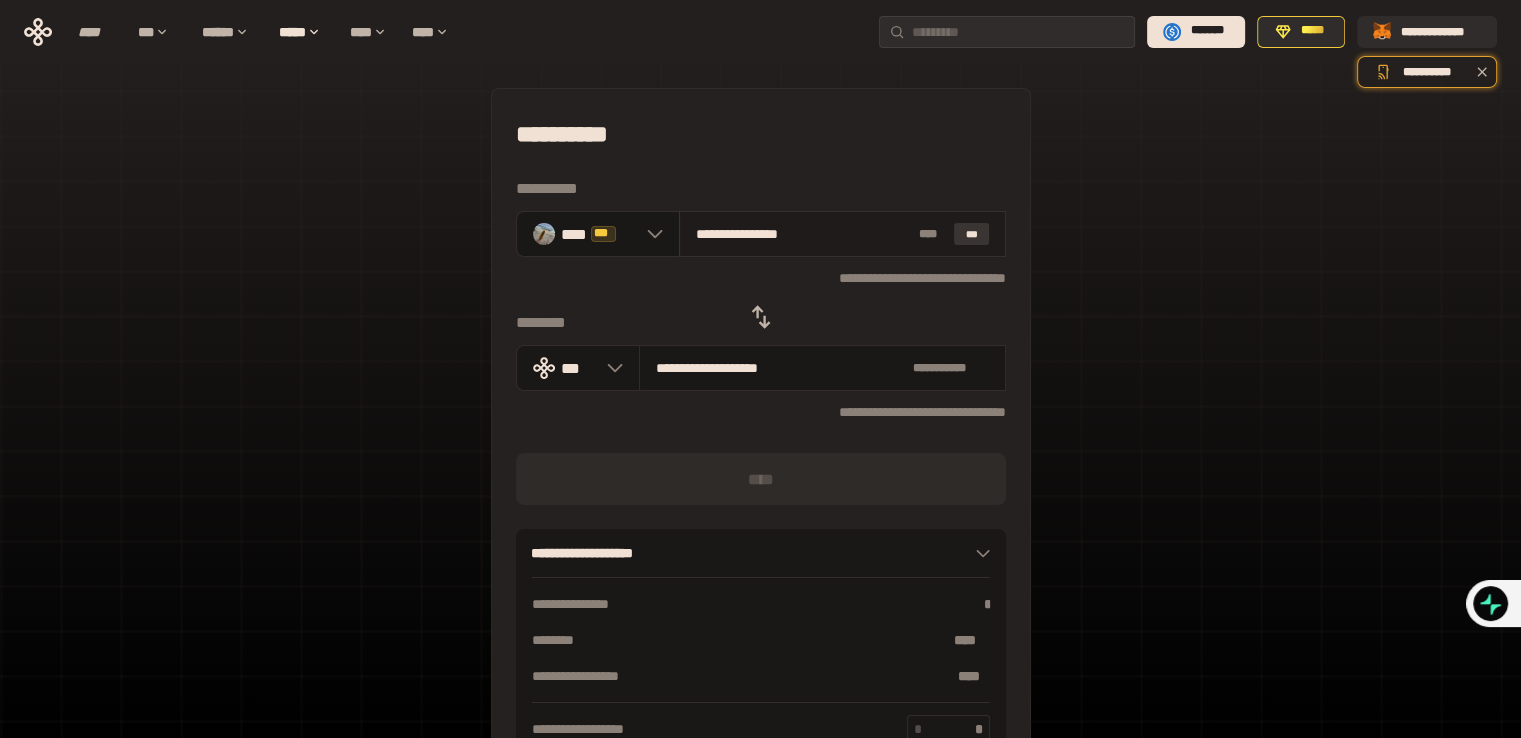 type on "**********" 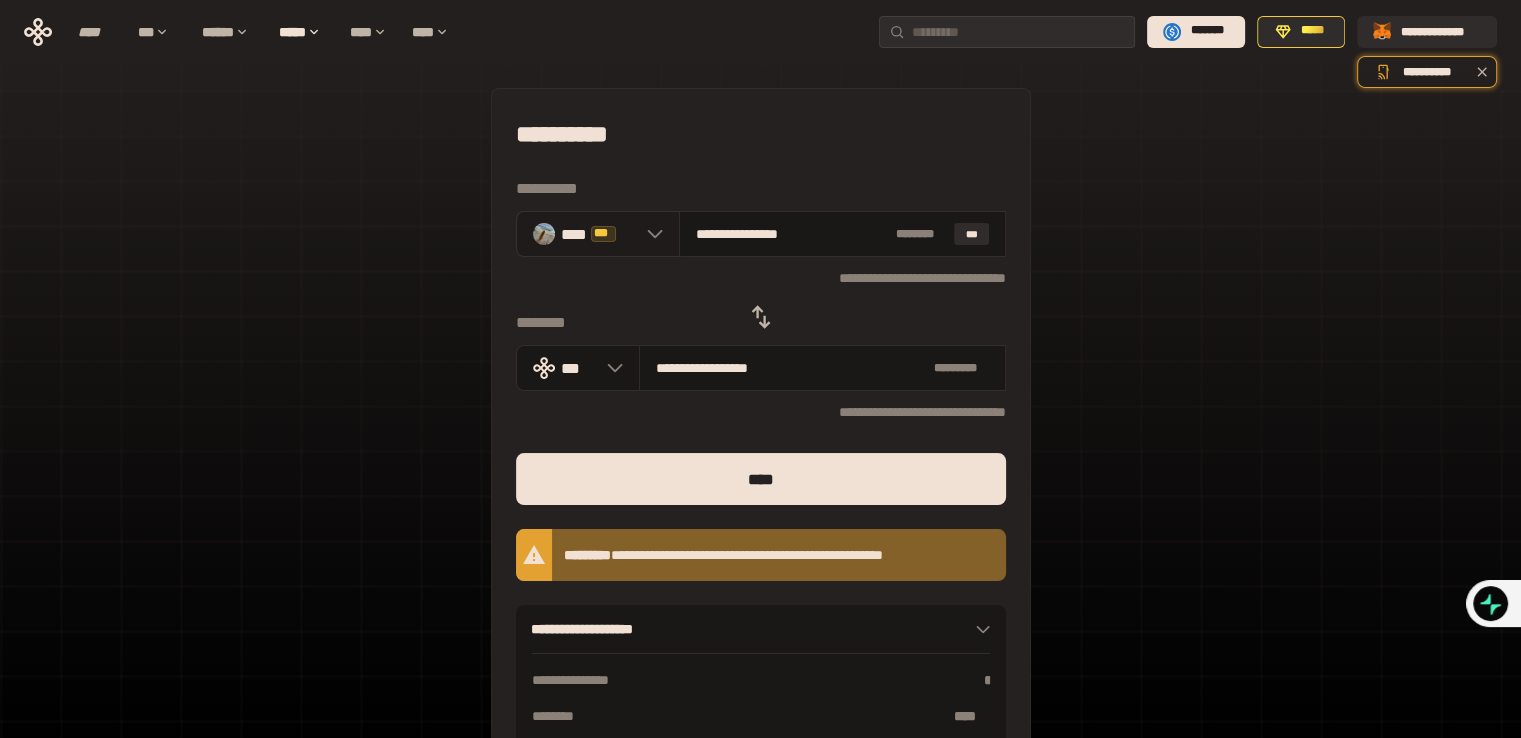 click 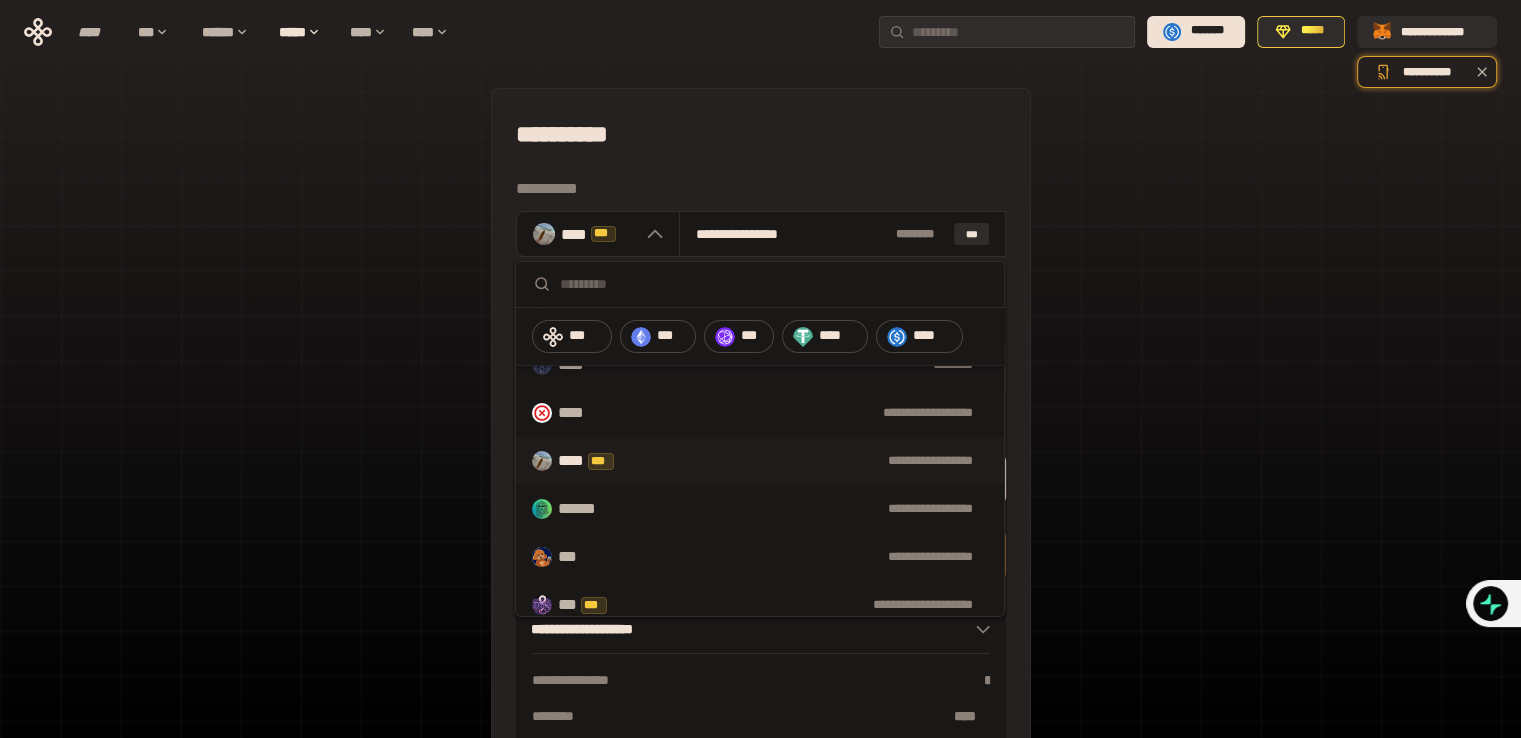 scroll, scrollTop: 160, scrollLeft: 0, axis: vertical 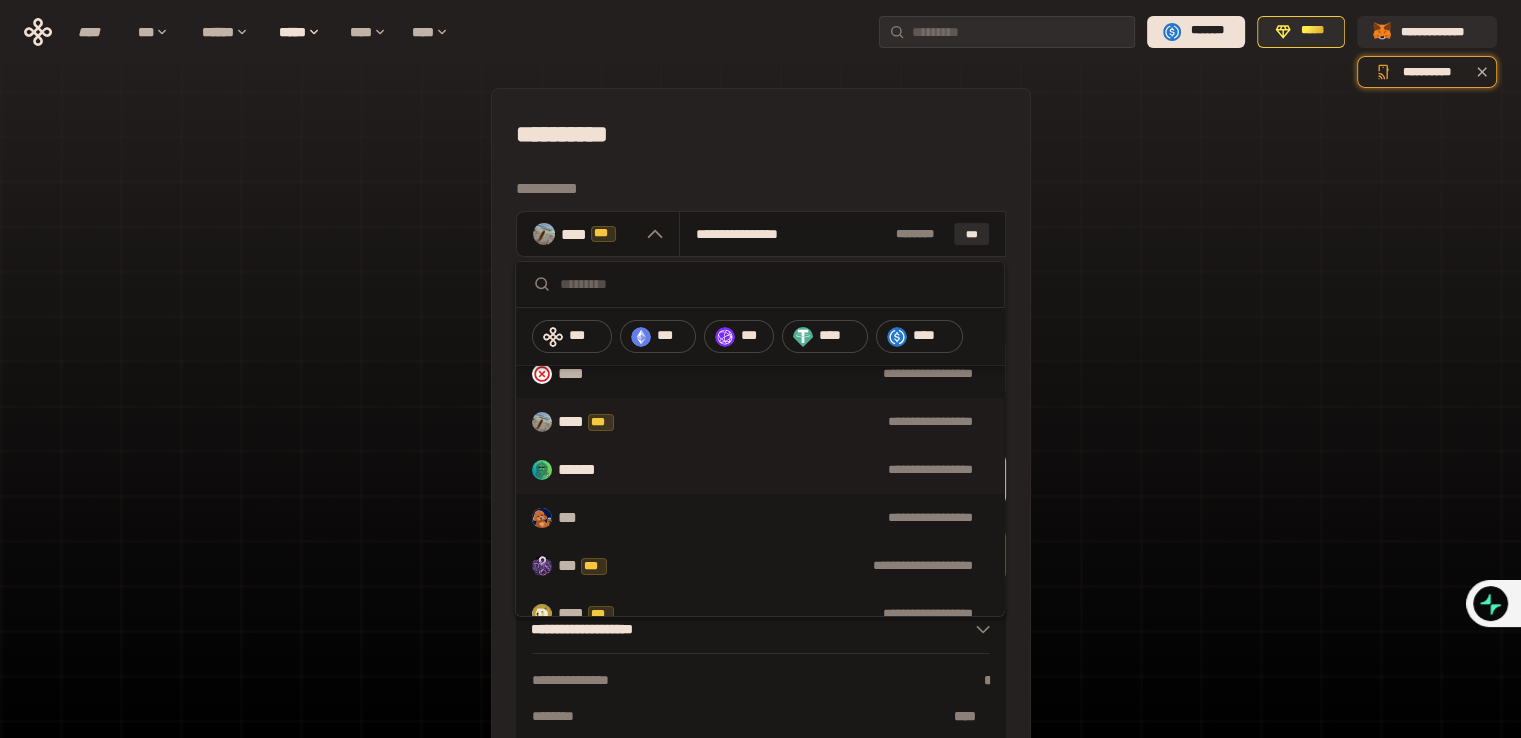 click on "**********" at bounding box center (760, 470) 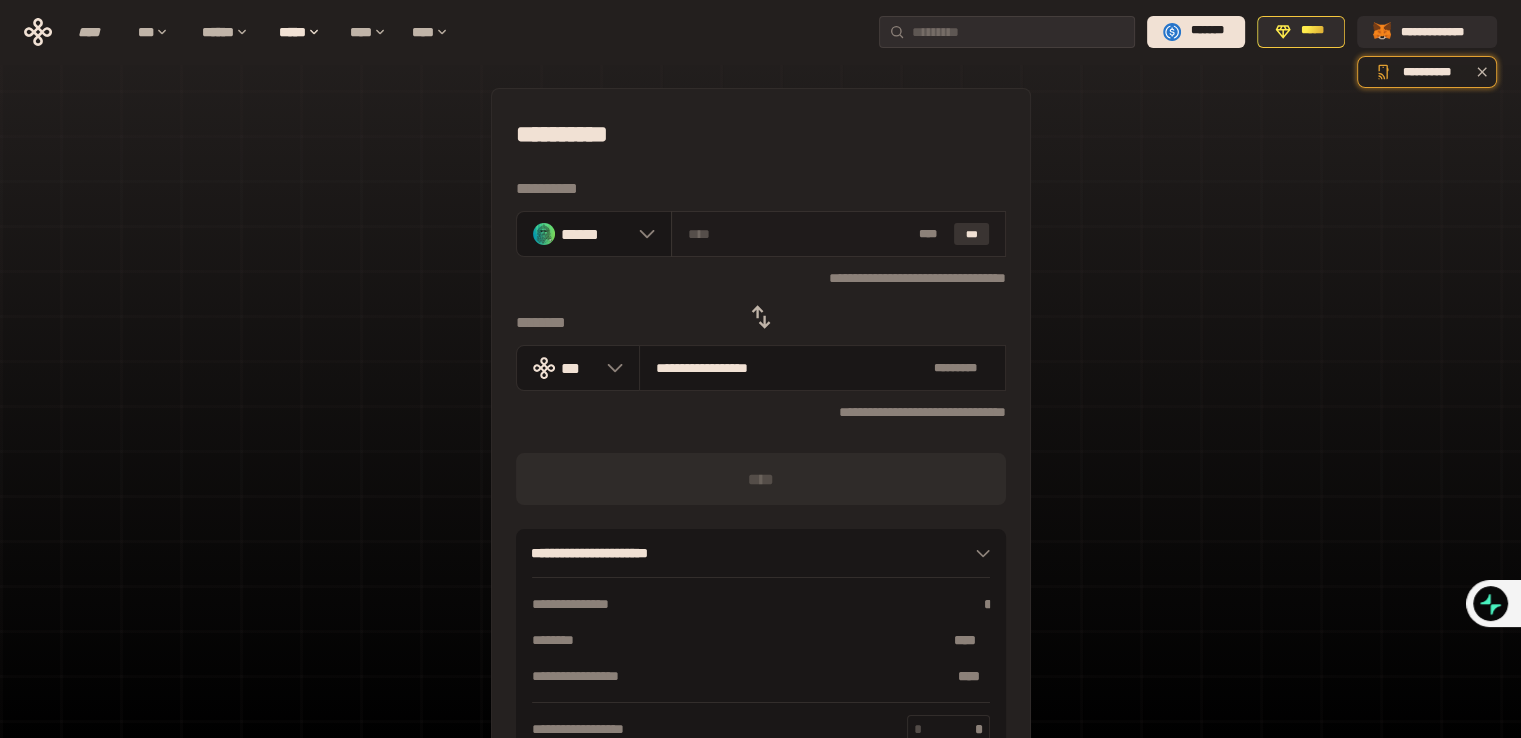 click on "***" at bounding box center [972, 234] 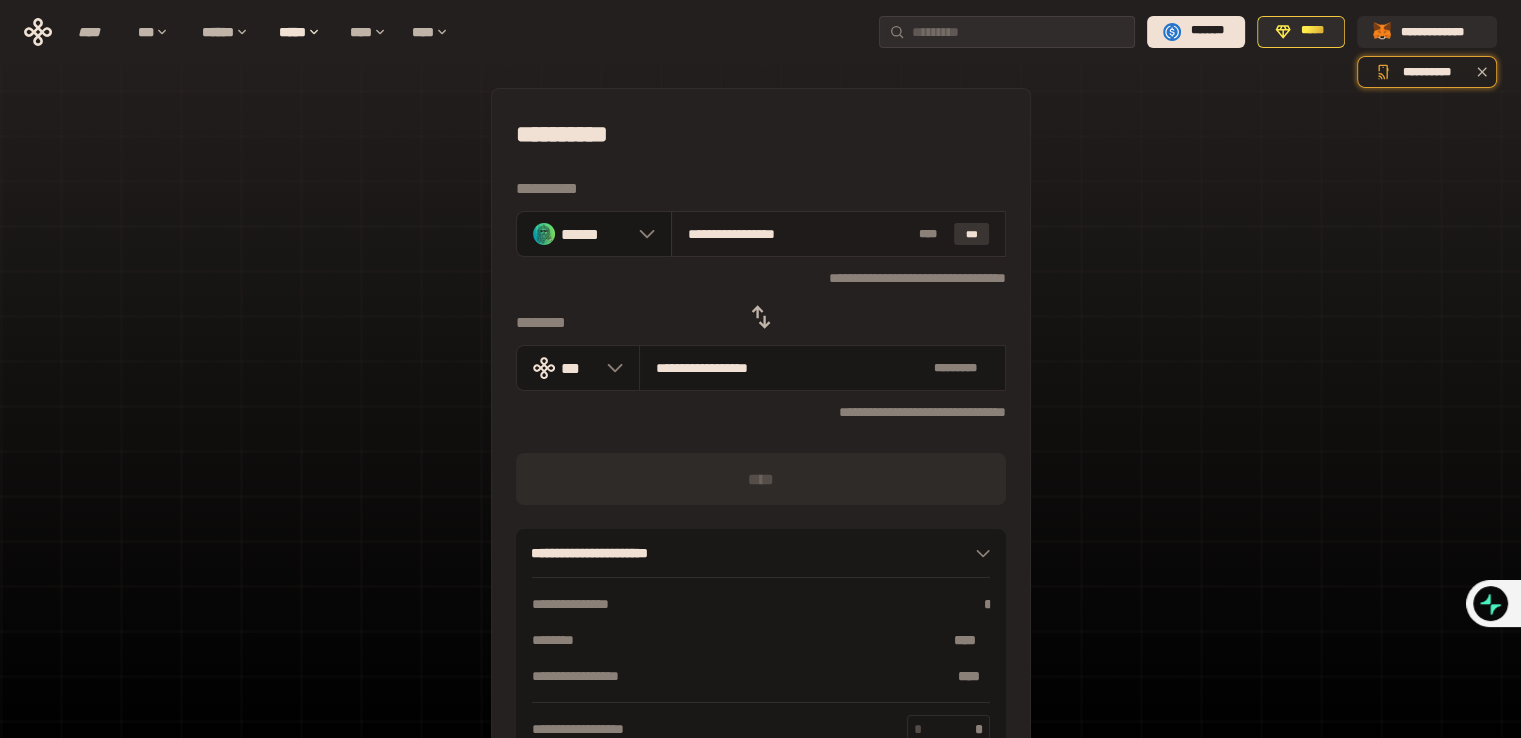 type on "**********" 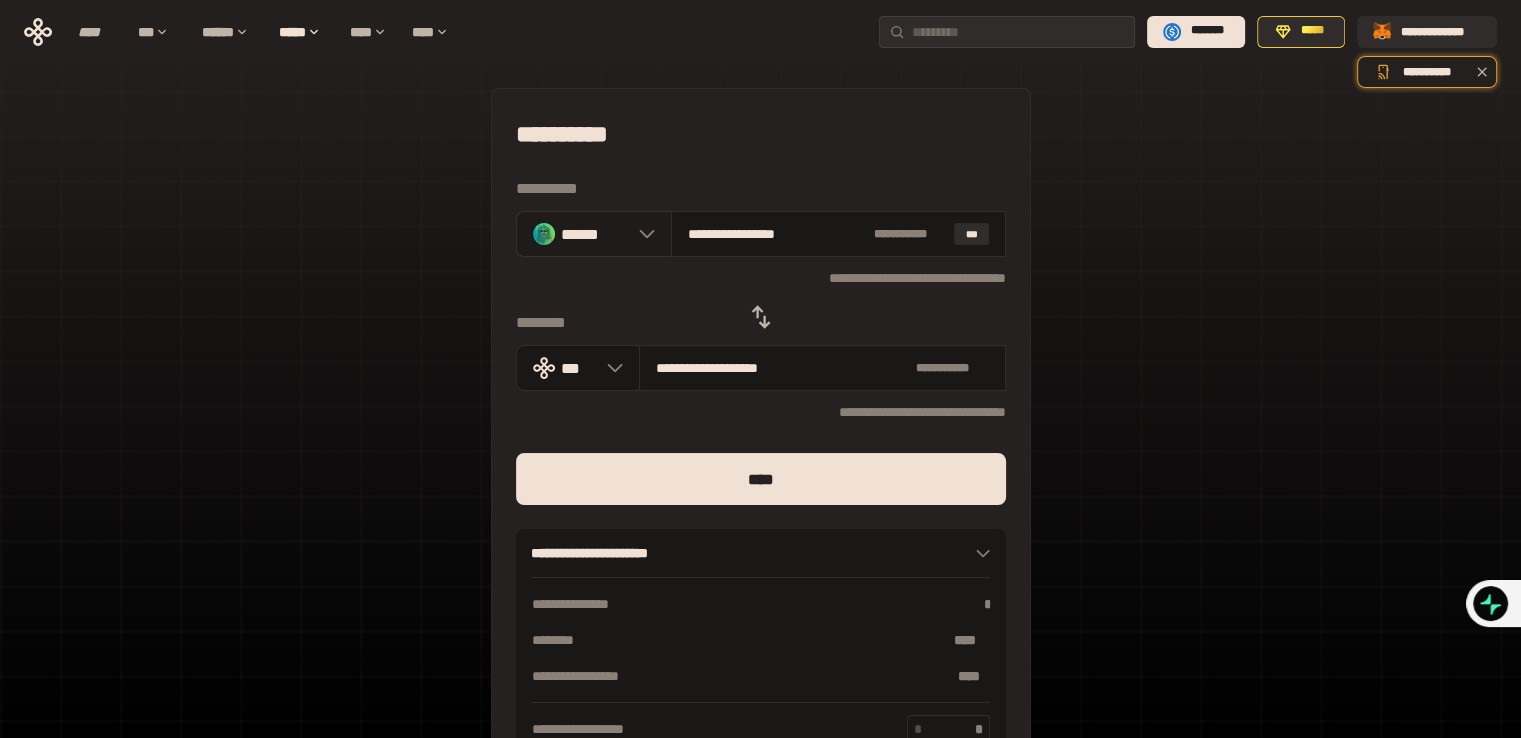 click 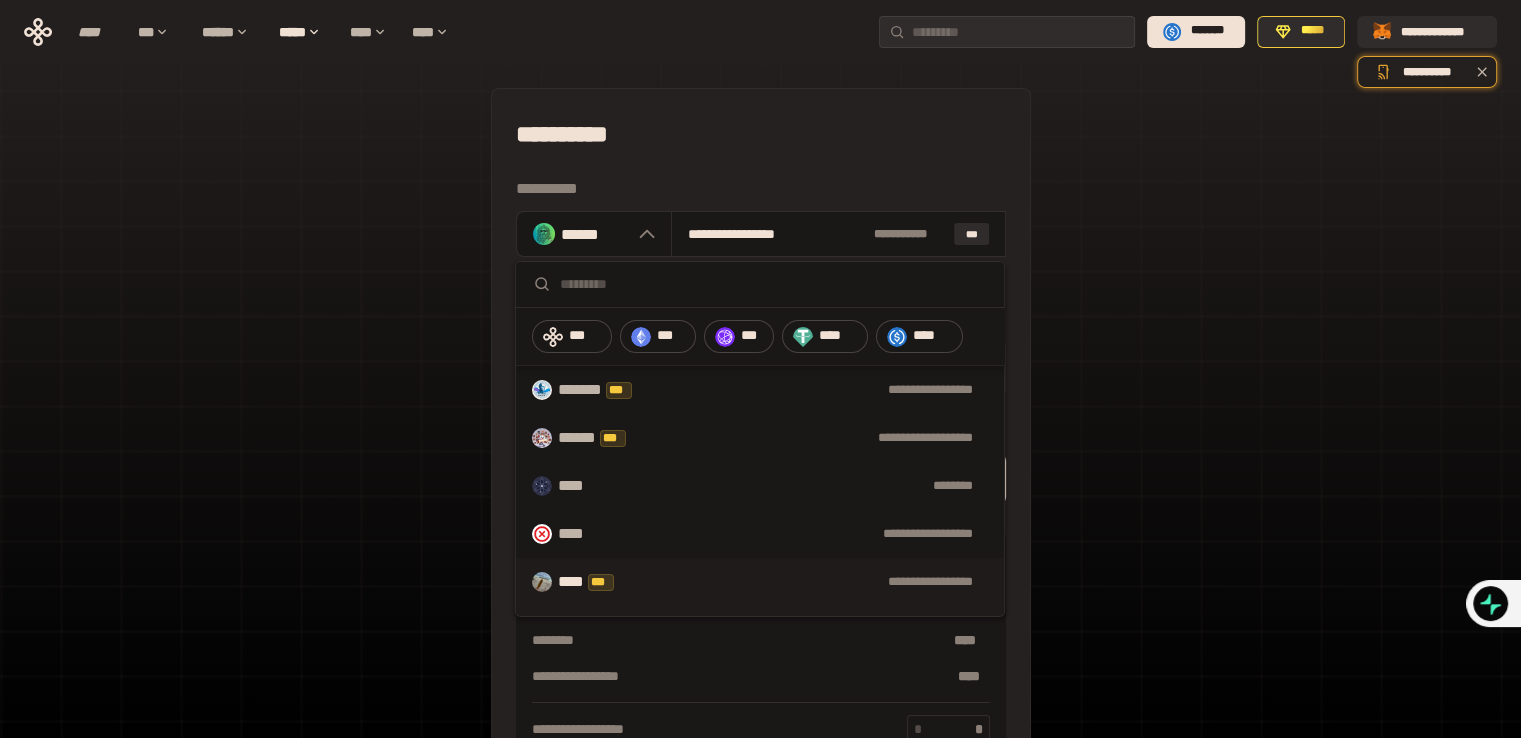 click on "**********" at bounding box center (760, 582) 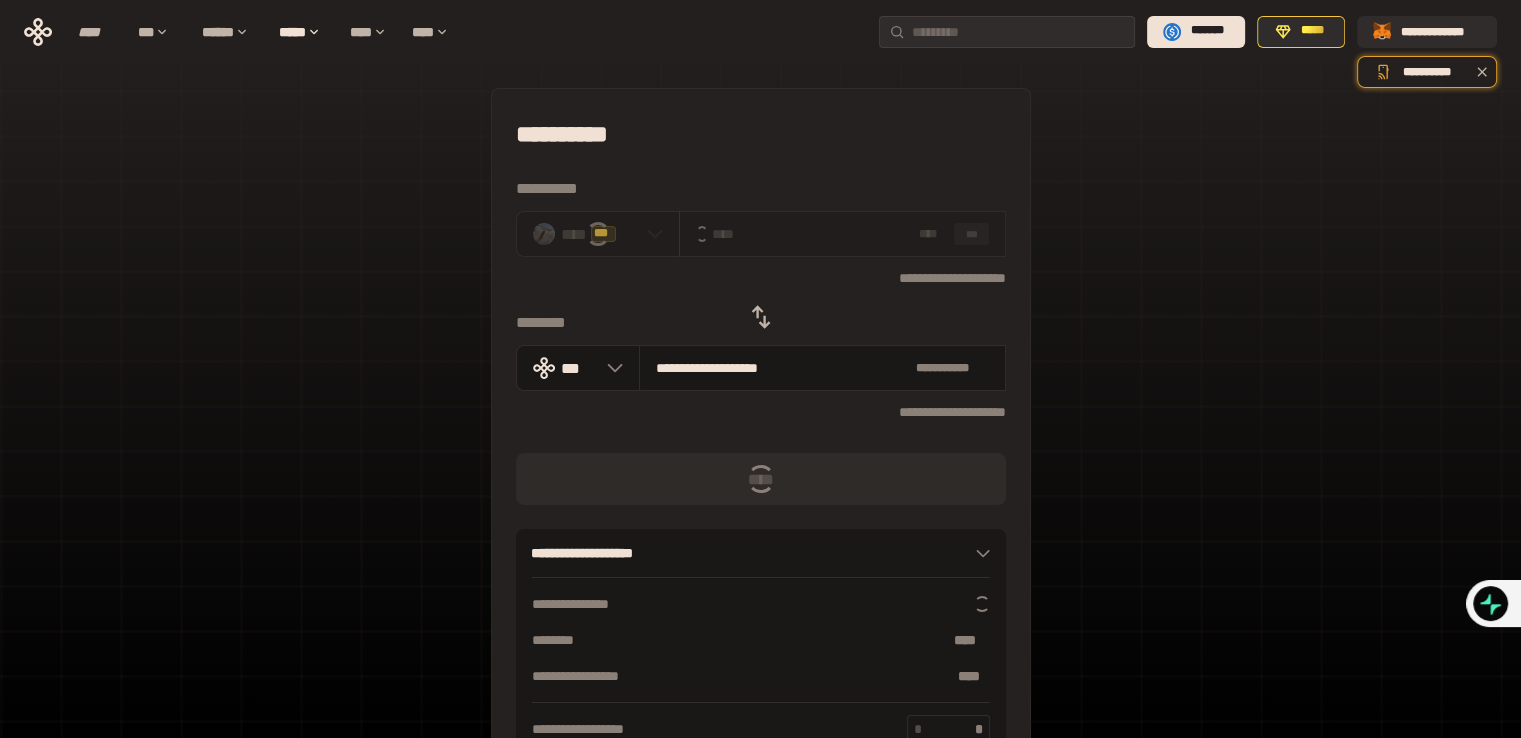 click on "**********" at bounding box center [761, 604] 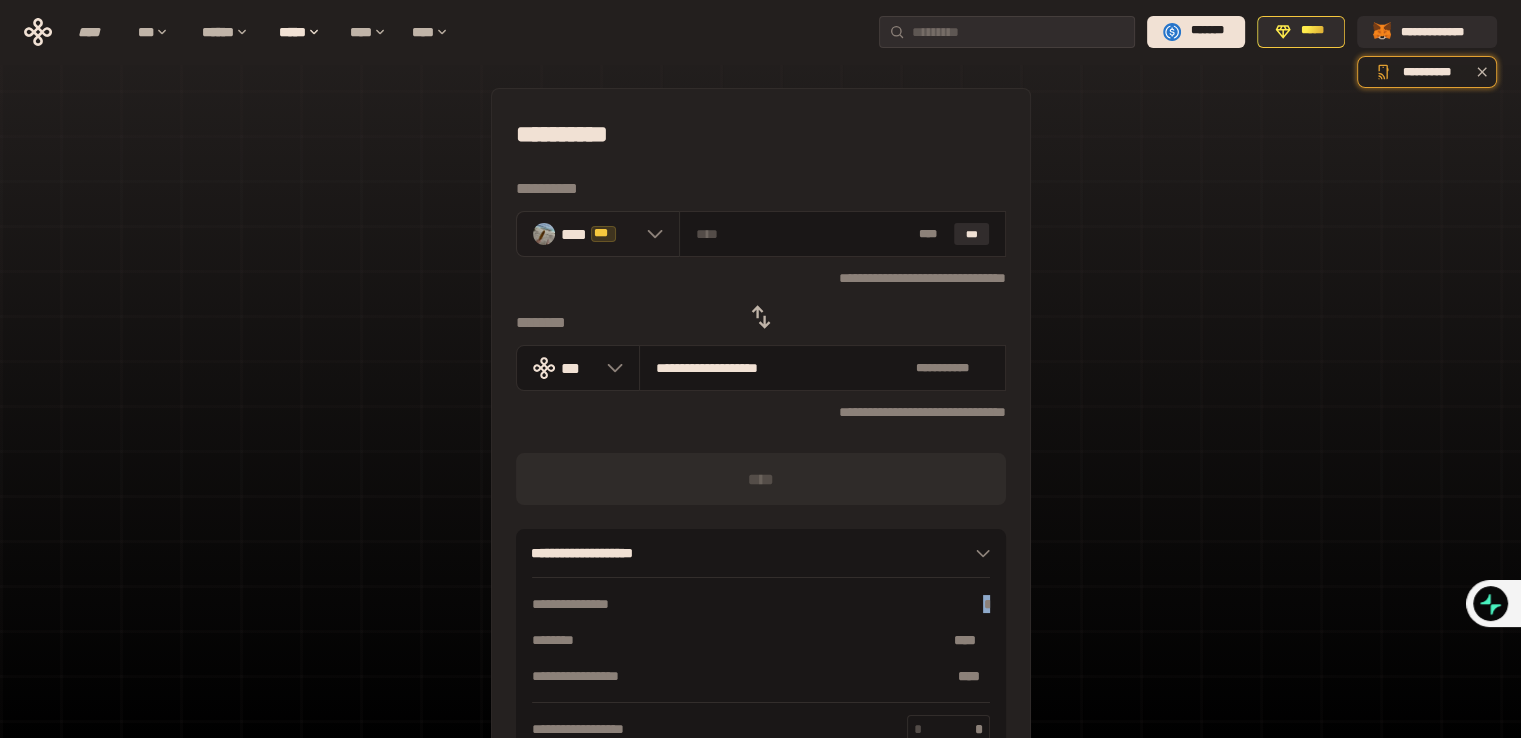 click 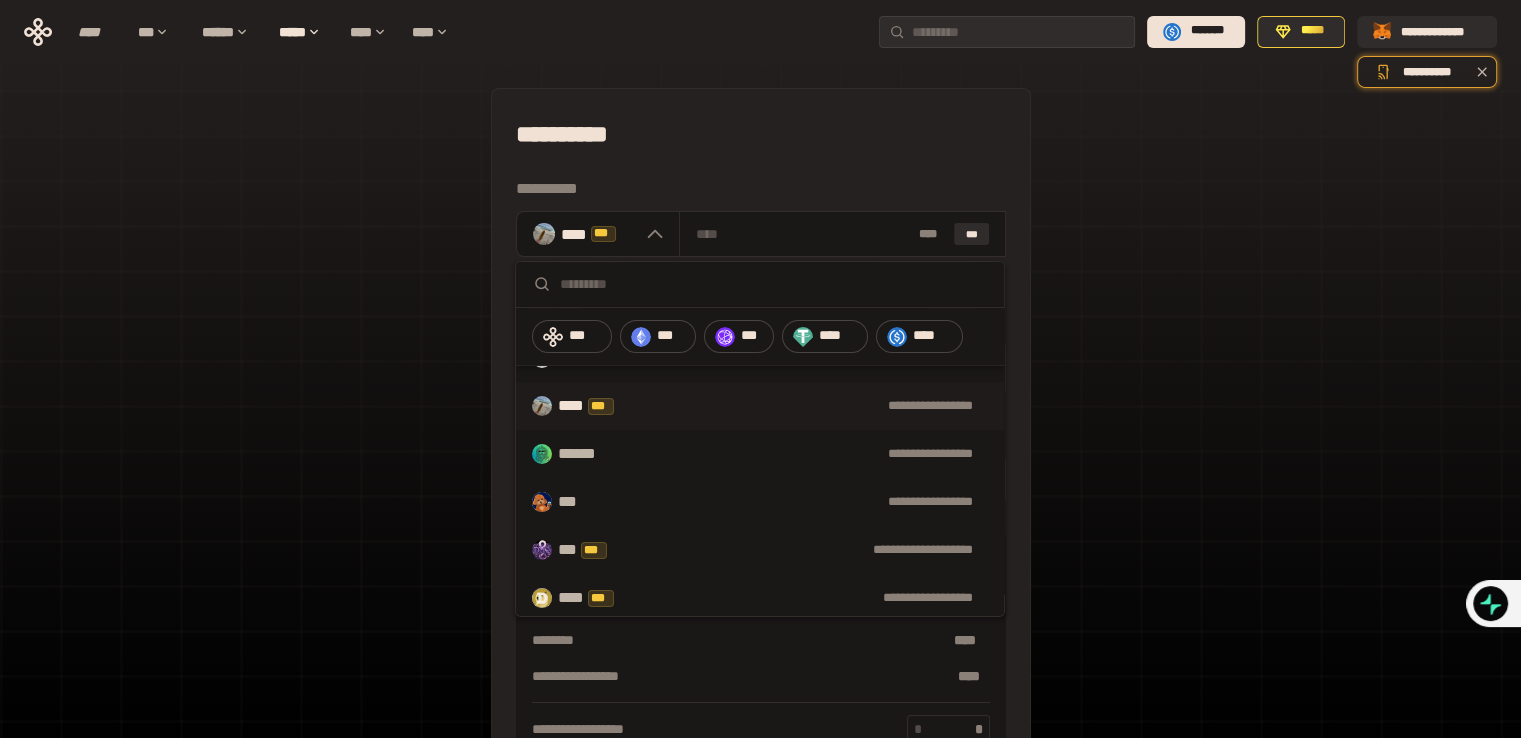scroll, scrollTop: 200, scrollLeft: 0, axis: vertical 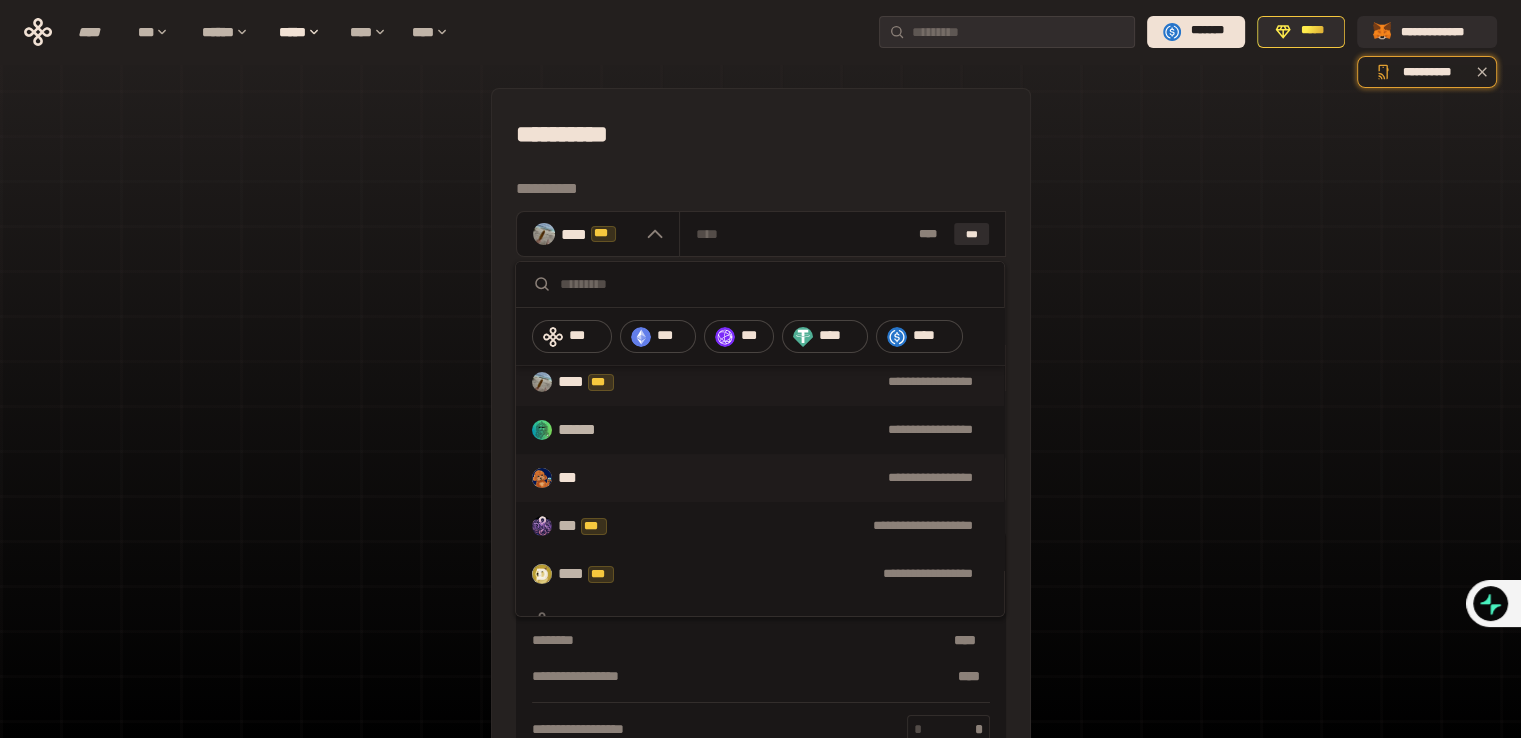 click on "**********" at bounding box center [796, 478] 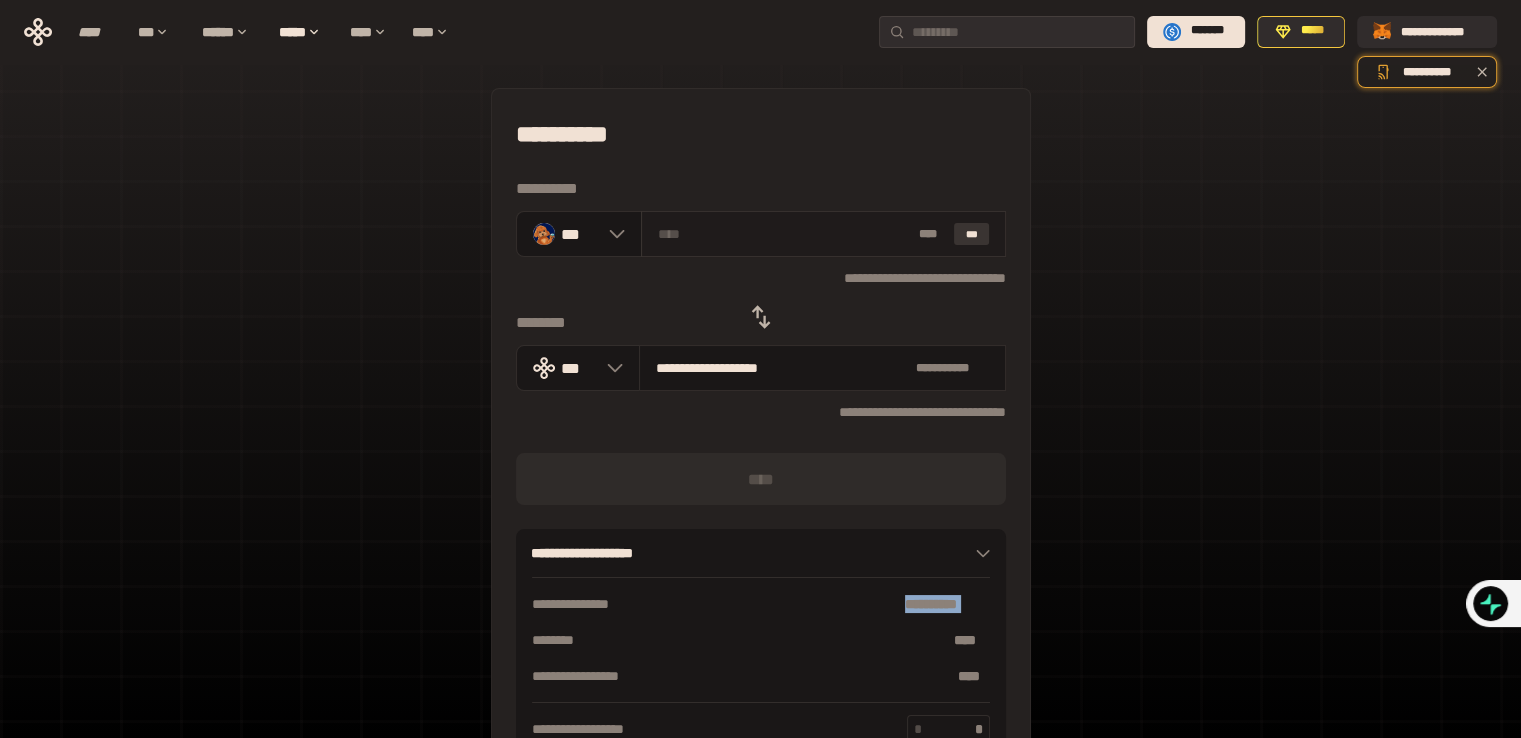 click on "***" at bounding box center (972, 234) 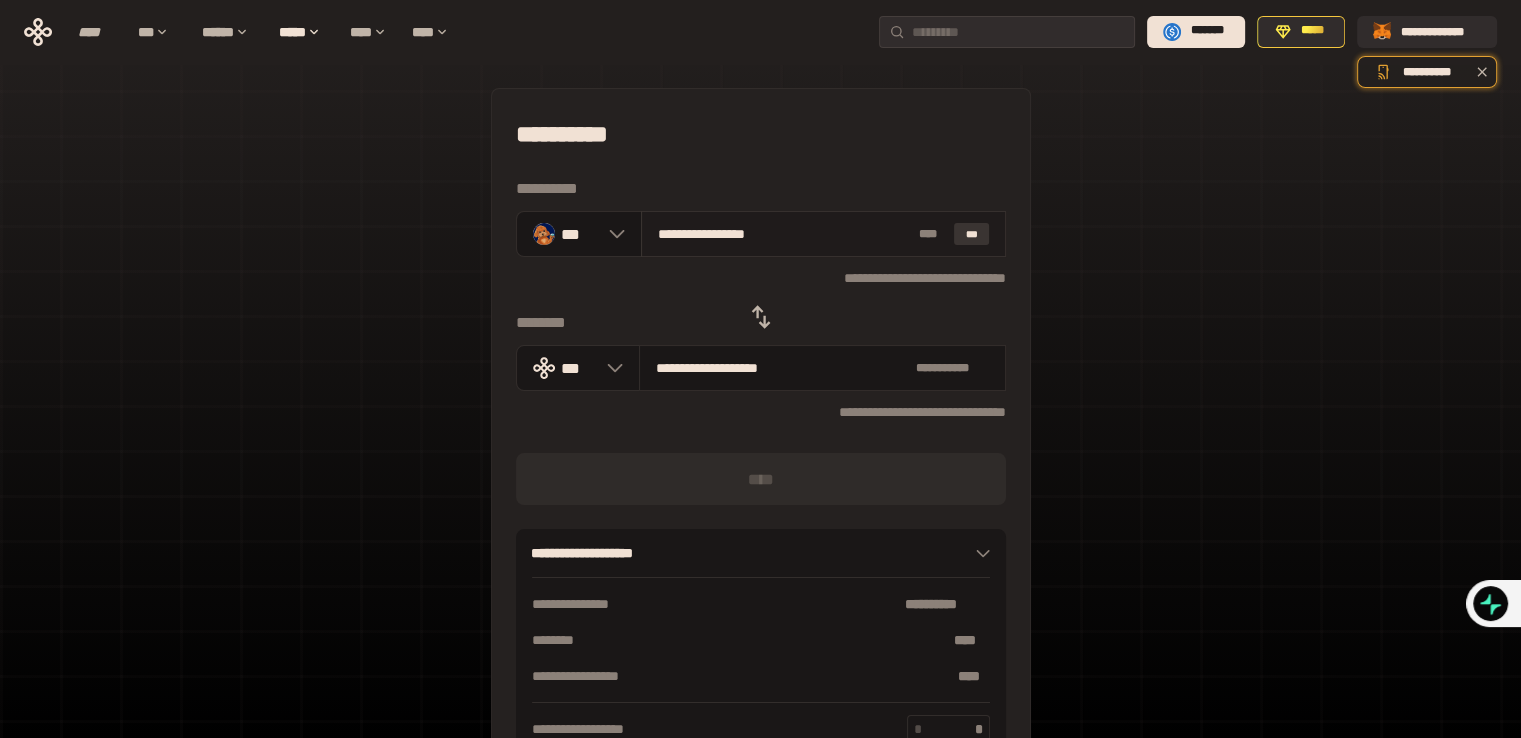 type on "**********" 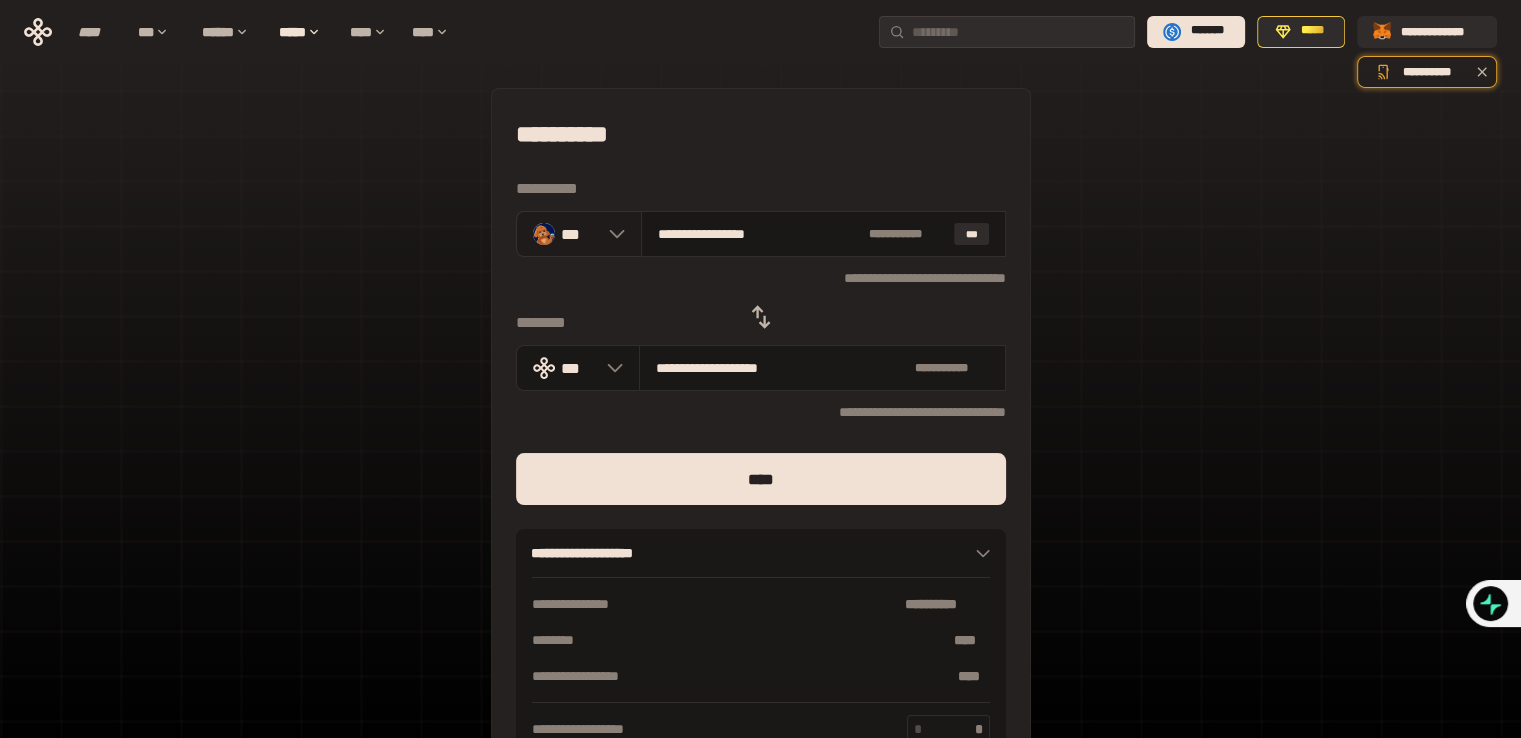 click 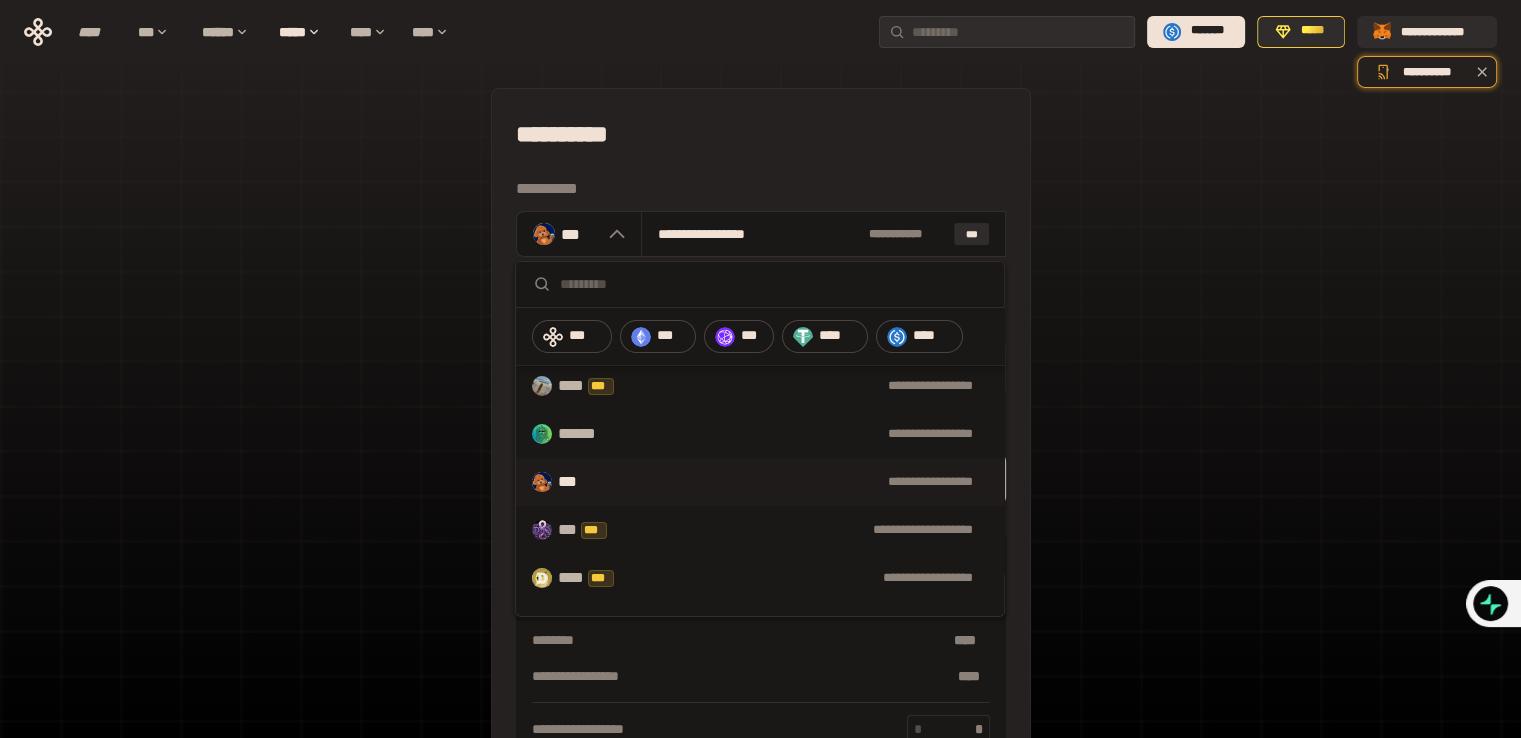 scroll, scrollTop: 240, scrollLeft: 0, axis: vertical 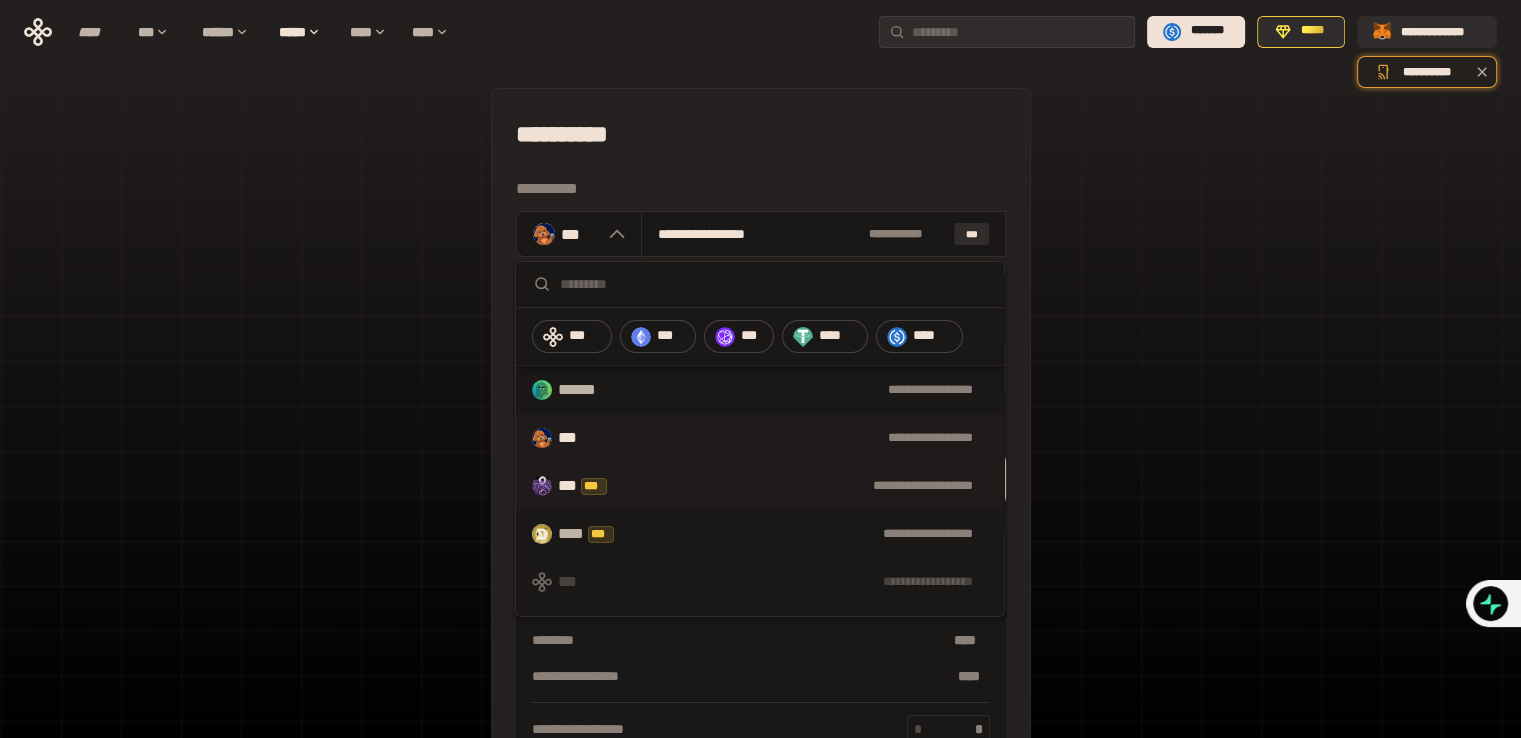 click on "**********" at bounding box center (812, 486) 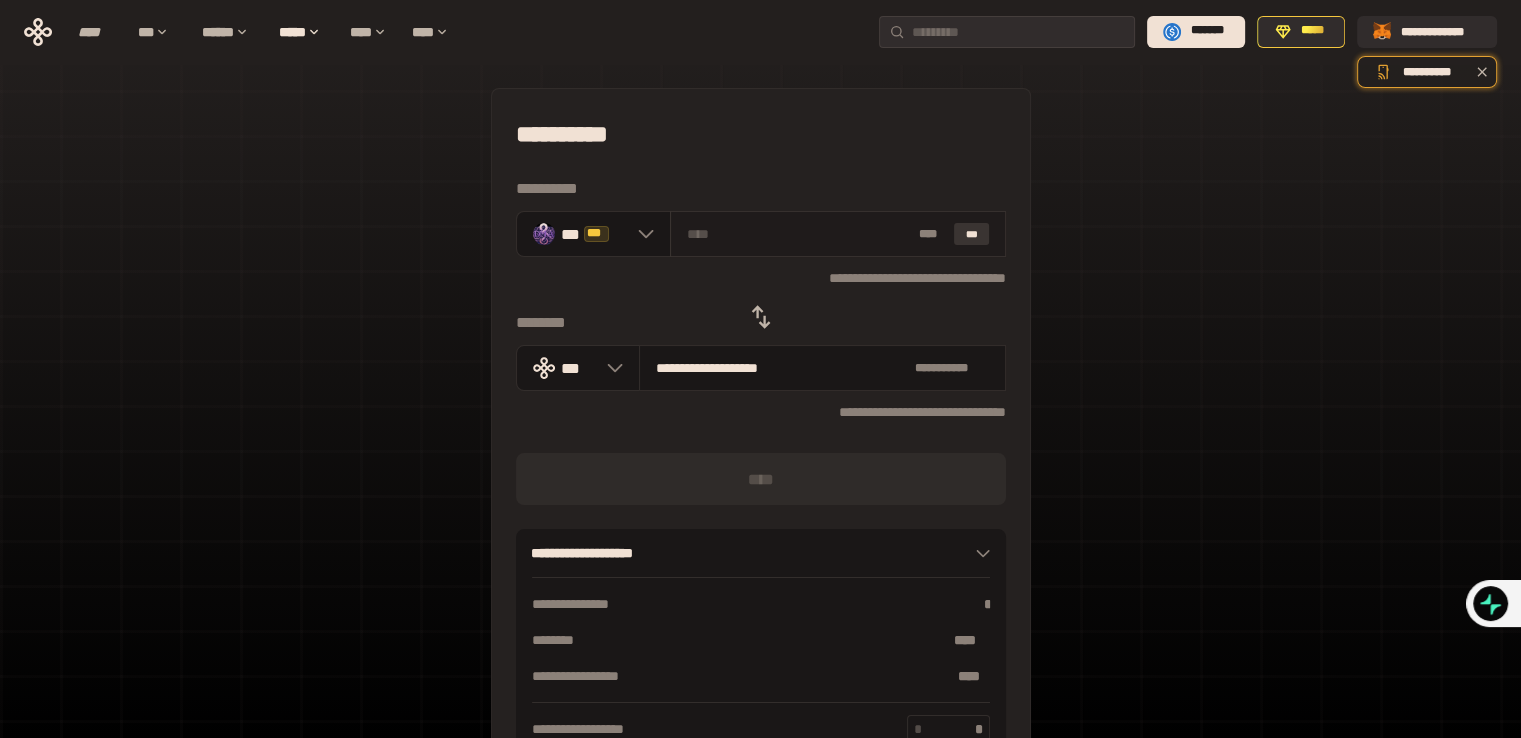 click on "***" at bounding box center [972, 234] 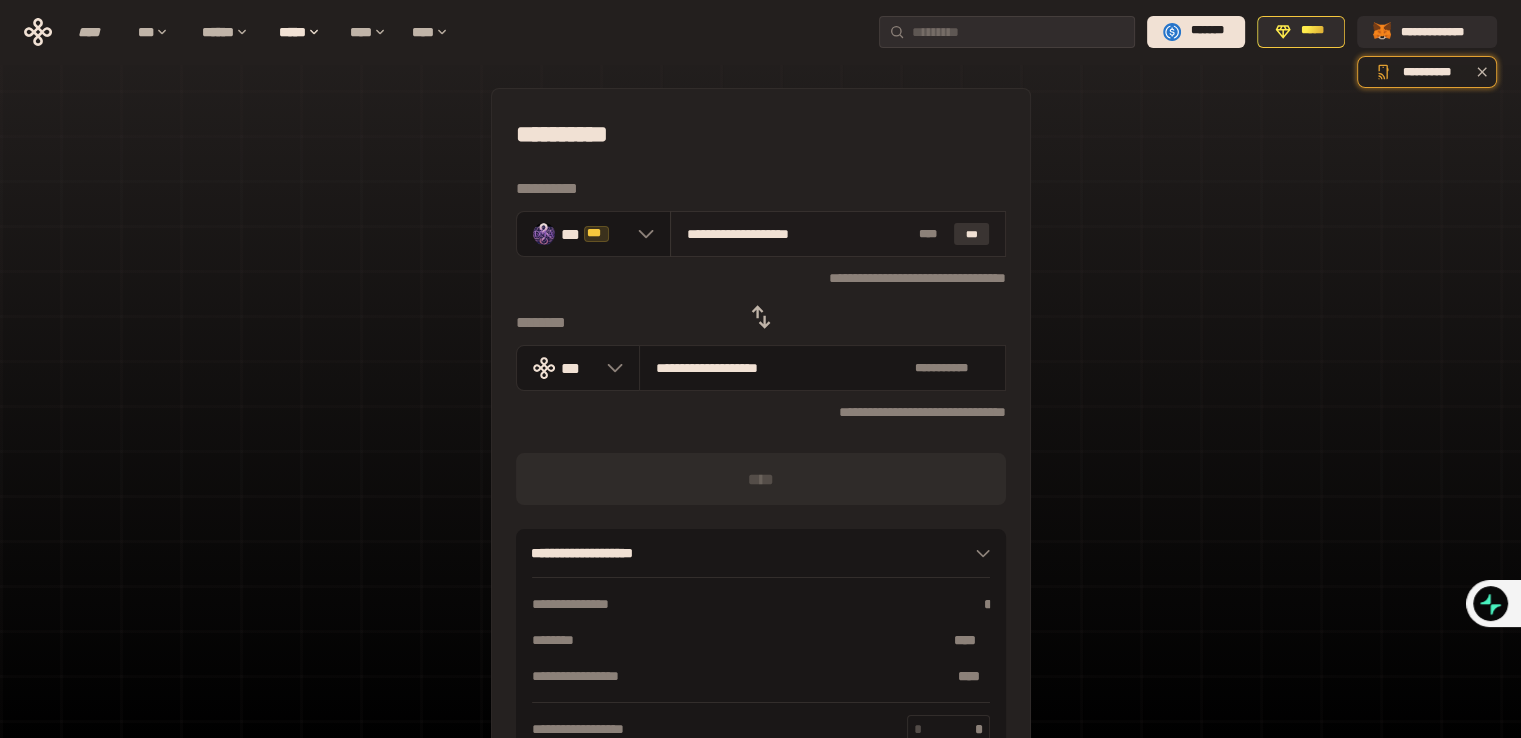 type on "**********" 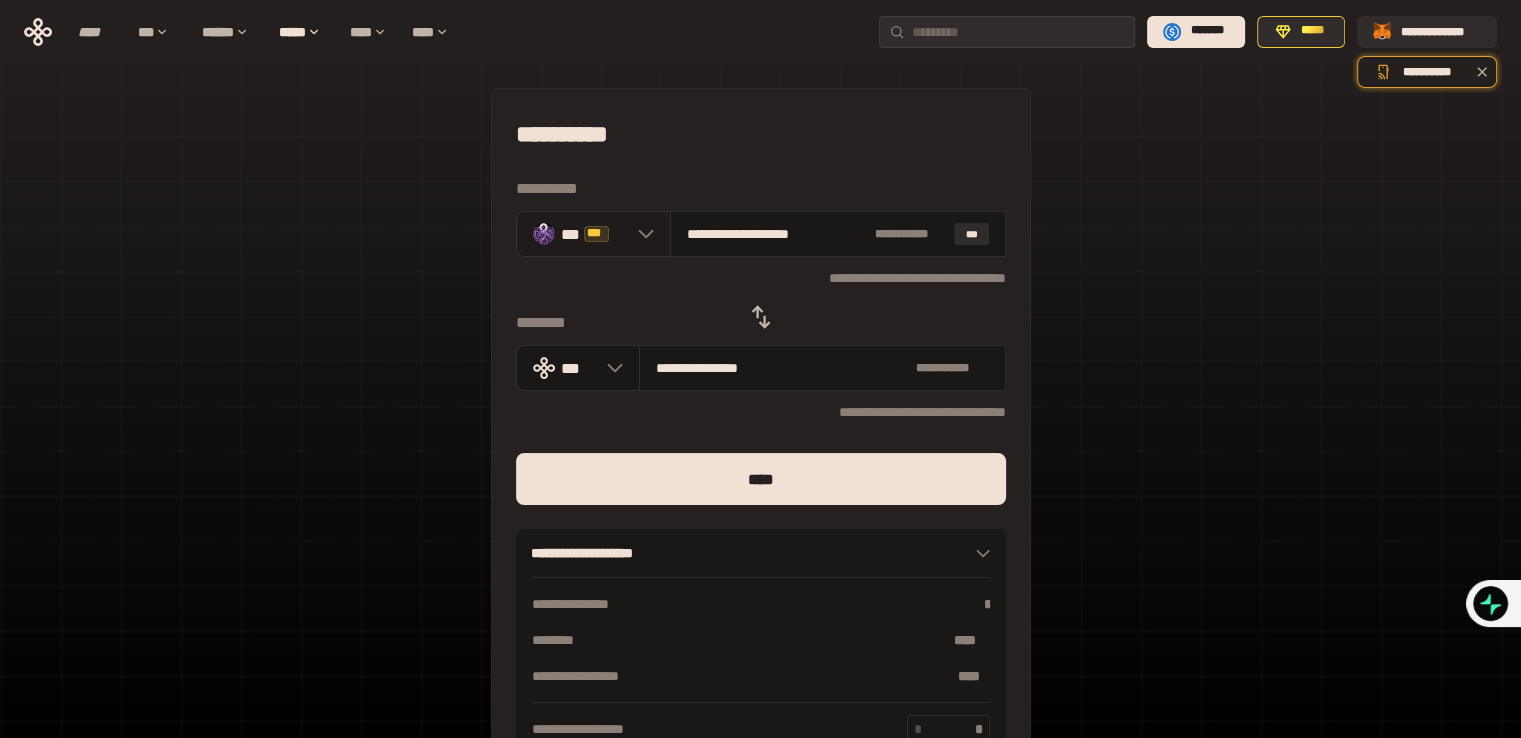 click 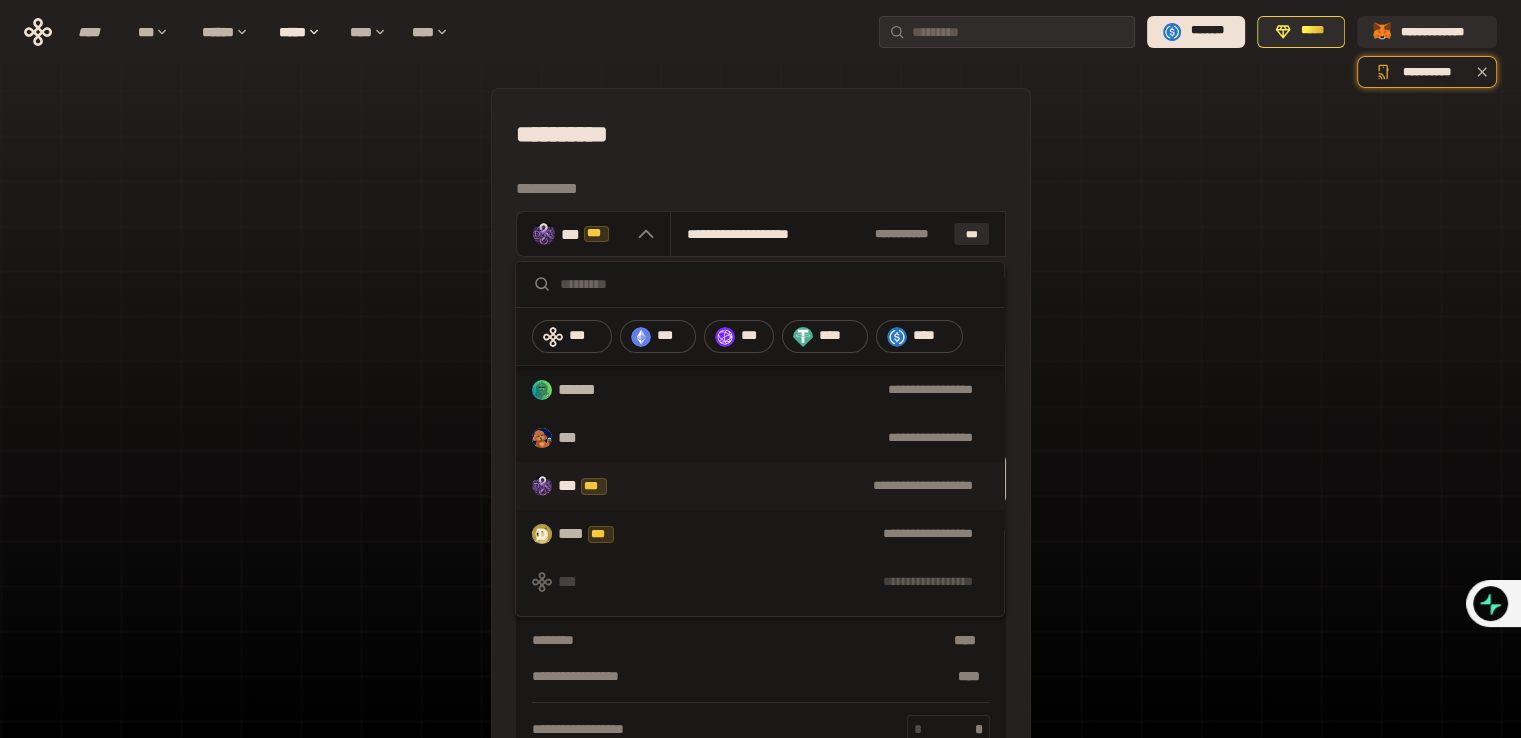 scroll, scrollTop: 280, scrollLeft: 0, axis: vertical 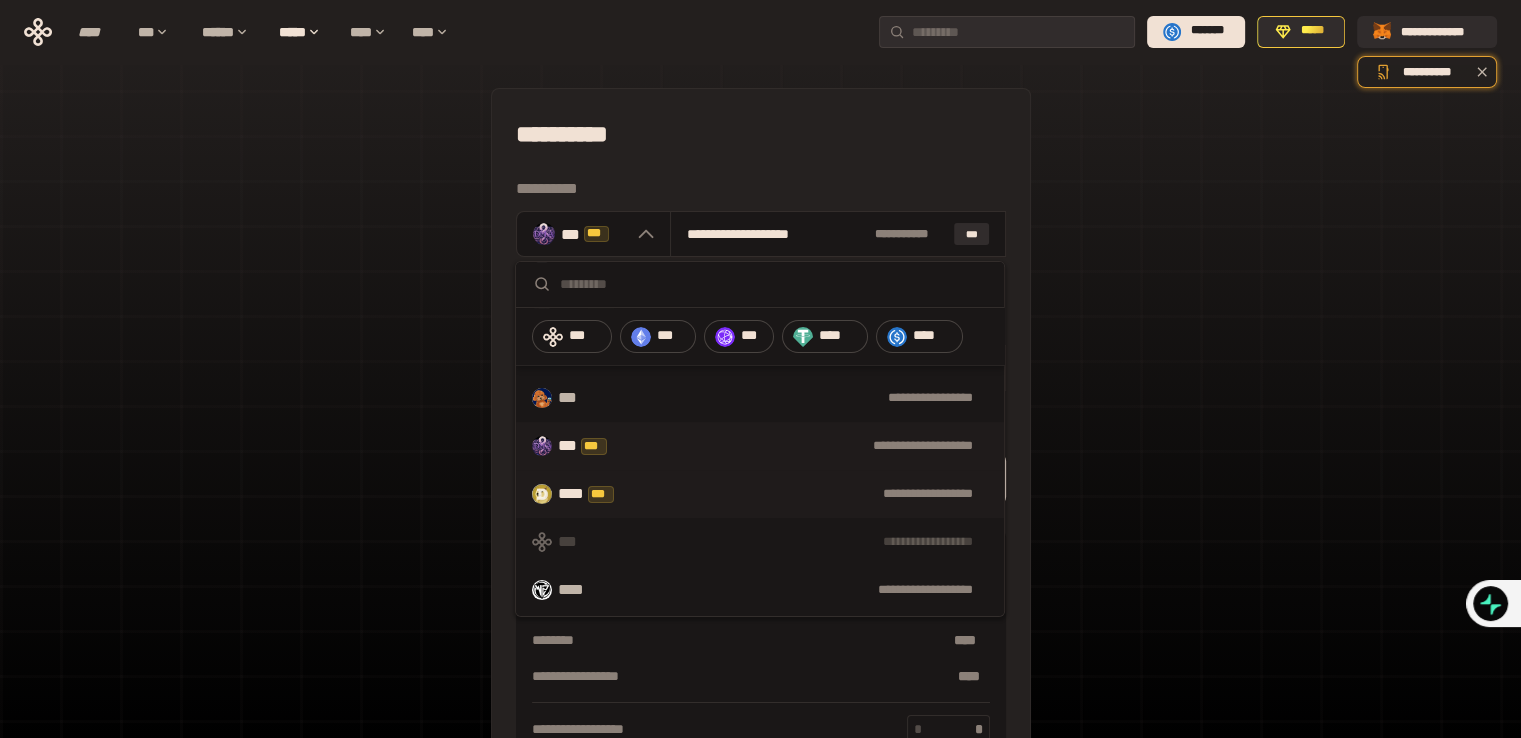 click on "**********" at bounding box center [816, 494] 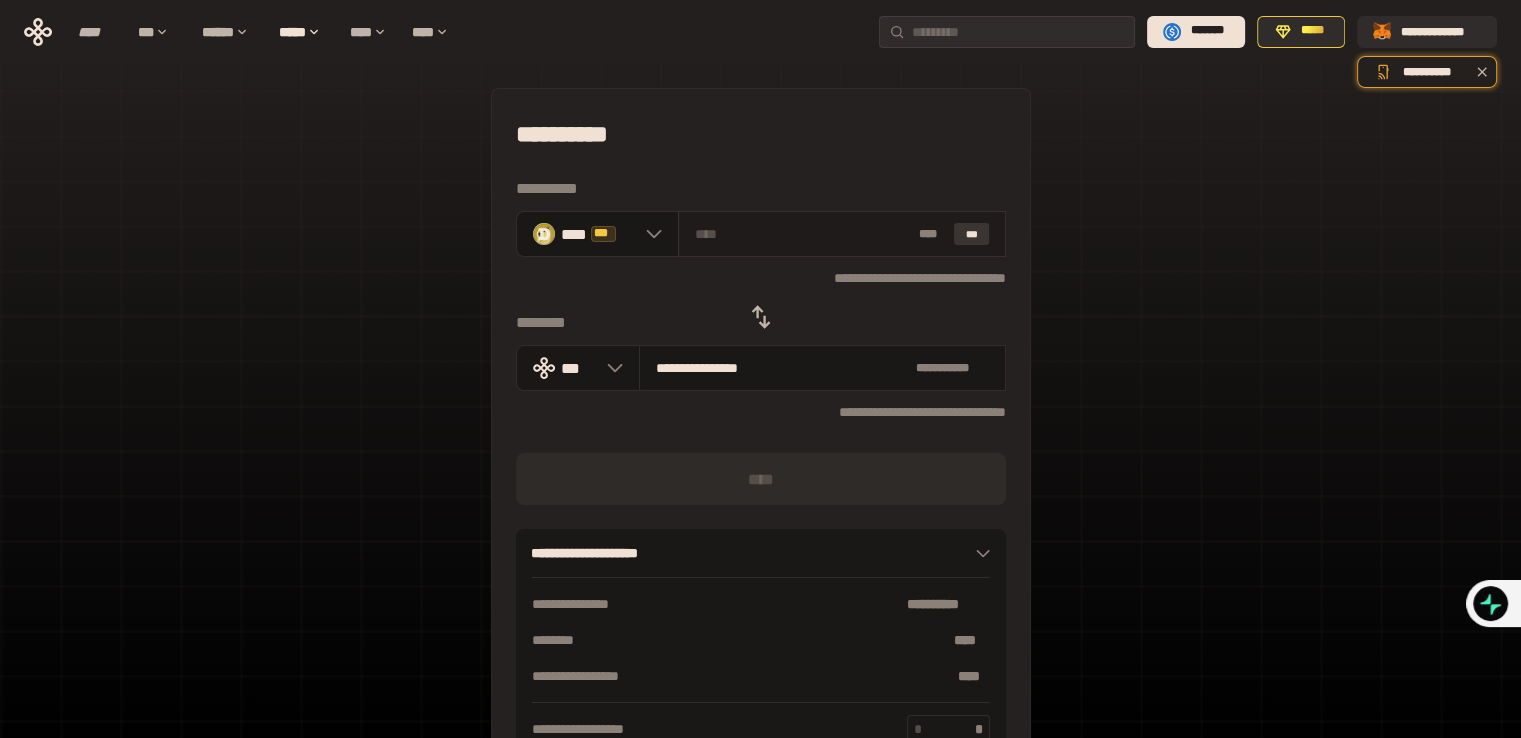 click on "***" at bounding box center [972, 234] 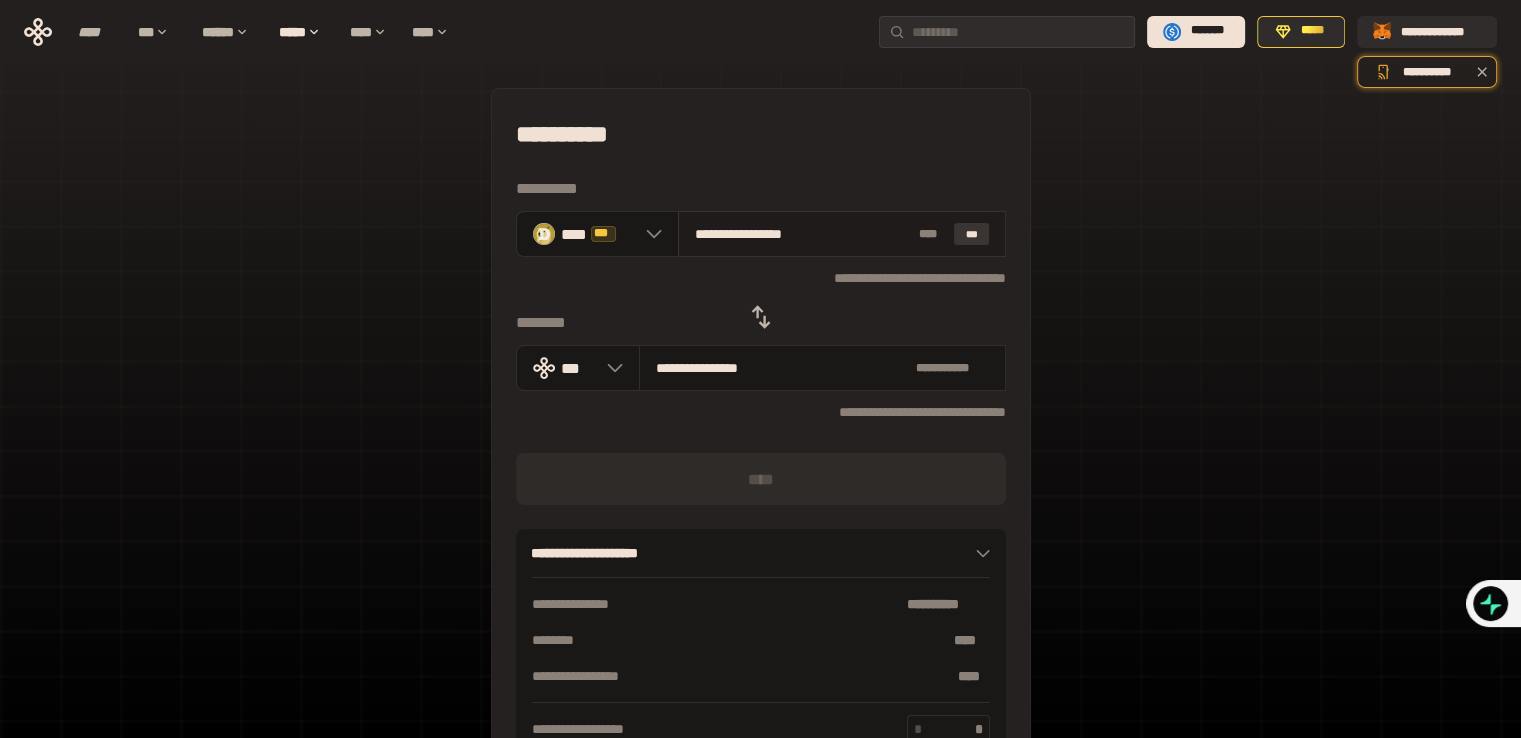 type on "**********" 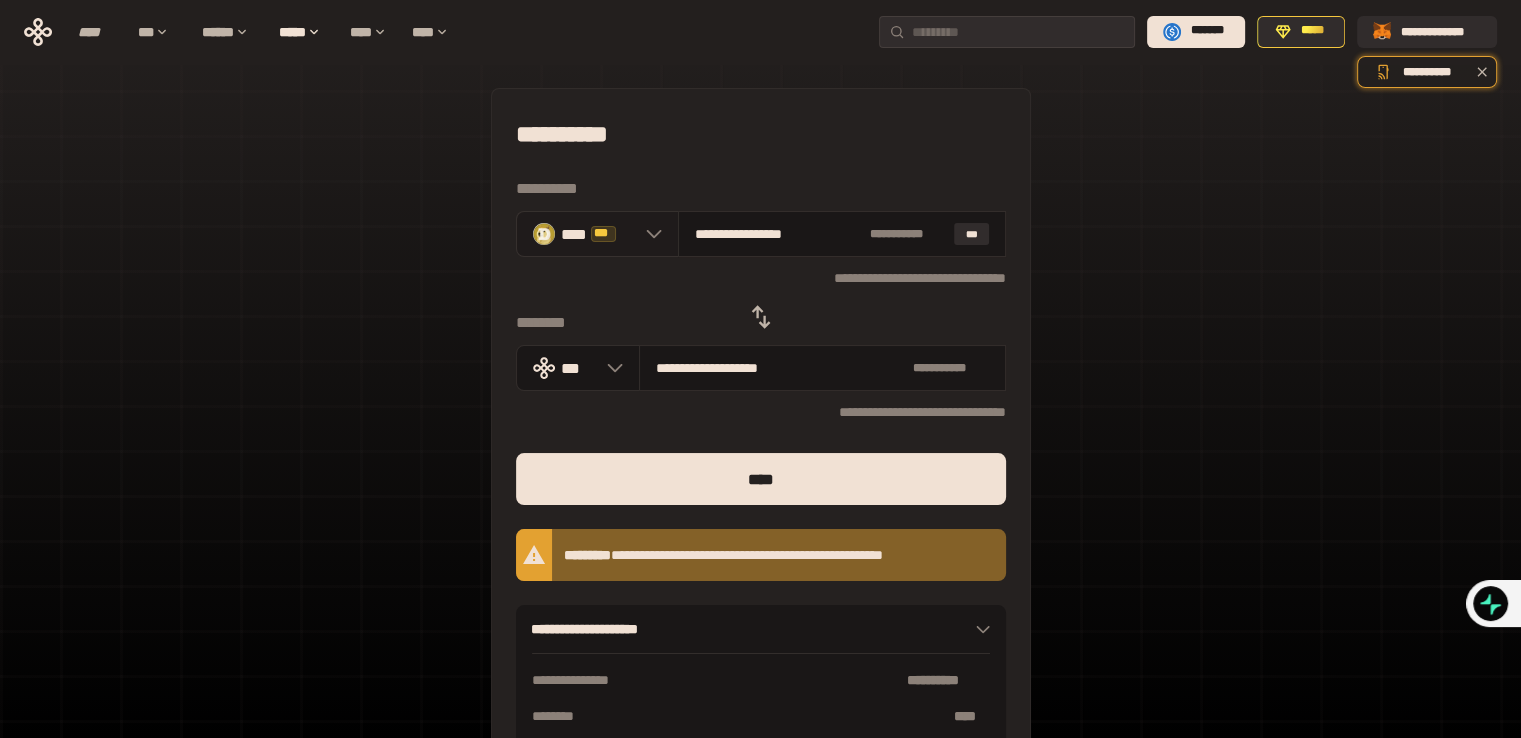 click 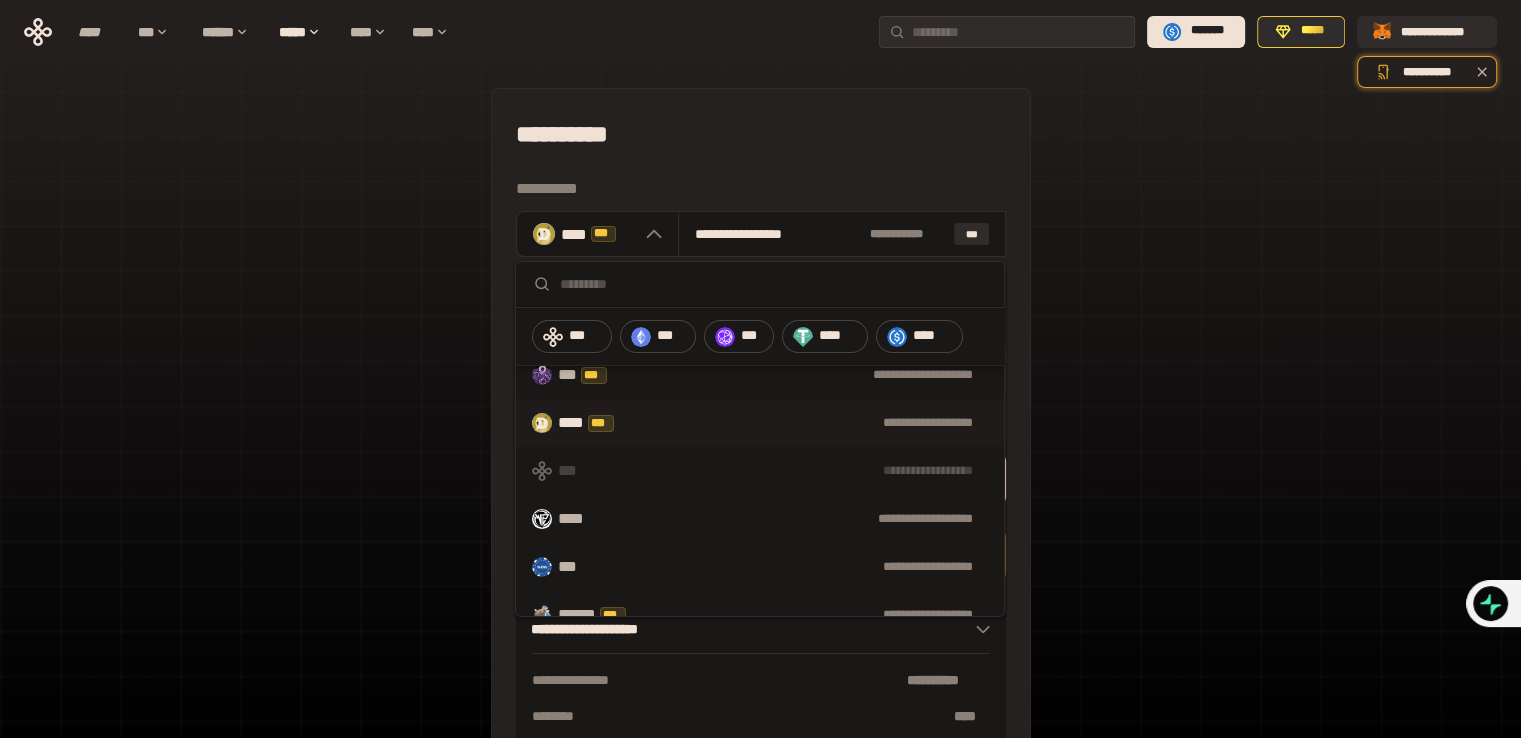 scroll, scrollTop: 400, scrollLeft: 0, axis: vertical 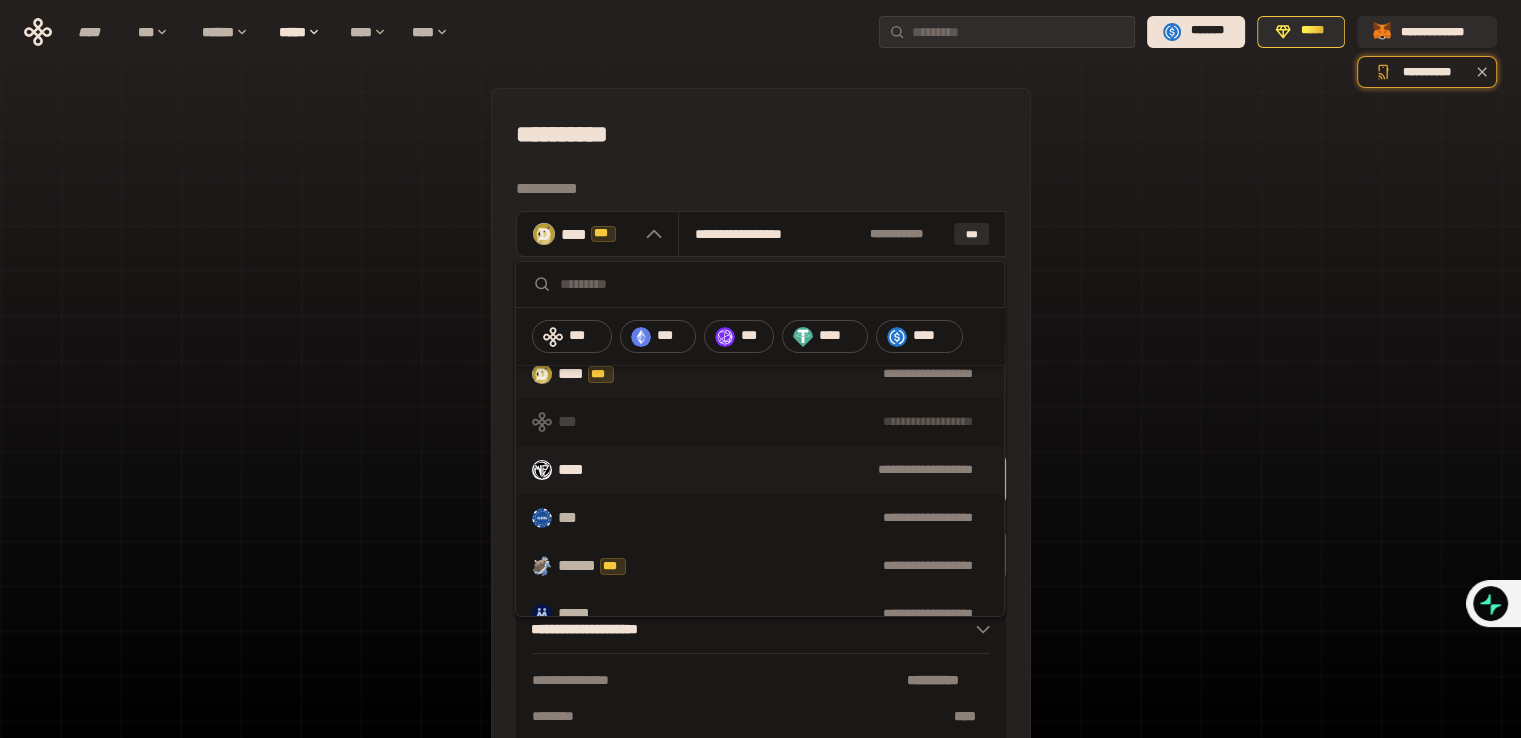click on "**********" at bounding box center [795, 470] 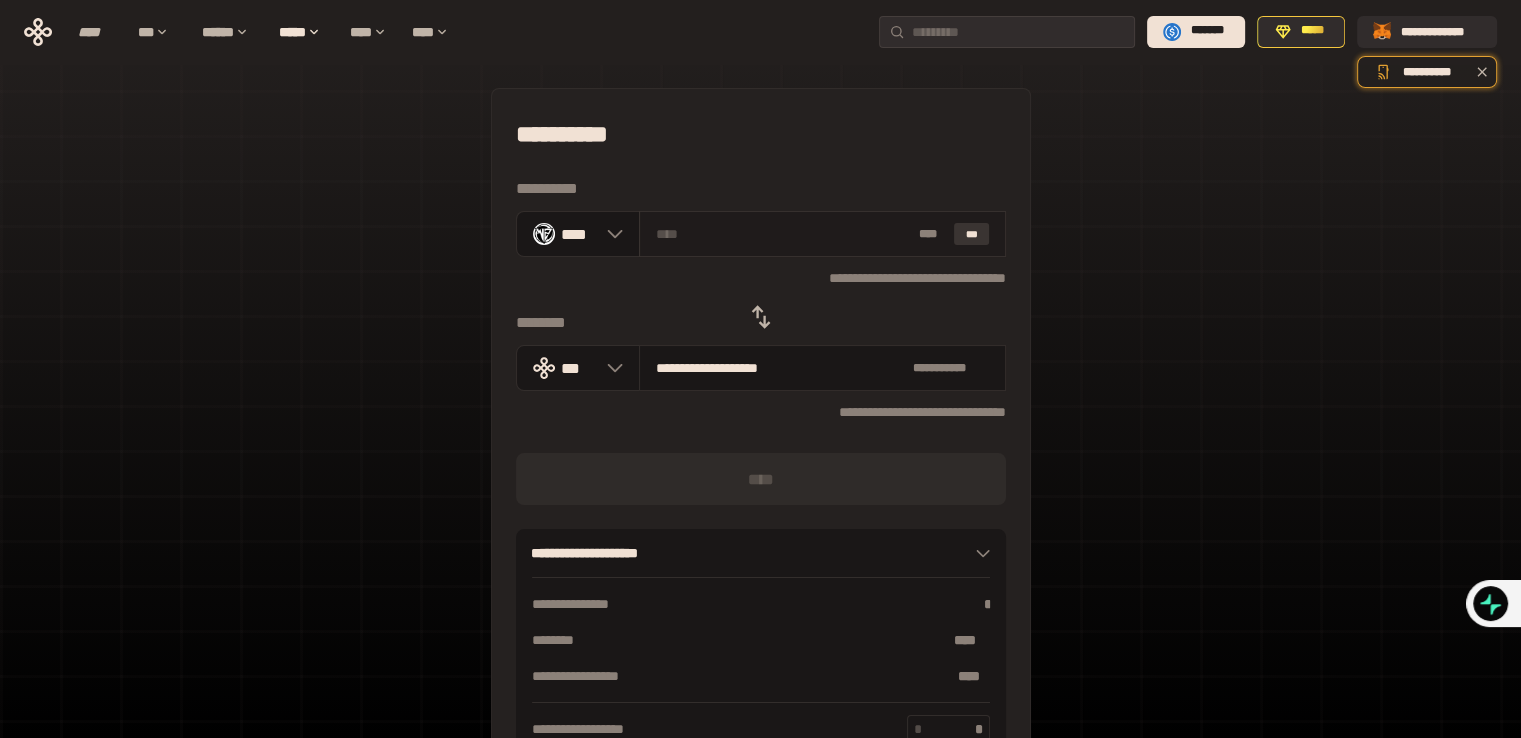 click on "***" at bounding box center (972, 234) 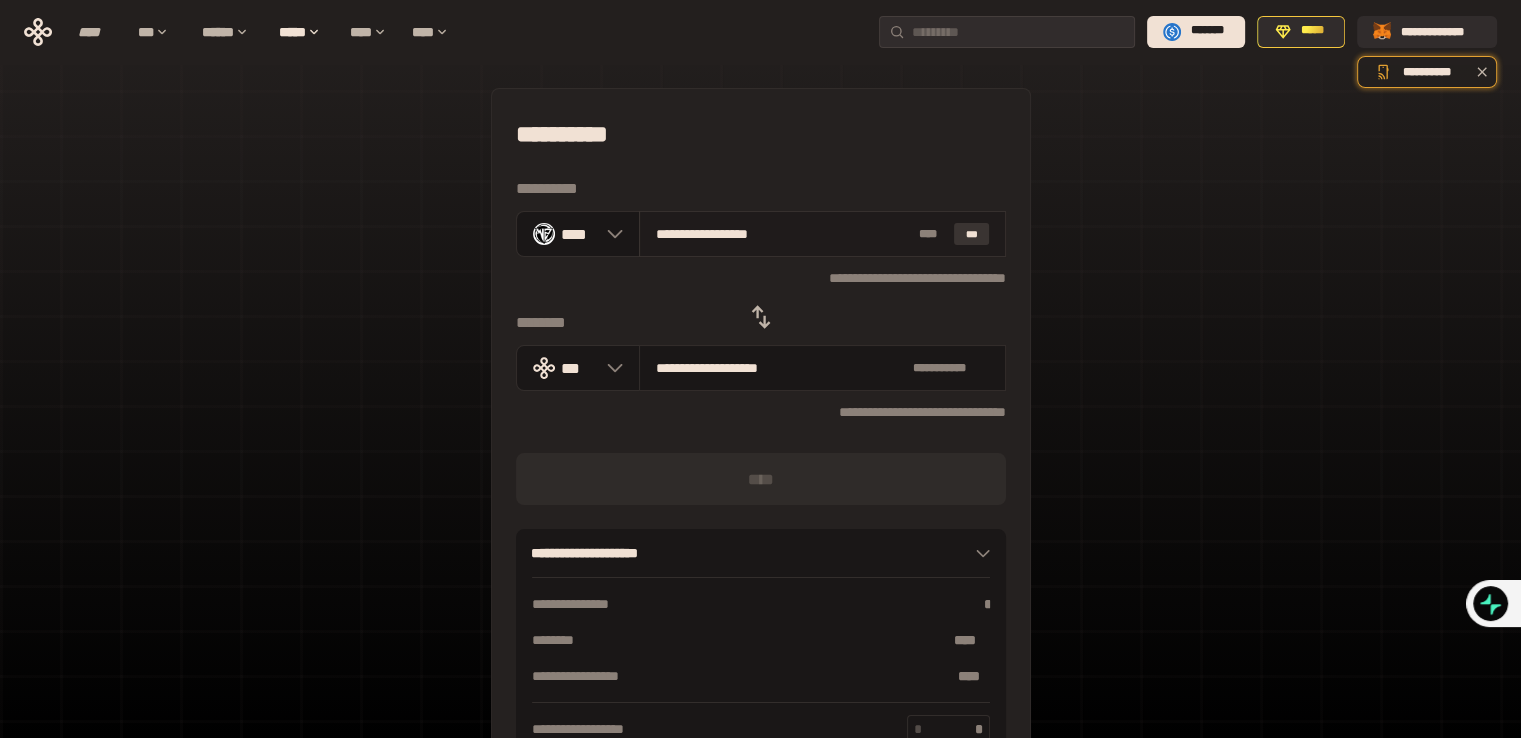 type on "**********" 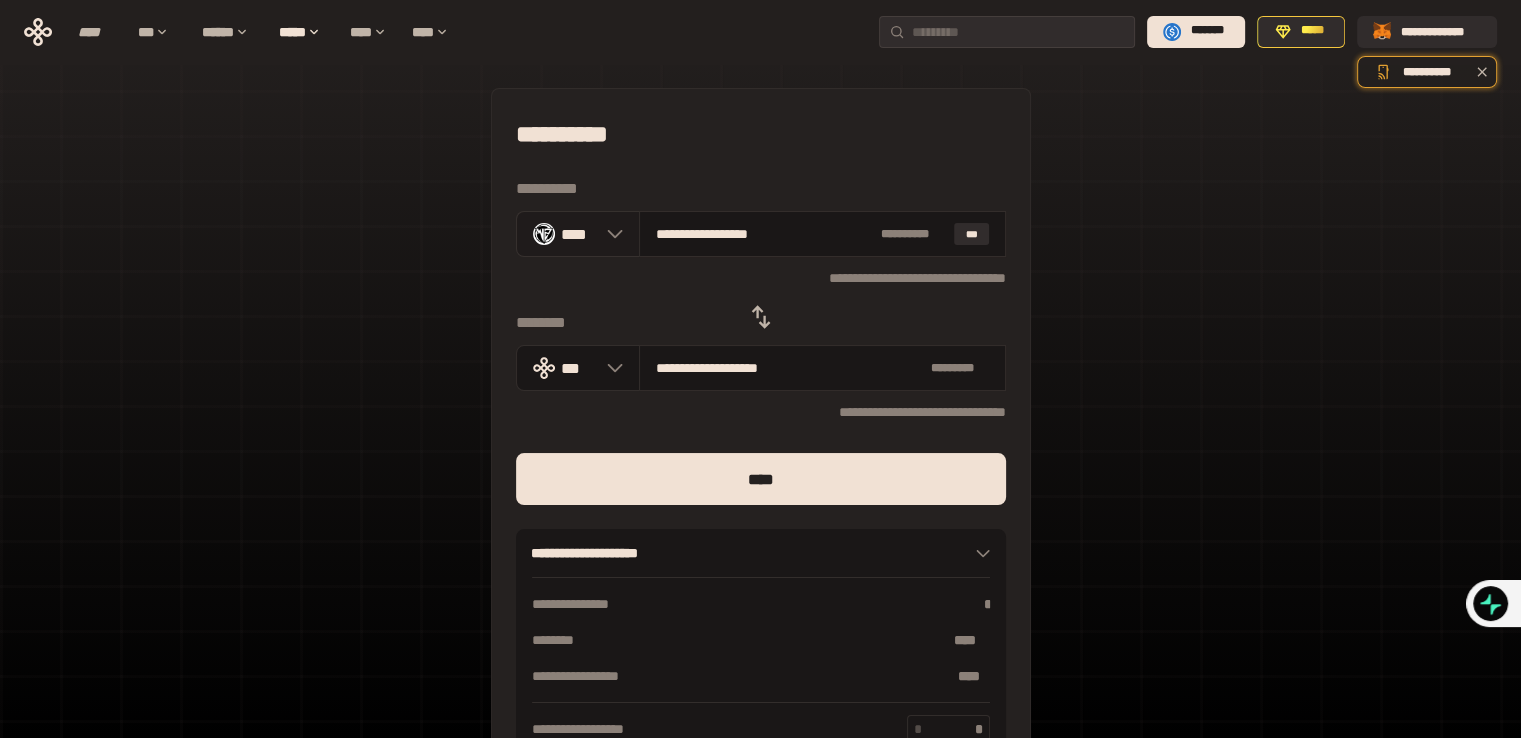 click 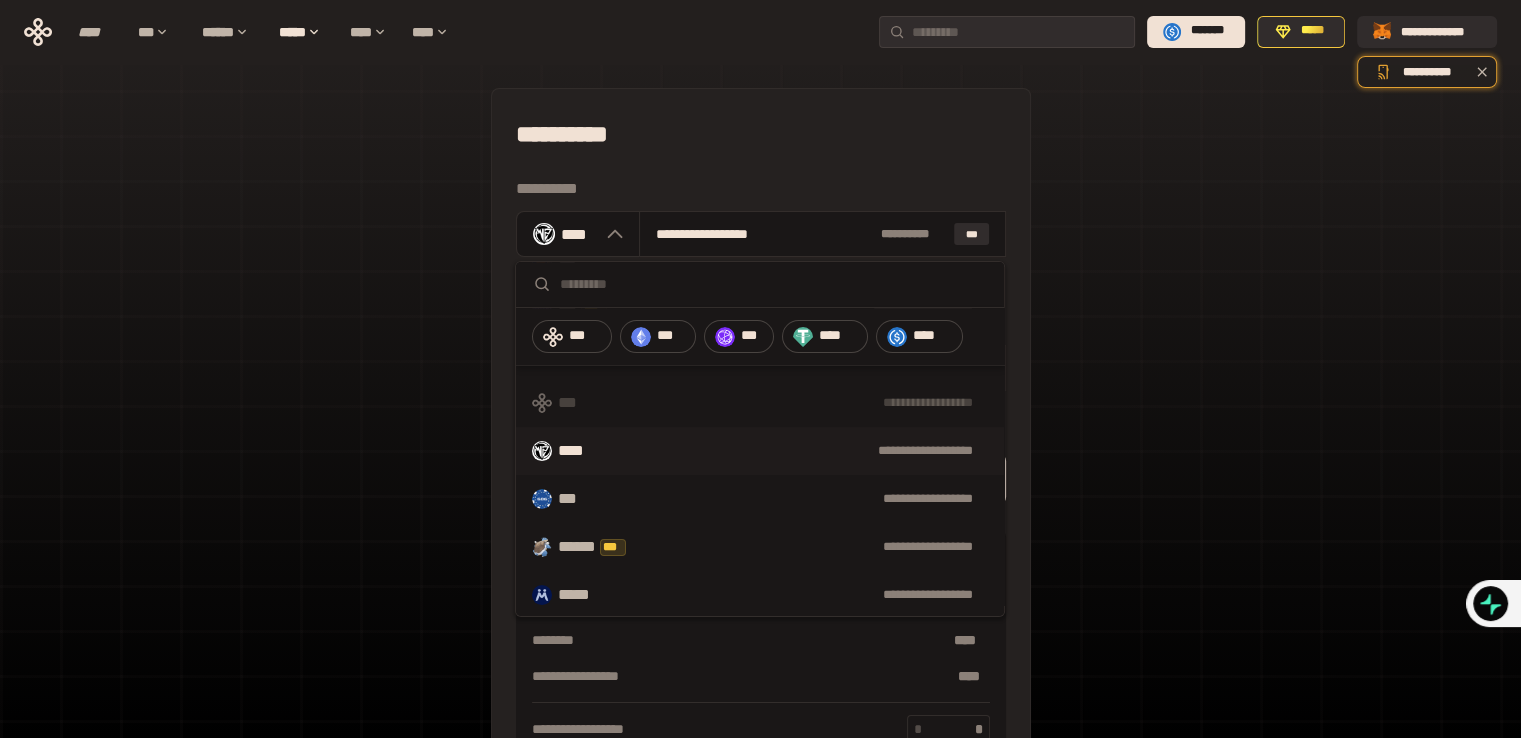 scroll, scrollTop: 400, scrollLeft: 0, axis: vertical 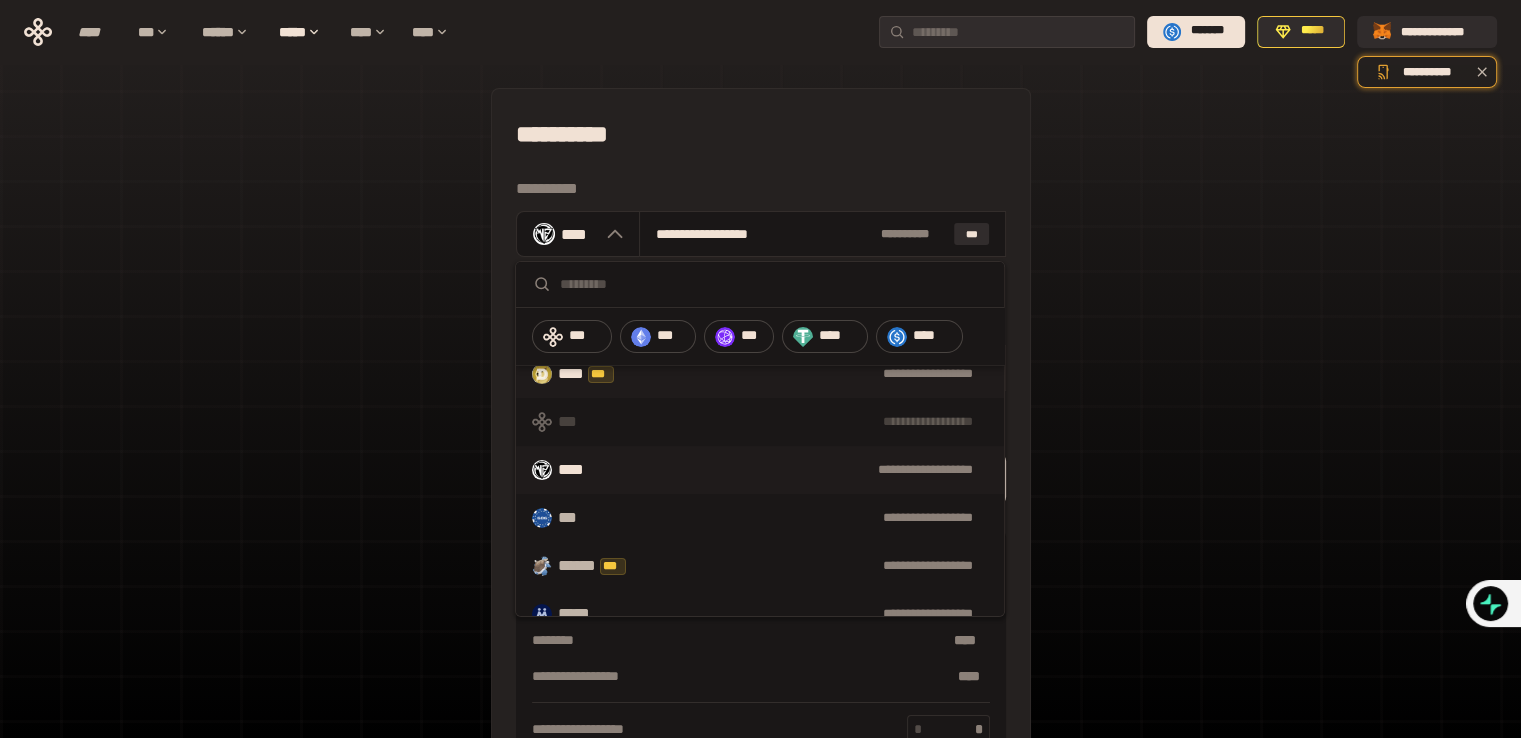 click on "**********" at bounding box center (760, 374) 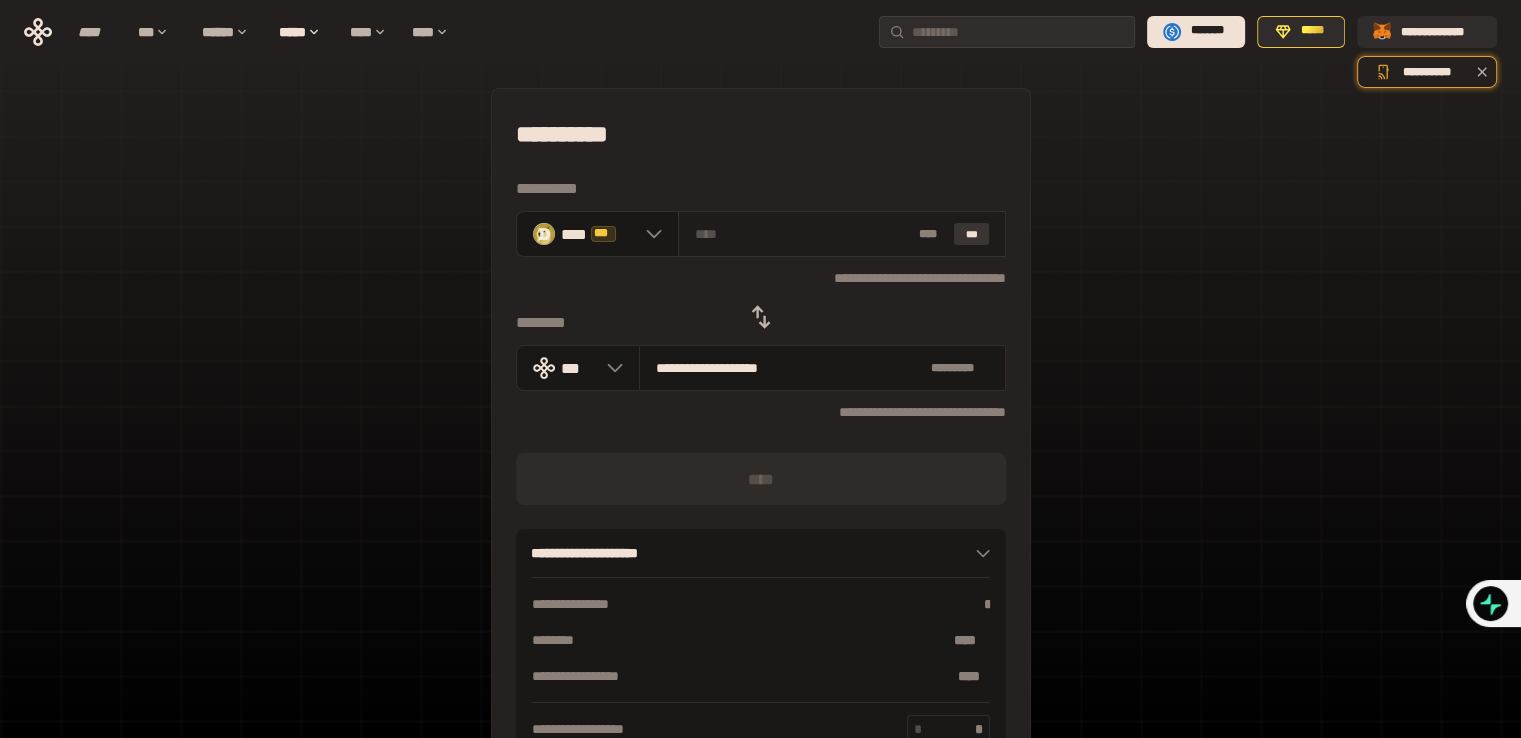 click on "***" at bounding box center [972, 234] 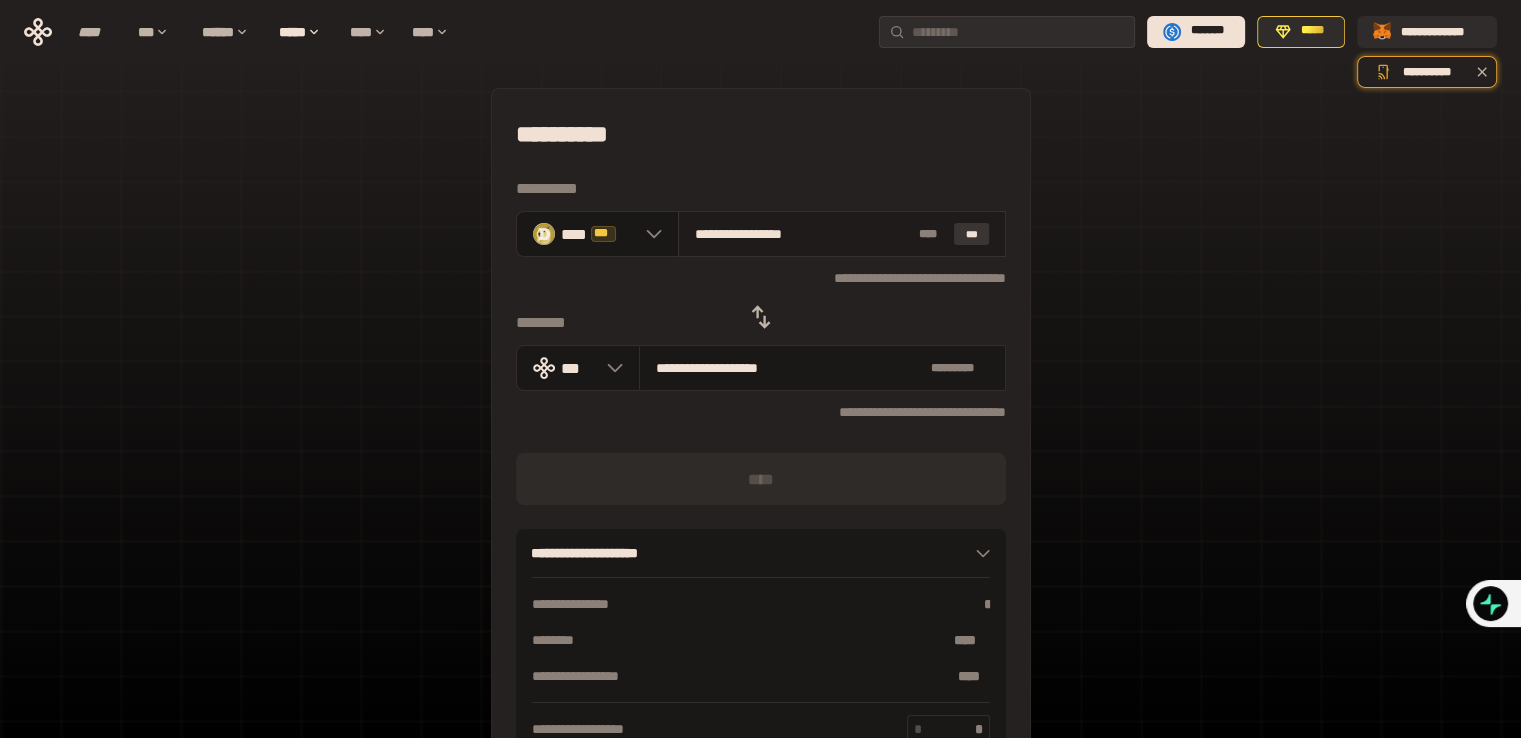 type on "**********" 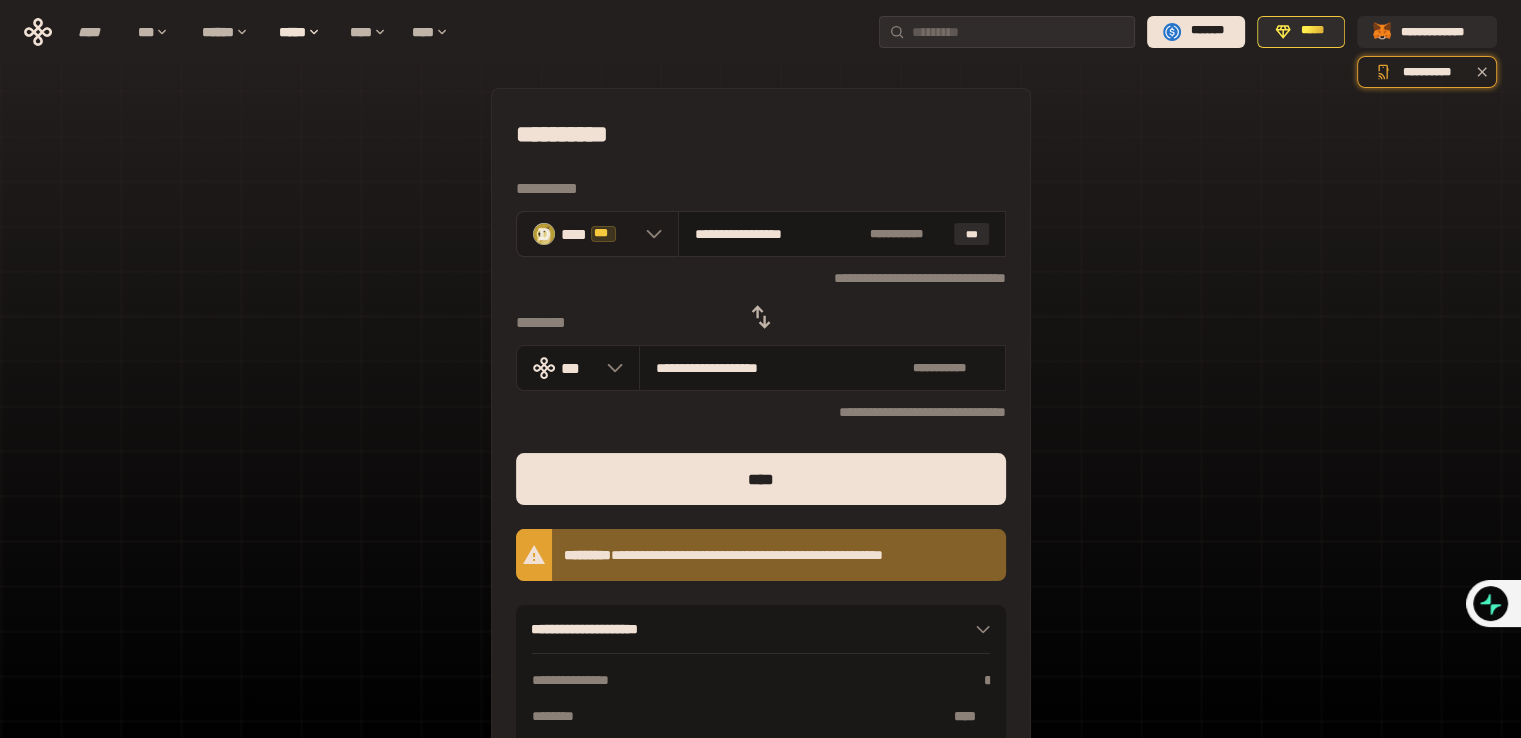 click 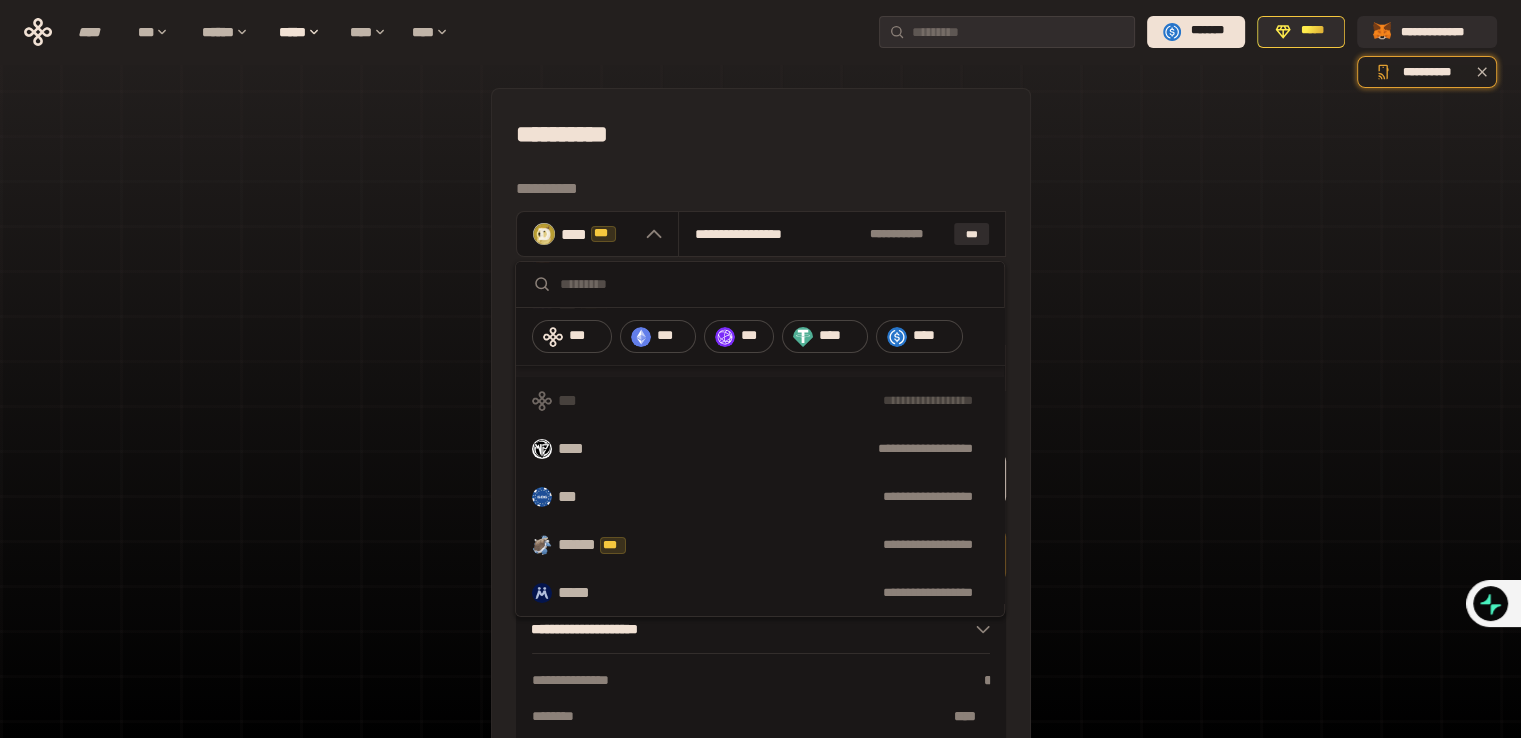 scroll, scrollTop: 440, scrollLeft: 0, axis: vertical 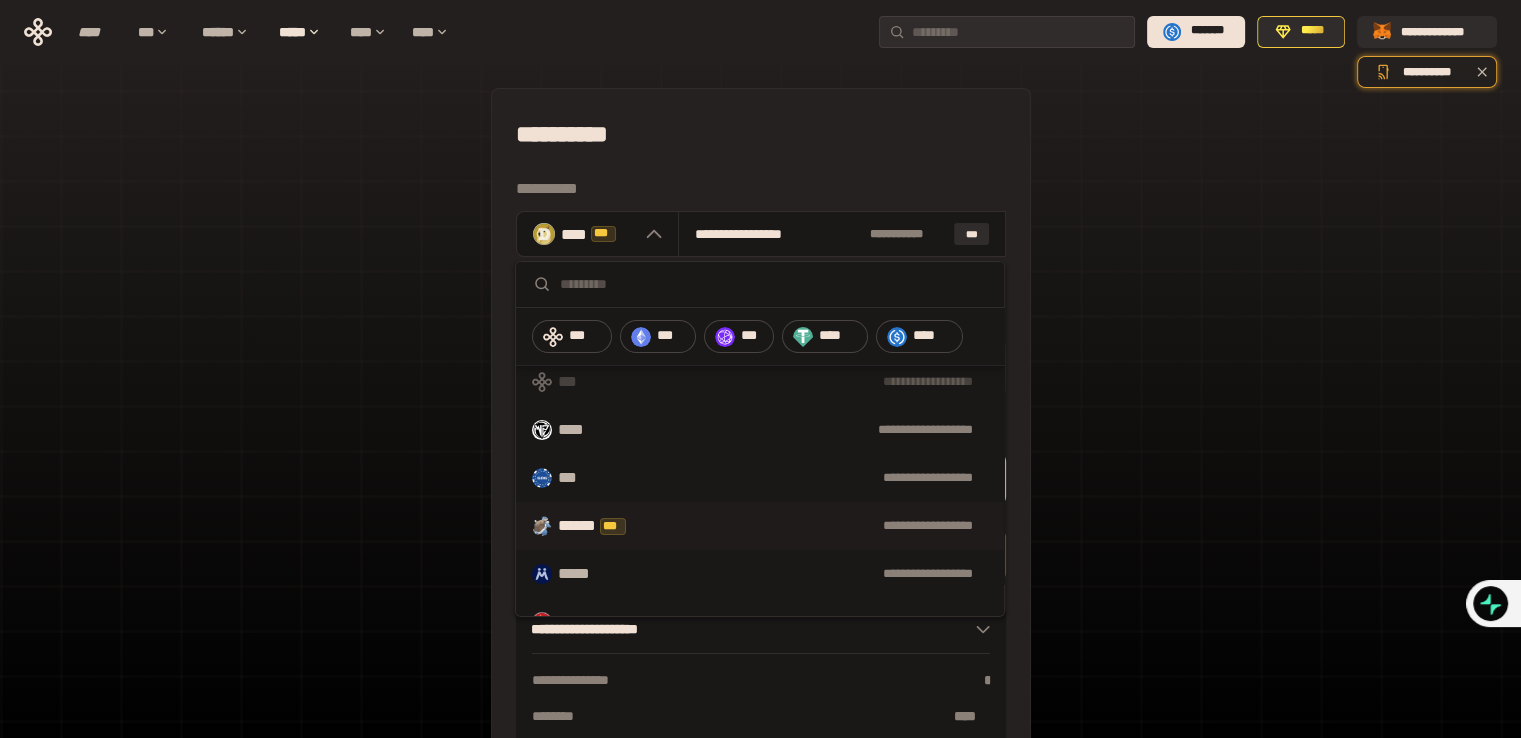 click on "**********" at bounding box center [825, 526] 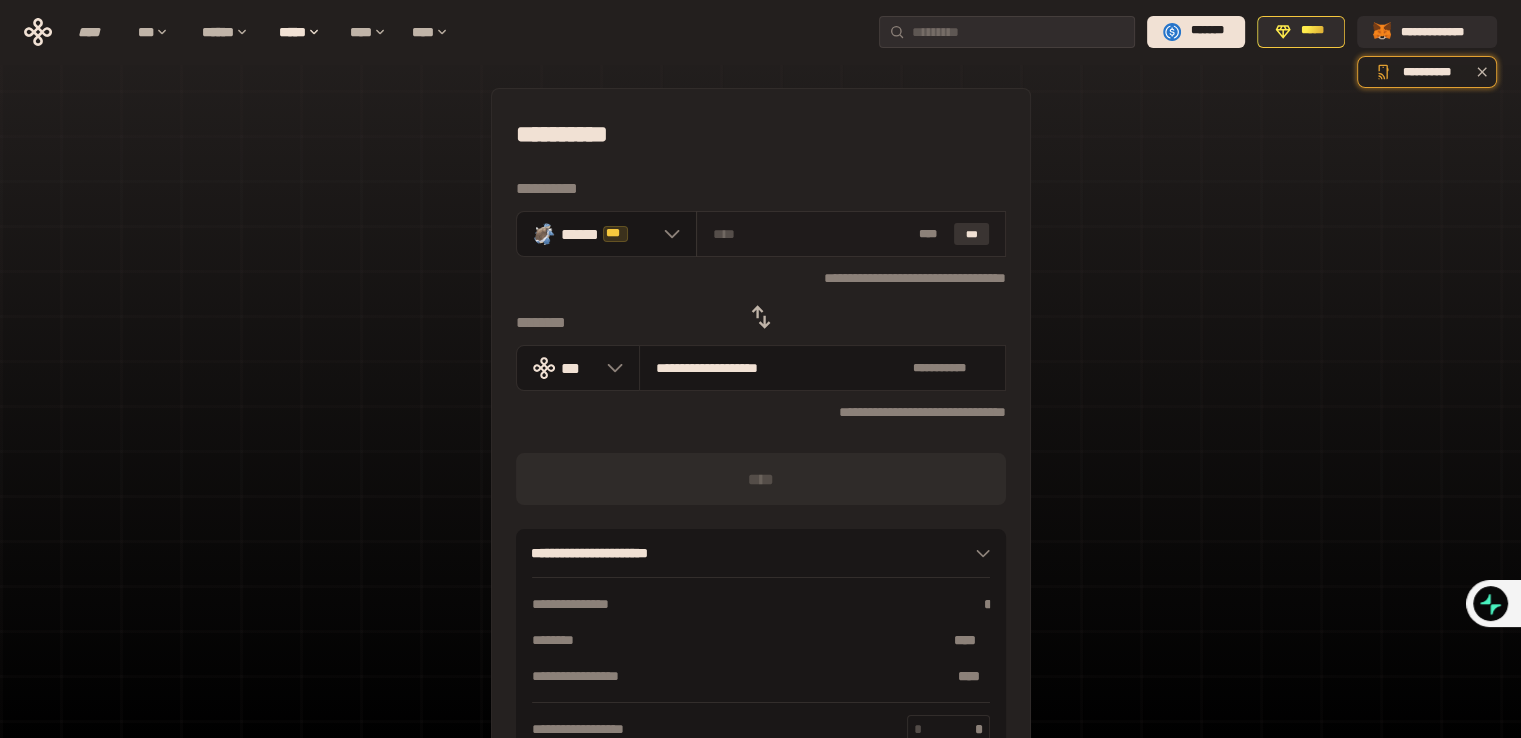 click on "***" at bounding box center (972, 234) 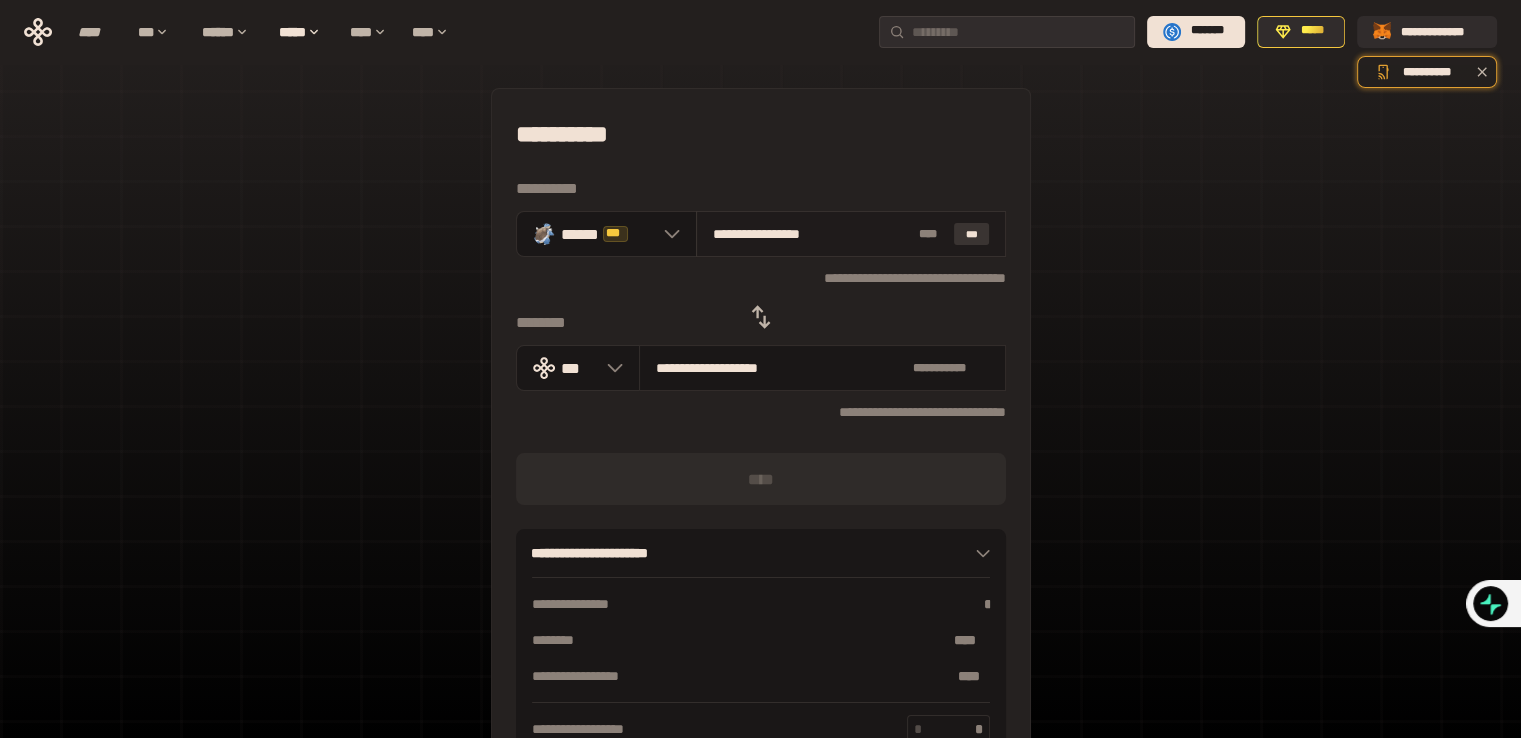 type on "**********" 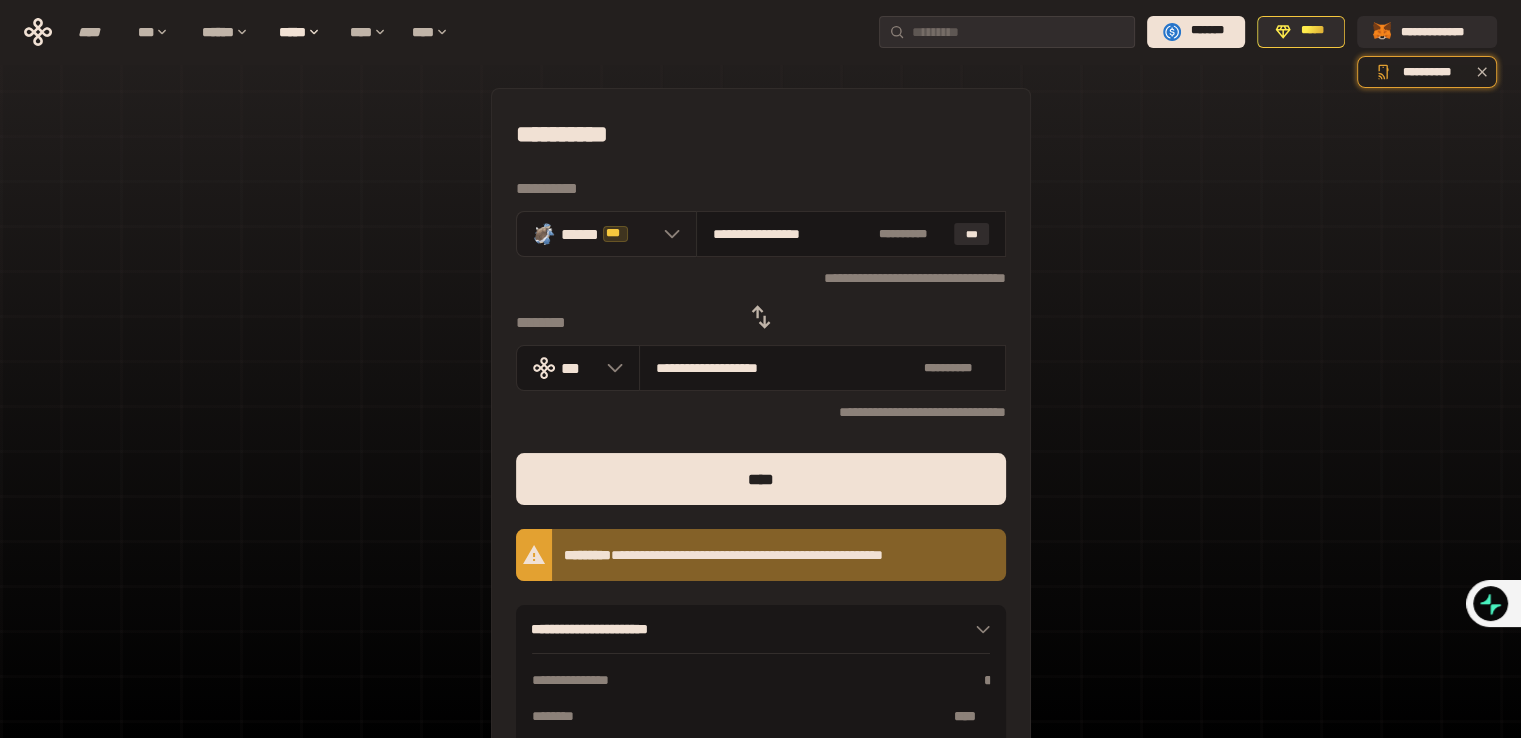 click 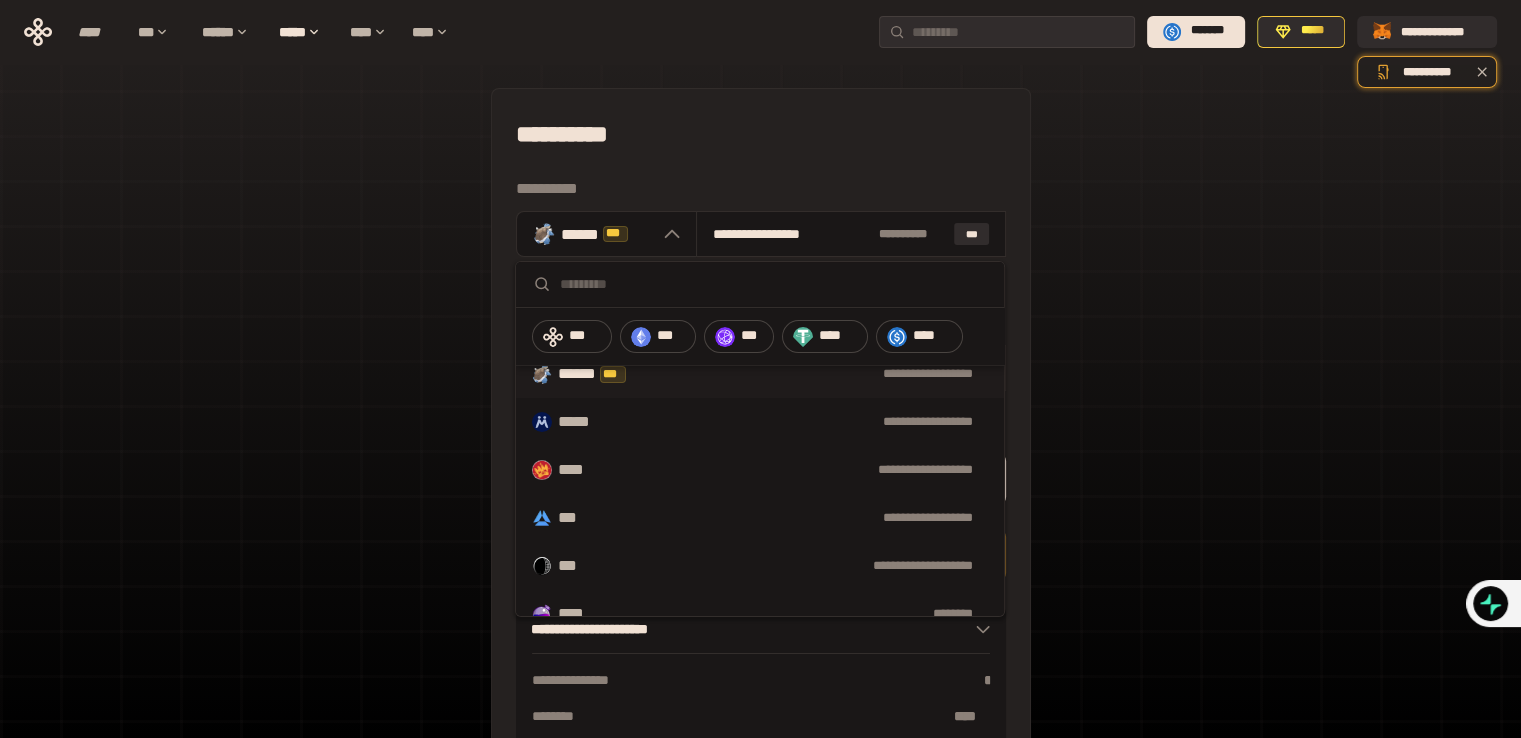scroll, scrollTop: 600, scrollLeft: 0, axis: vertical 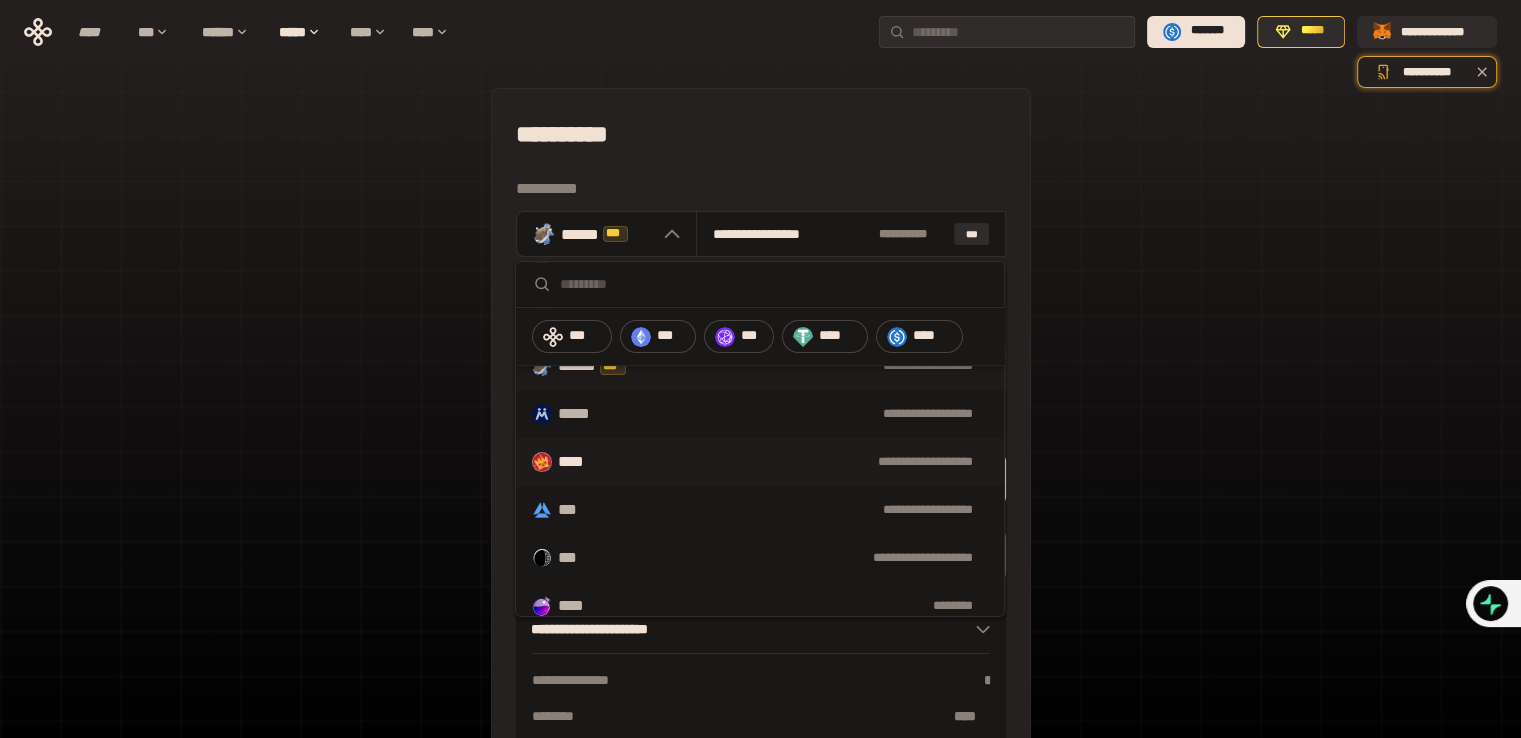 click on "**********" at bounding box center [760, 462] 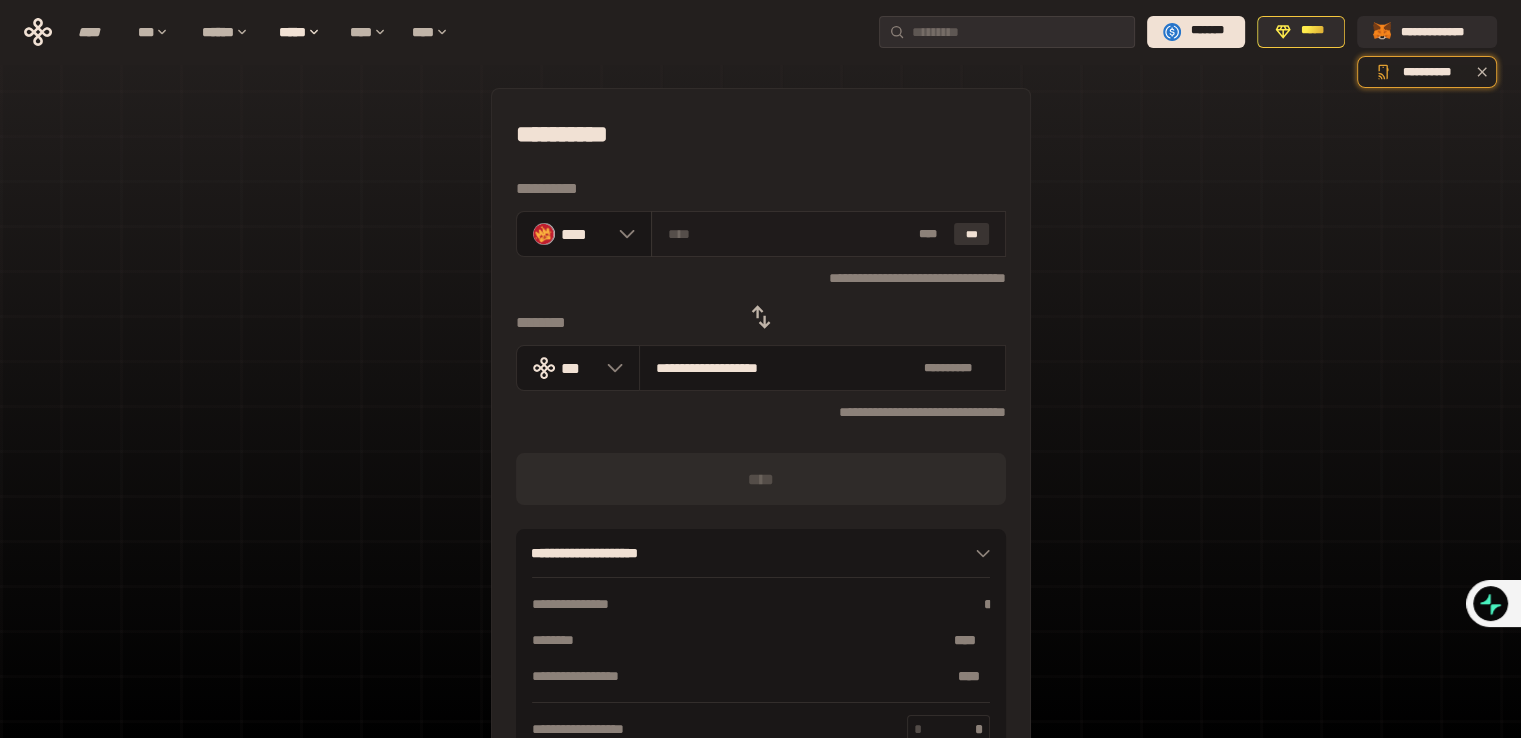 click on "***" at bounding box center [972, 234] 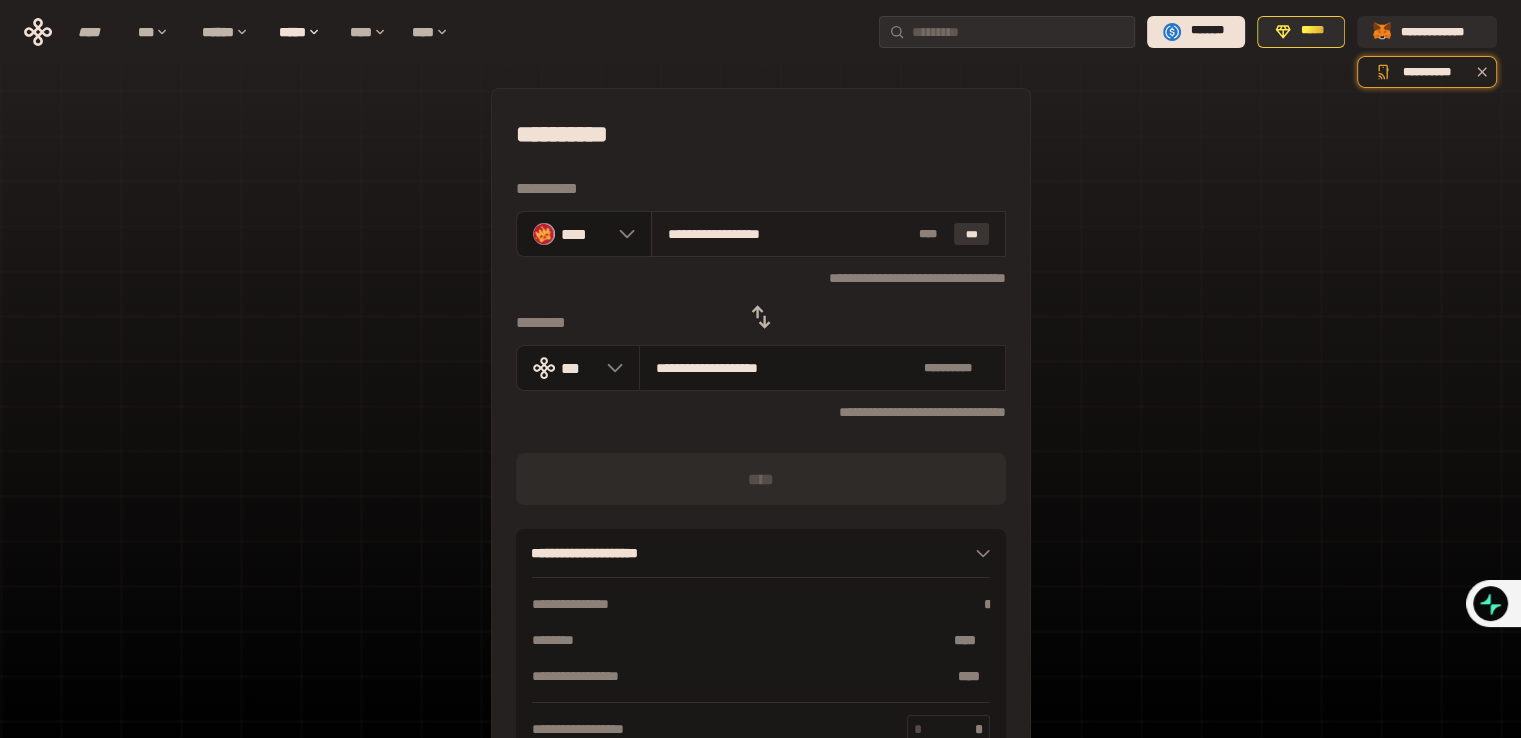 type on "**********" 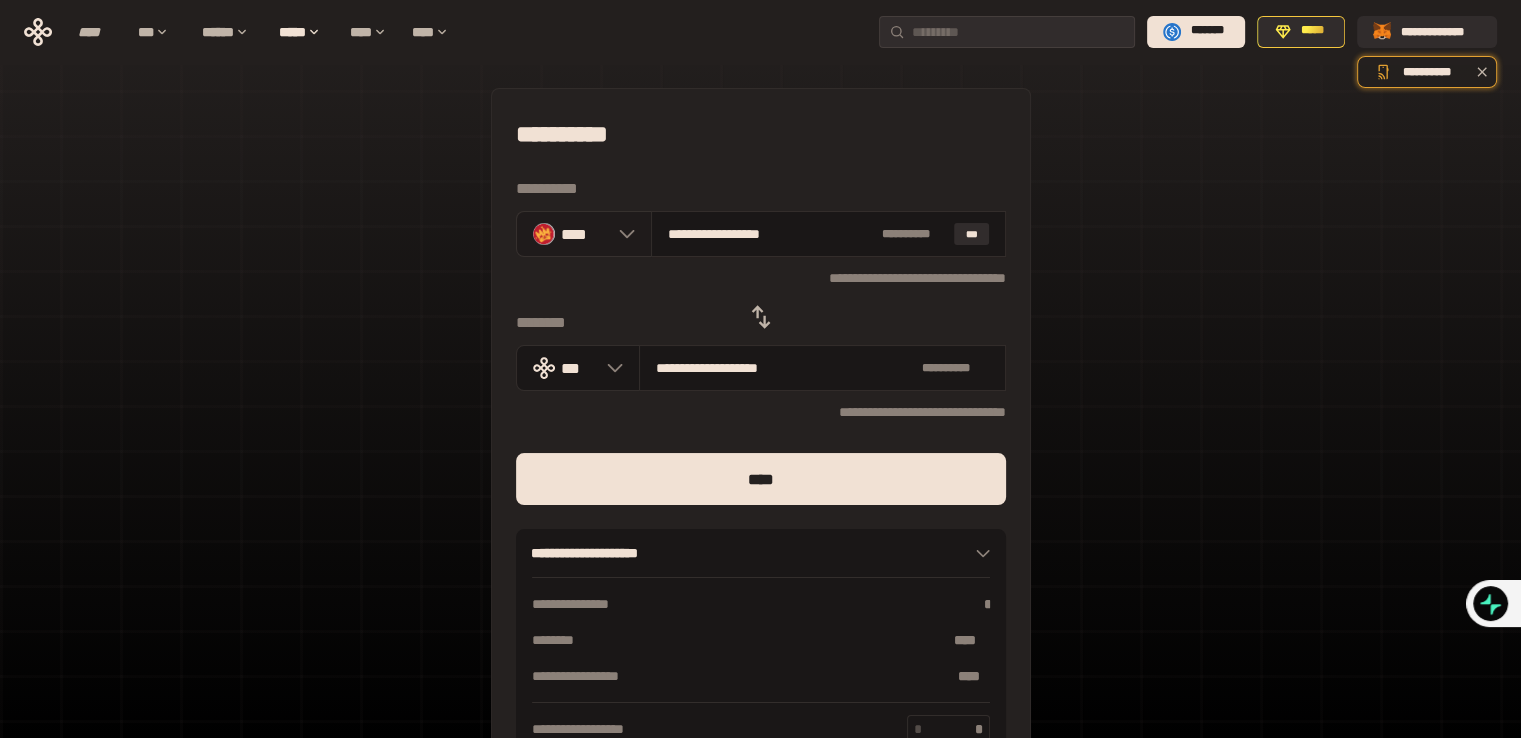 click 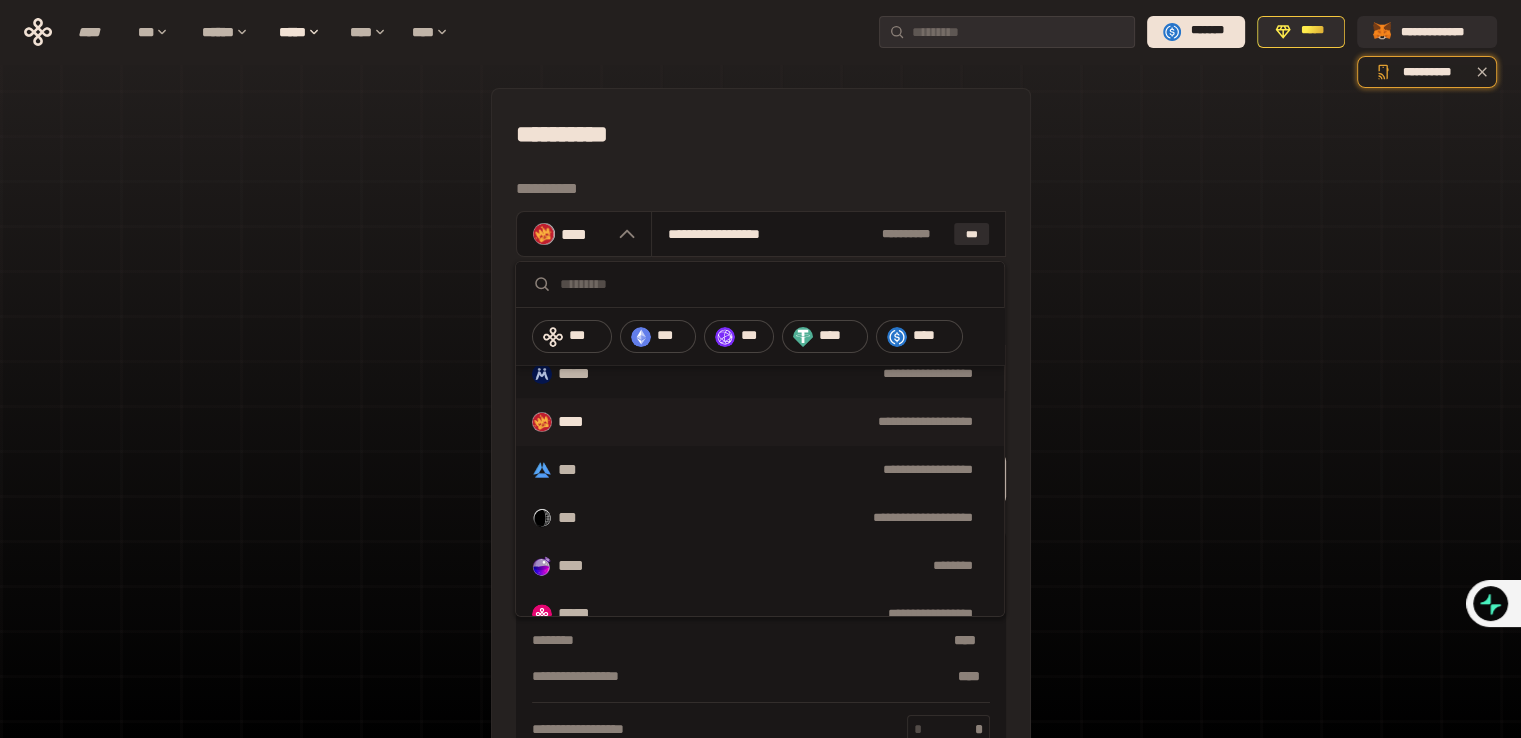 scroll, scrollTop: 680, scrollLeft: 0, axis: vertical 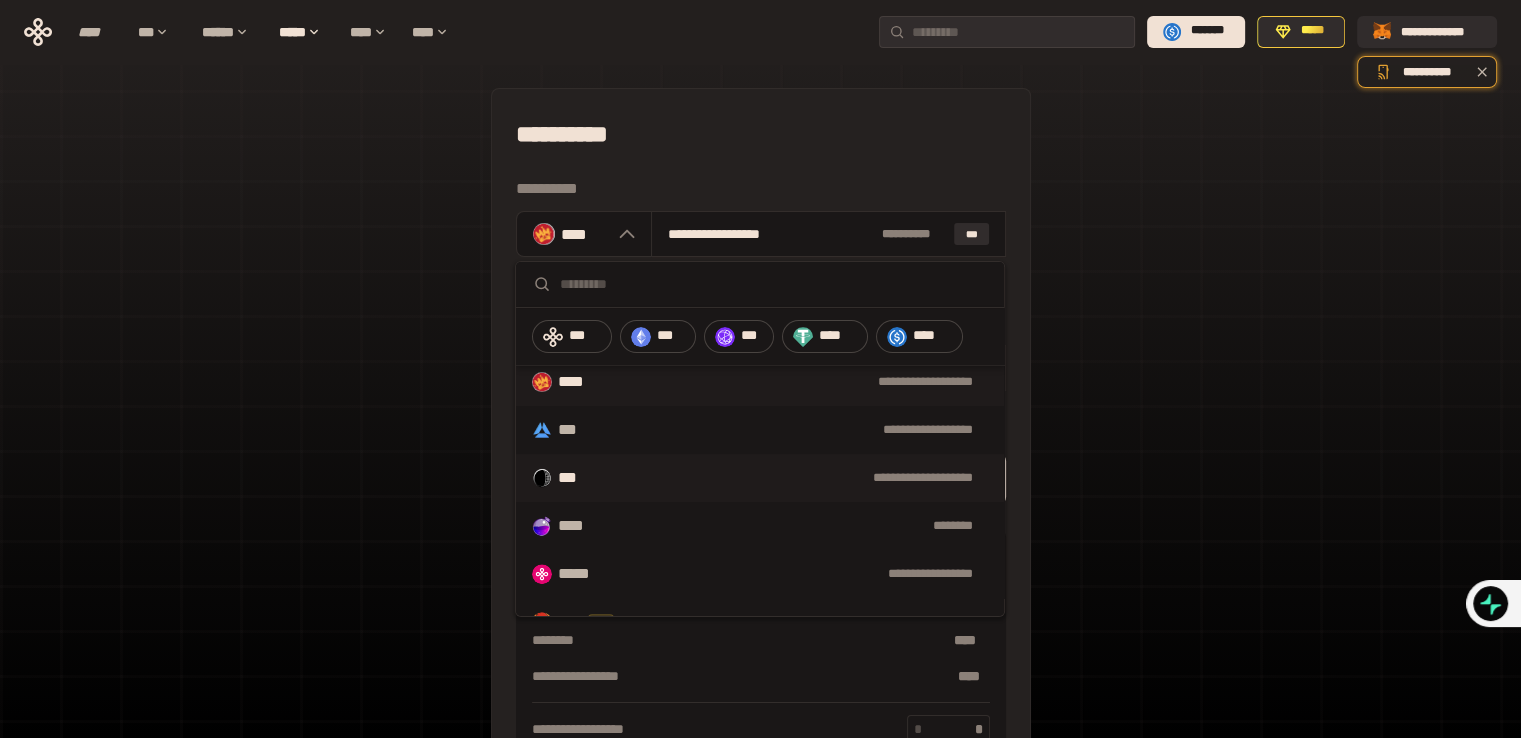 click on "**********" at bounding box center (760, 478) 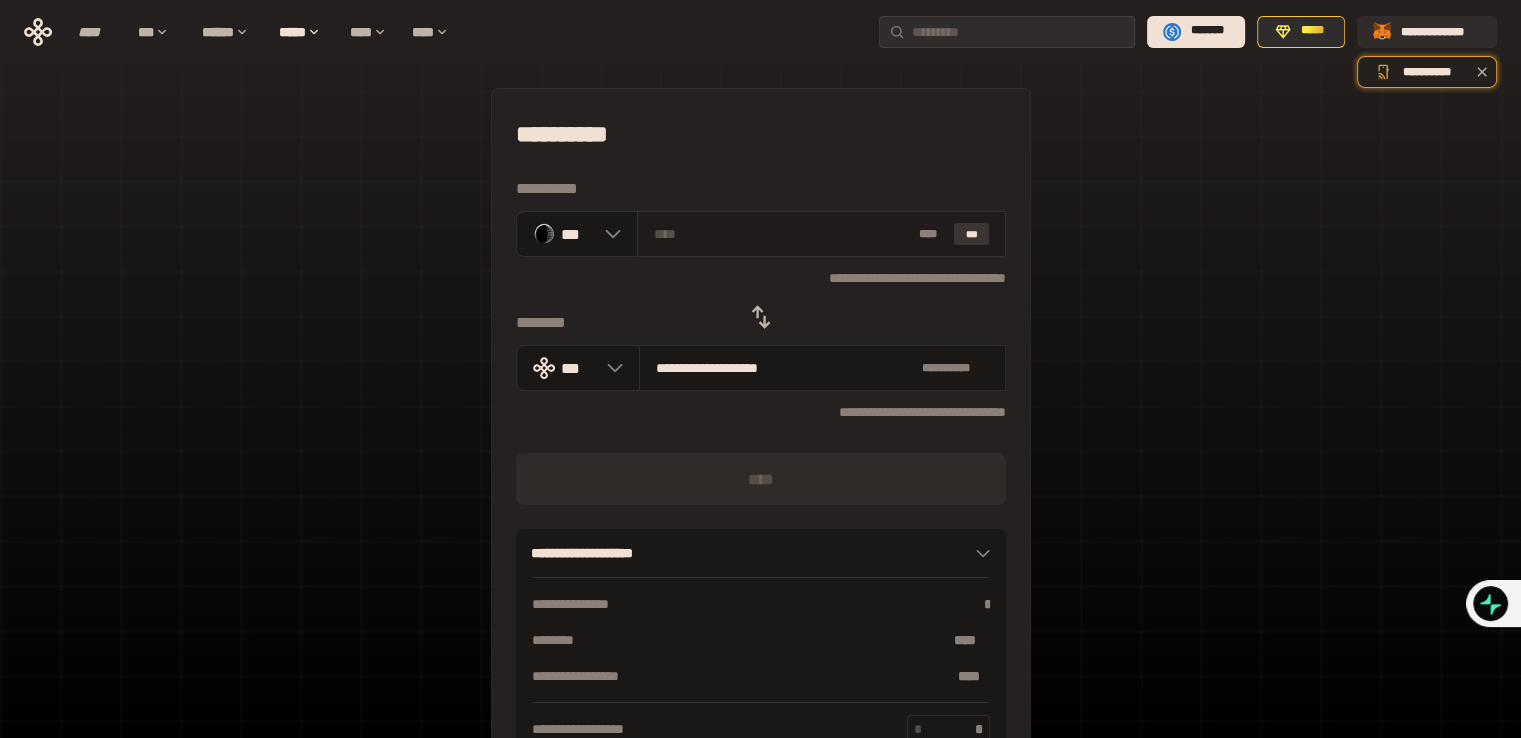 click on "***" at bounding box center (972, 234) 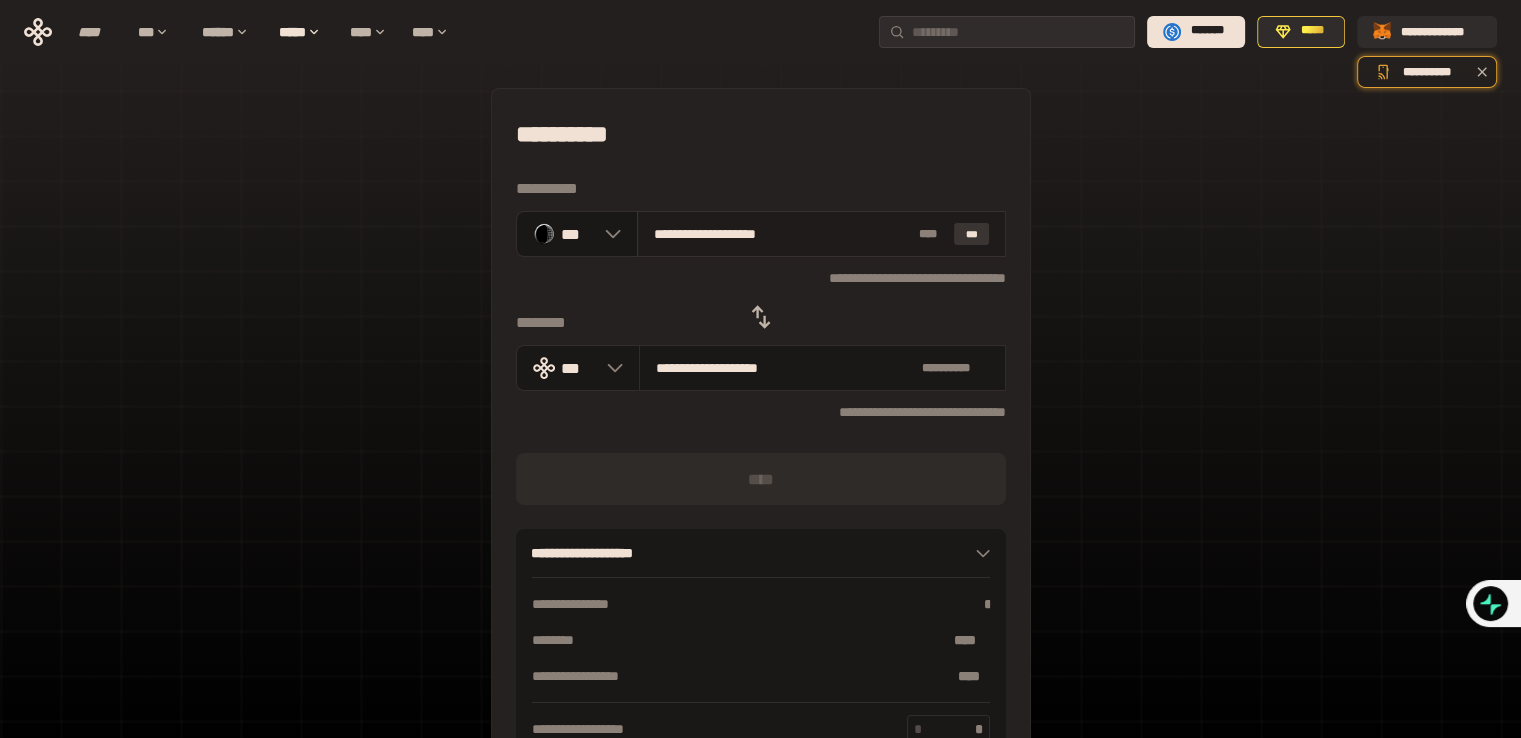 type on "**********" 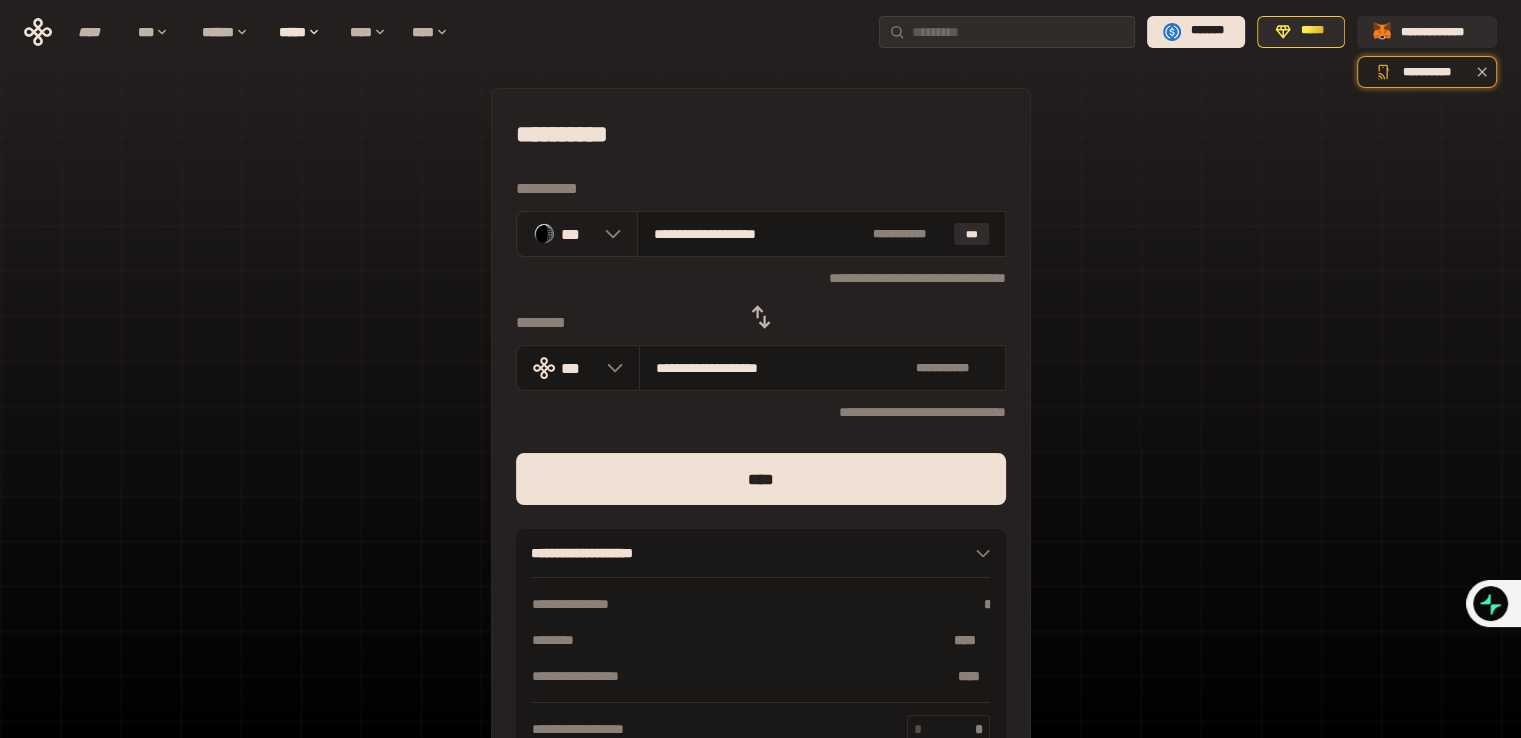 click 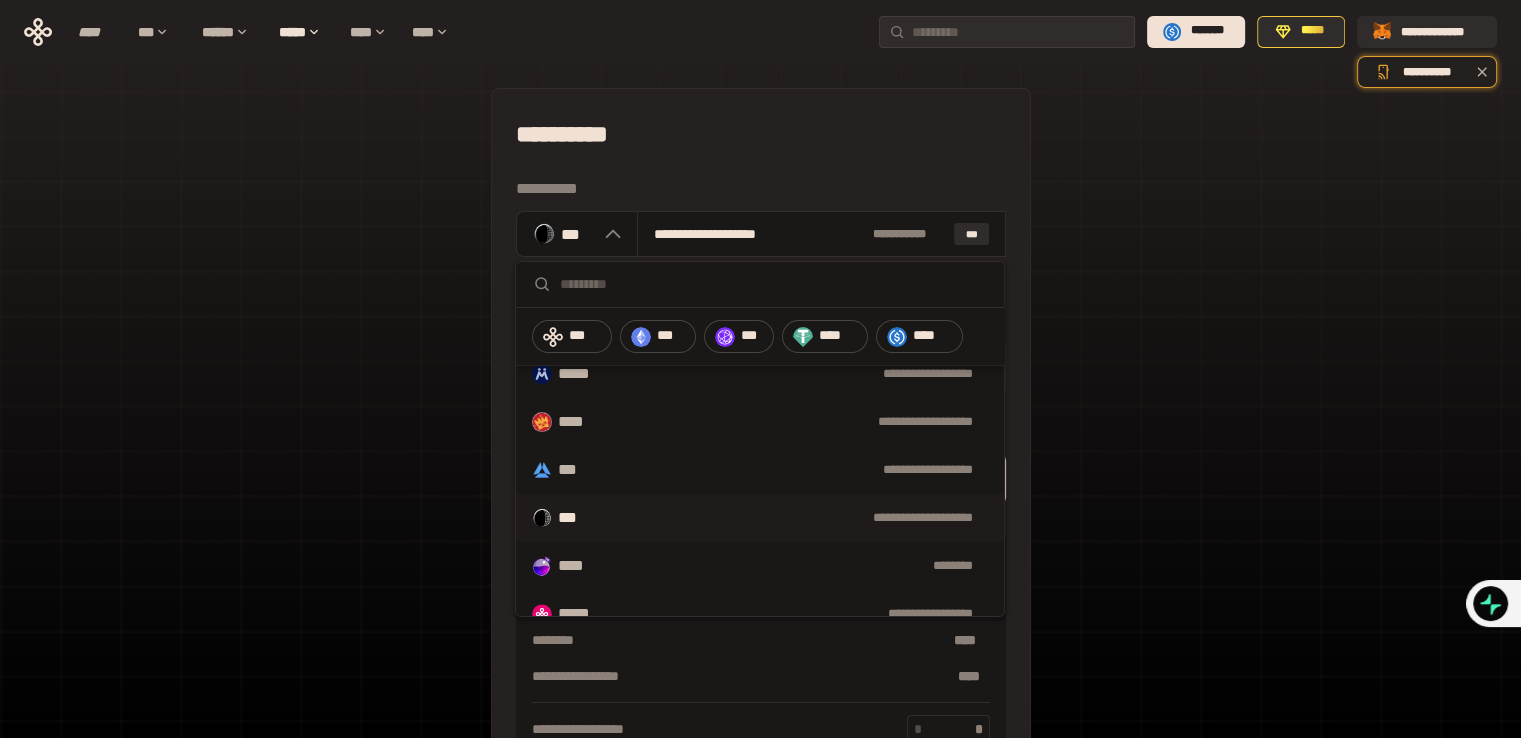 scroll, scrollTop: 680, scrollLeft: 0, axis: vertical 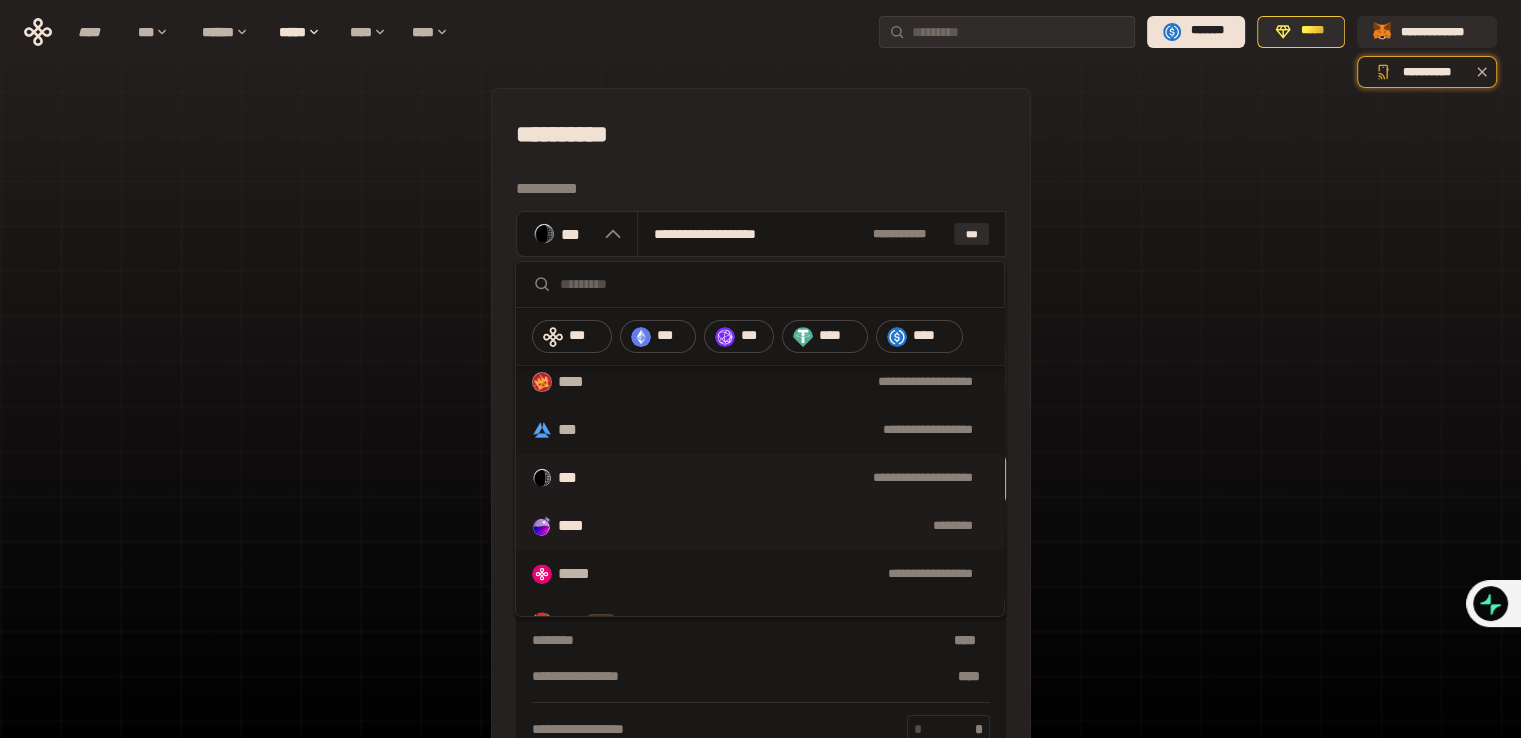 click on "********" at bounding box center (803, 526) 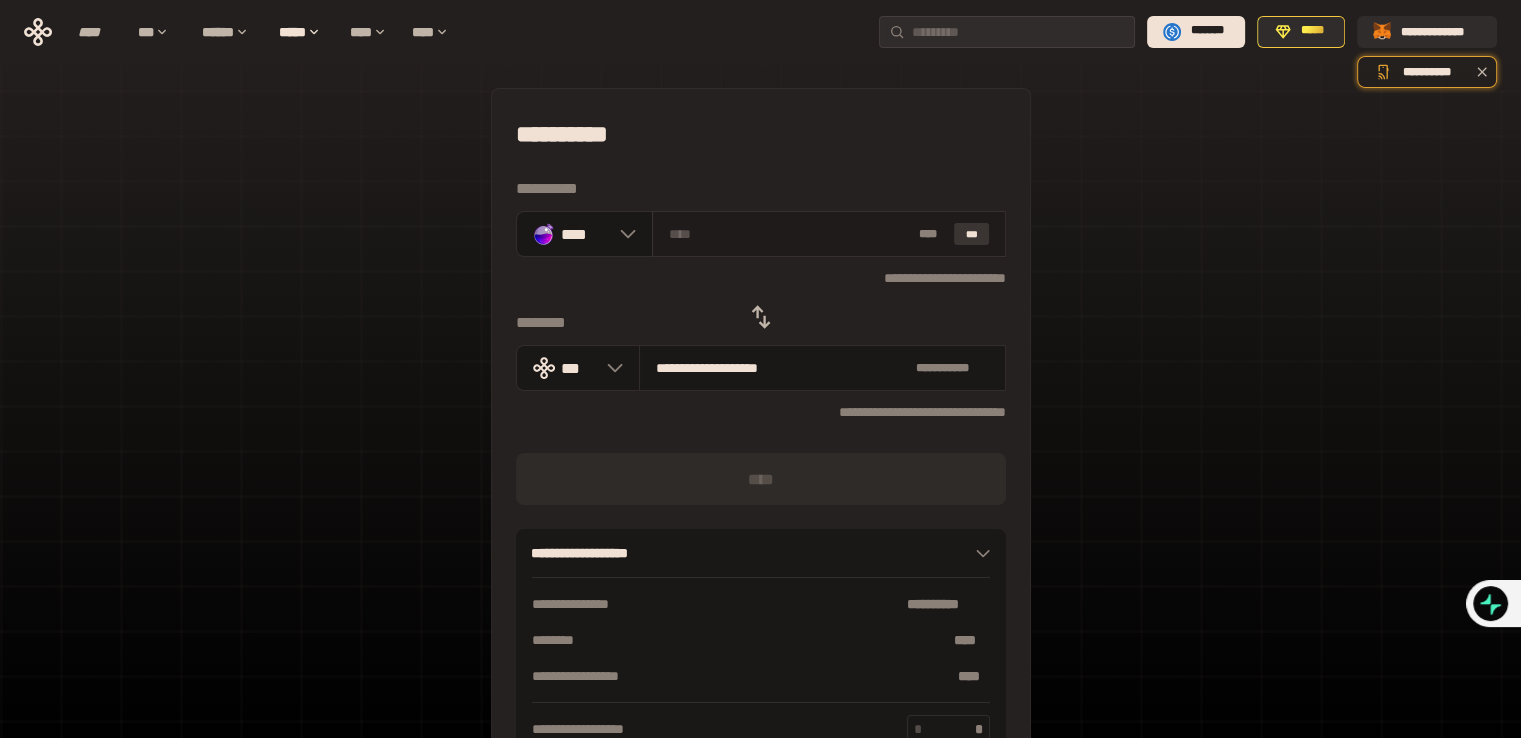 click on "***" at bounding box center [972, 234] 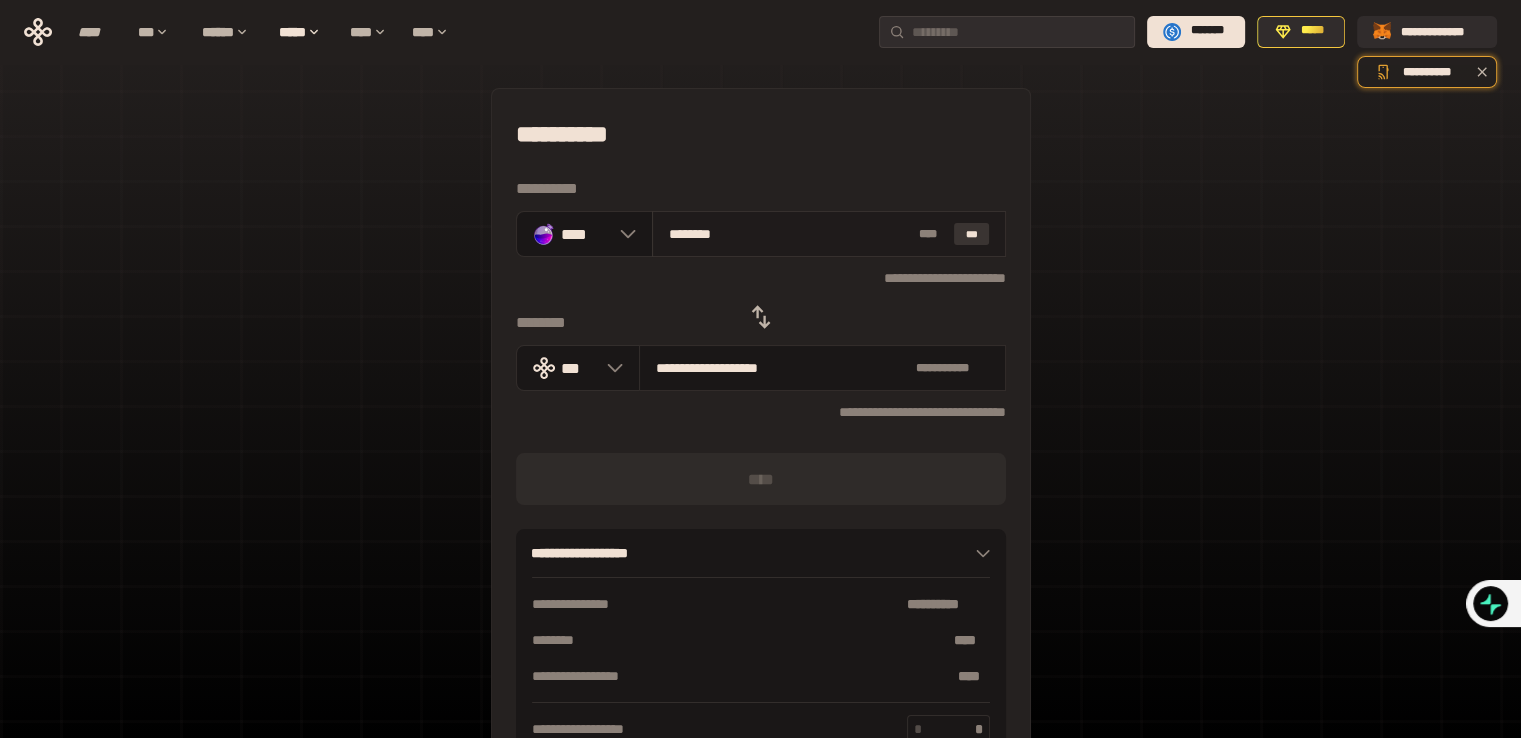 type on "**********" 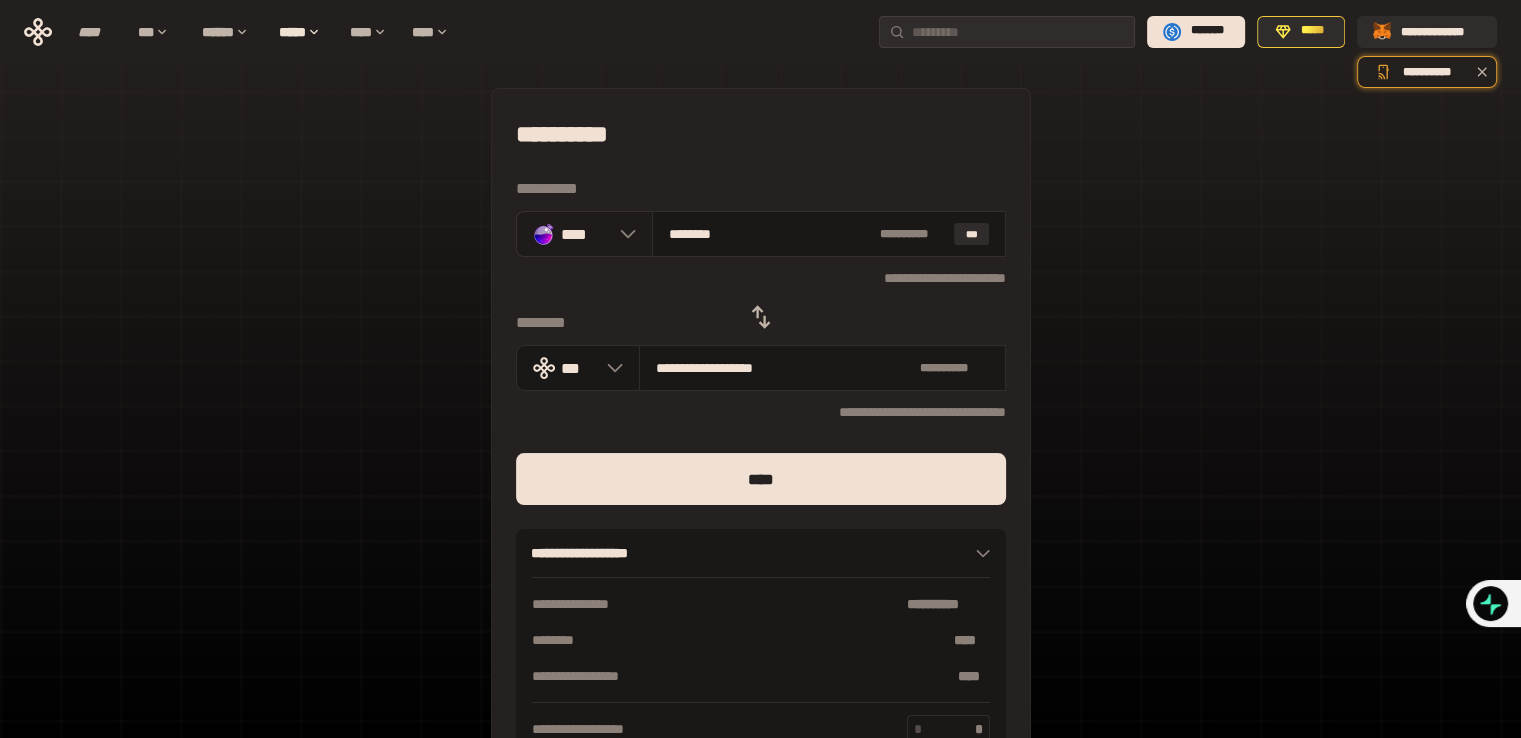 click 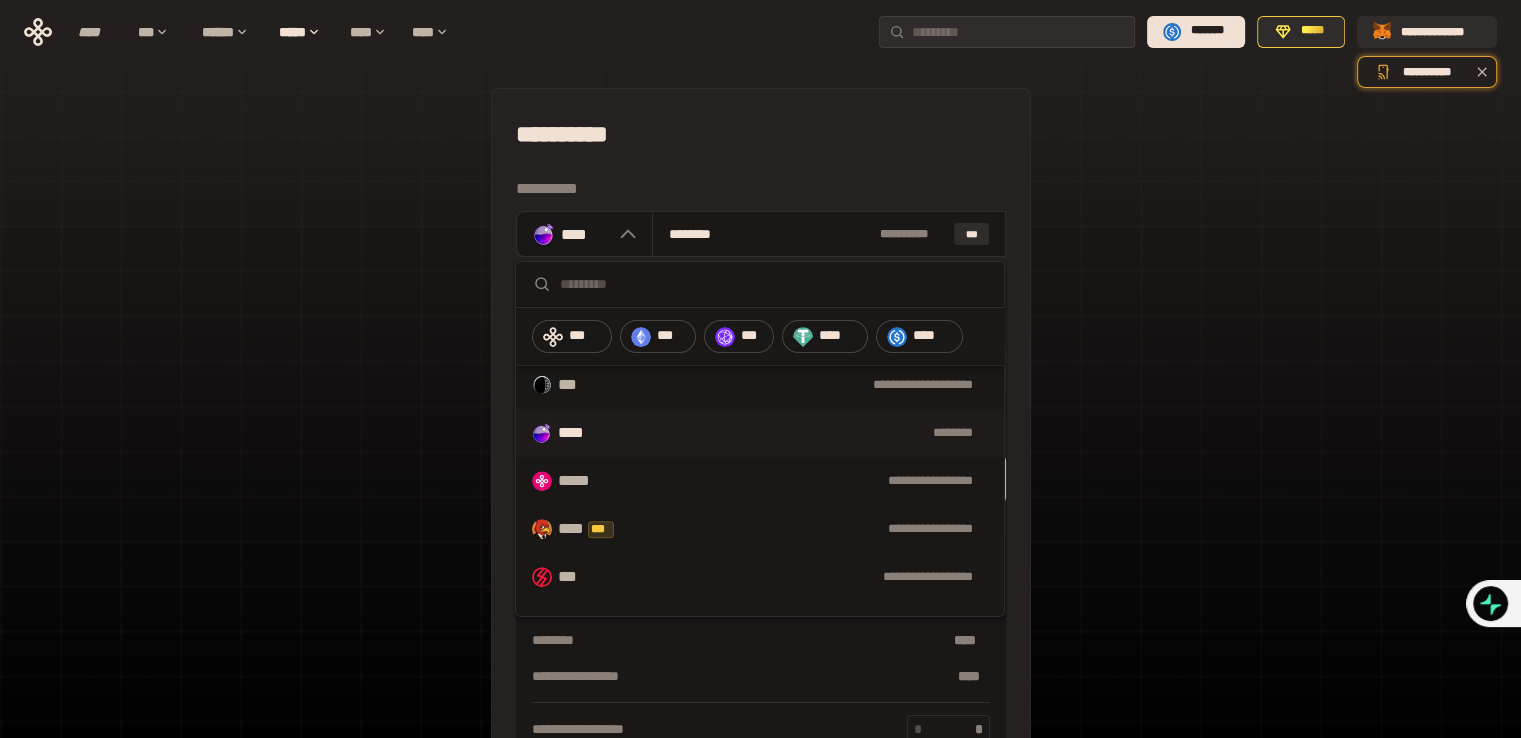 scroll, scrollTop: 813, scrollLeft: 0, axis: vertical 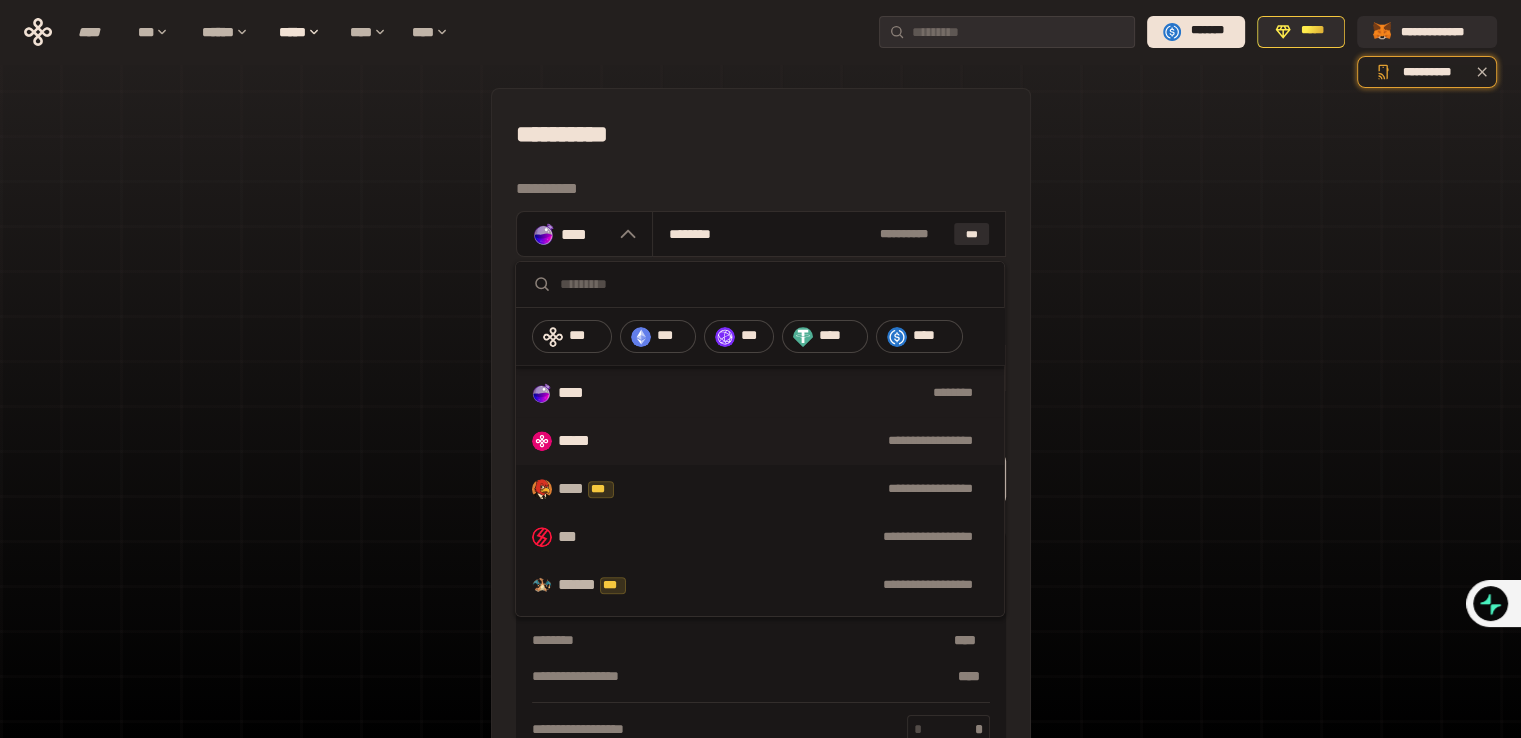 click on "*****" at bounding box center (583, 441) 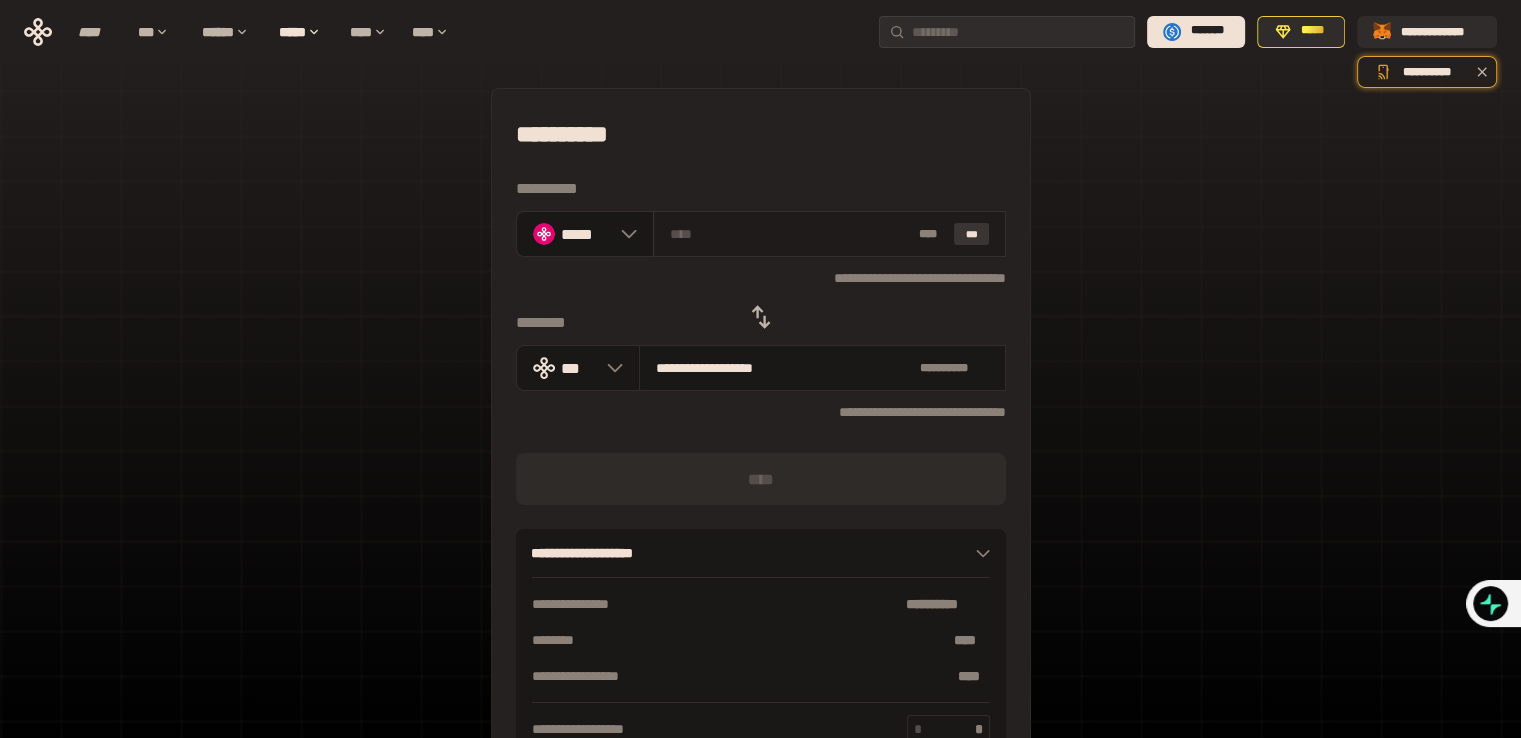 click on "***" at bounding box center (972, 234) 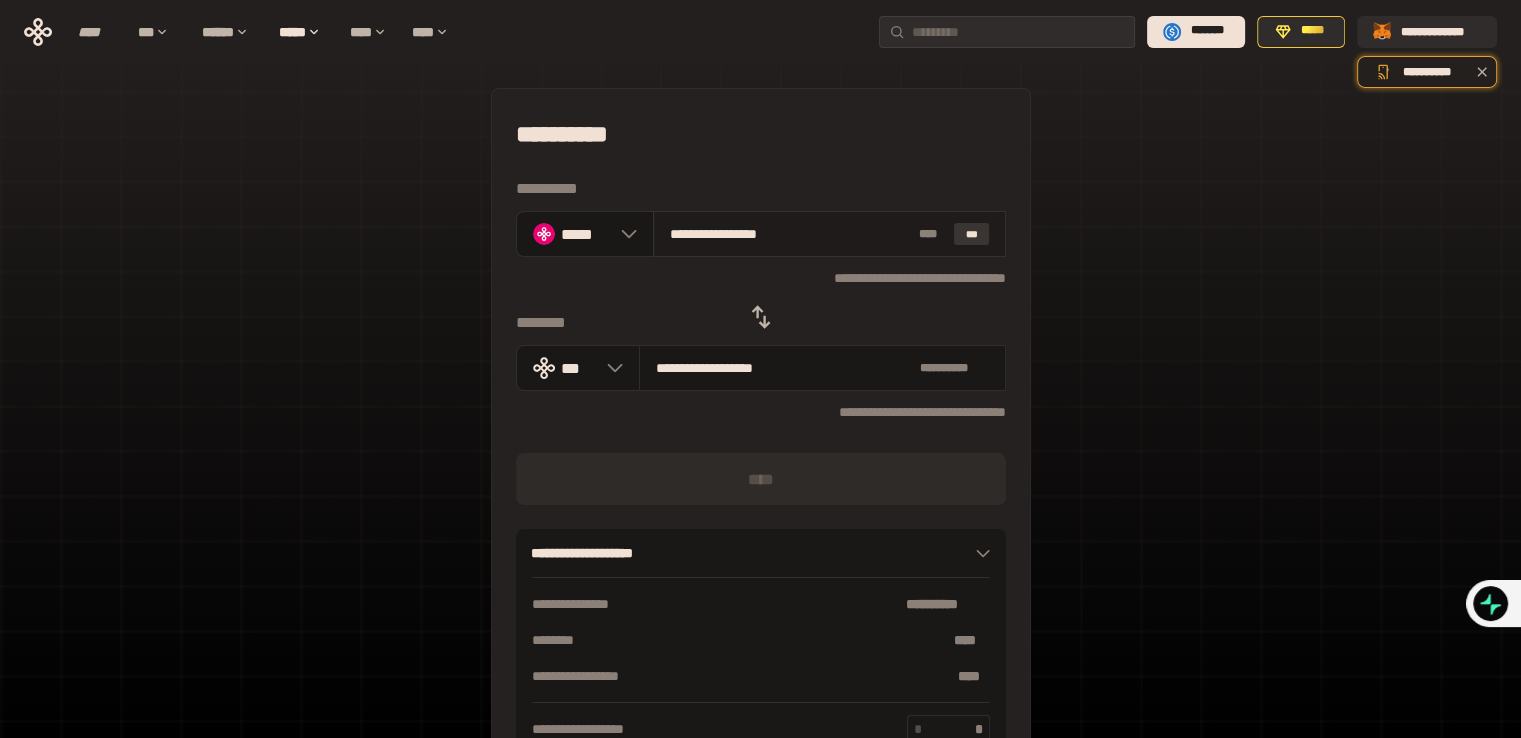 type on "**********" 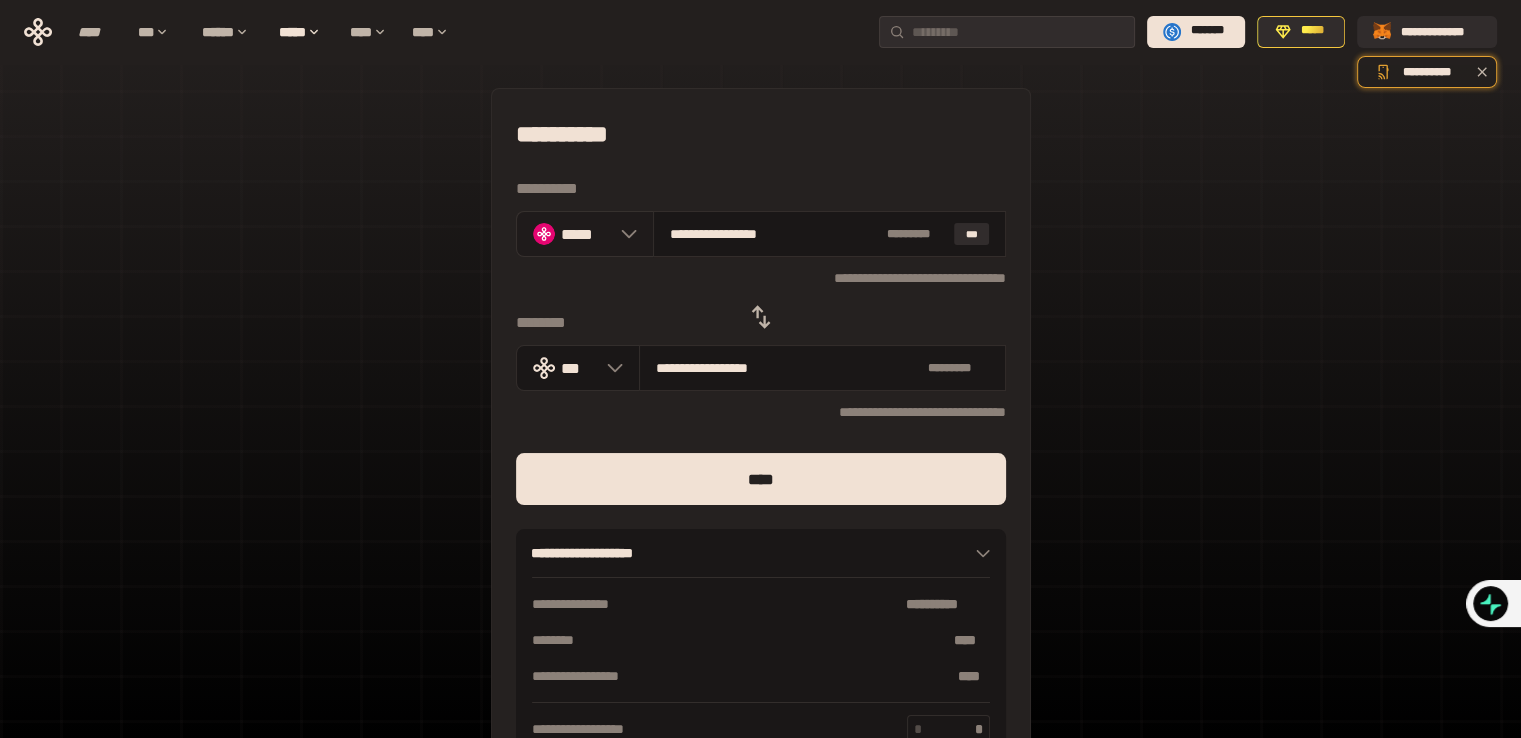 click 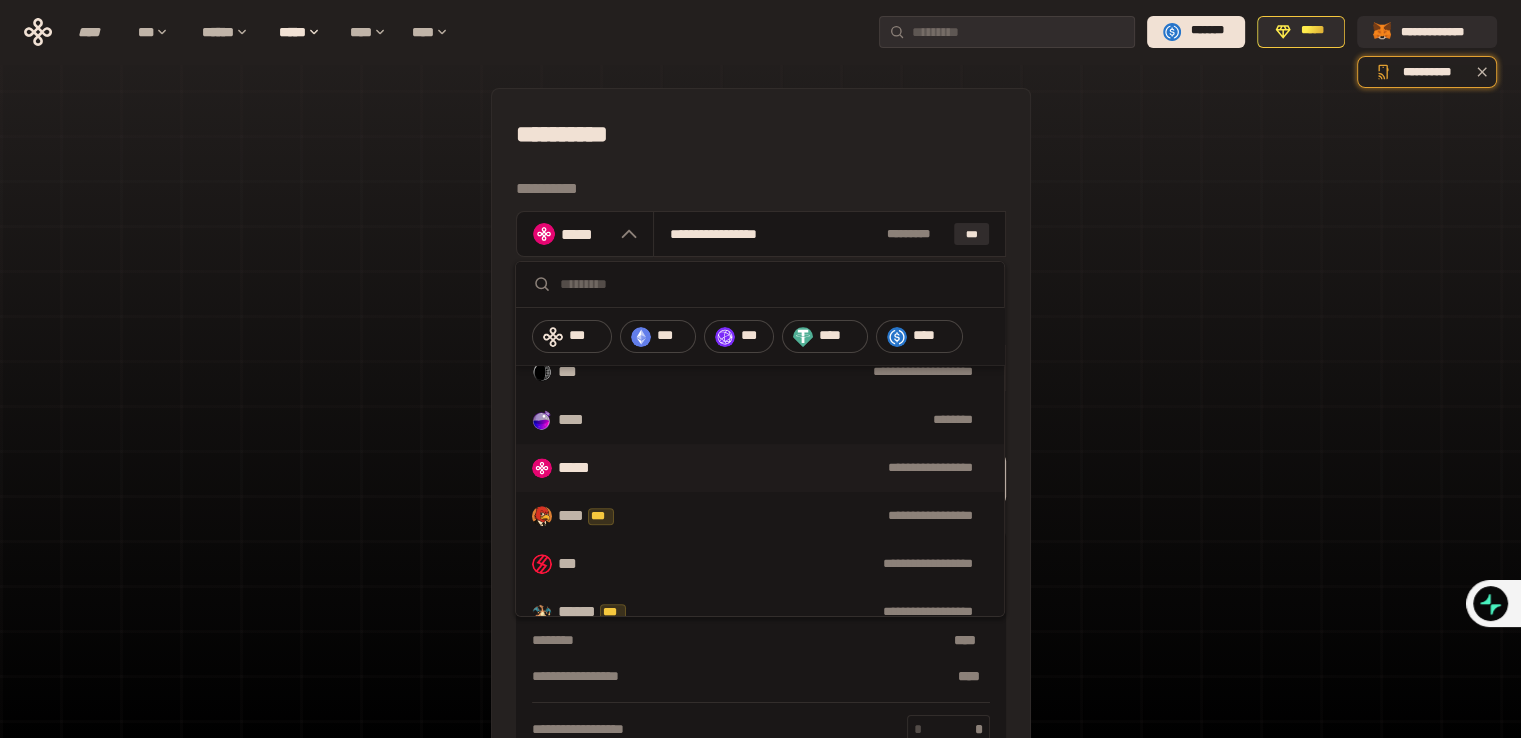 scroll, scrollTop: 800, scrollLeft: 0, axis: vertical 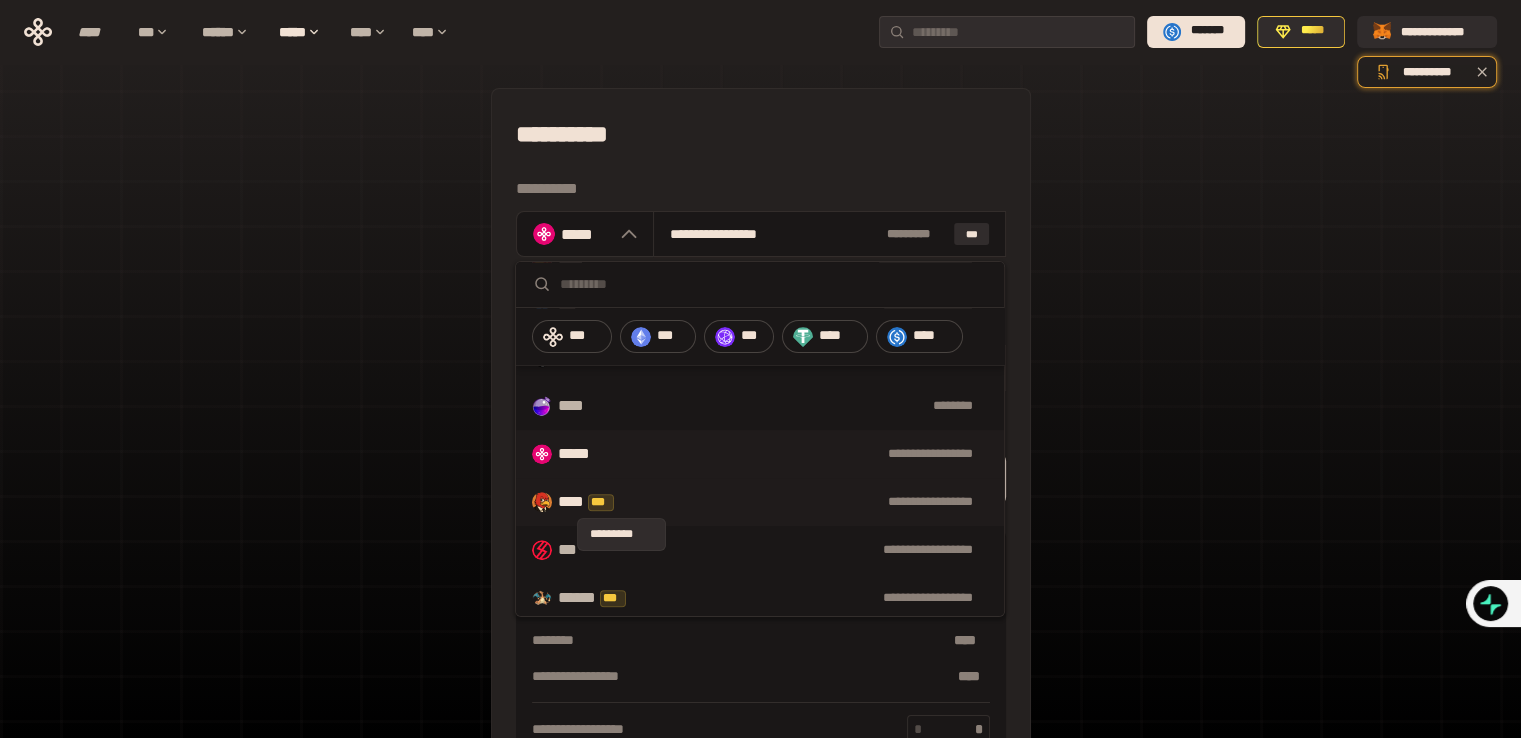 click on "***" at bounding box center (601, 502) 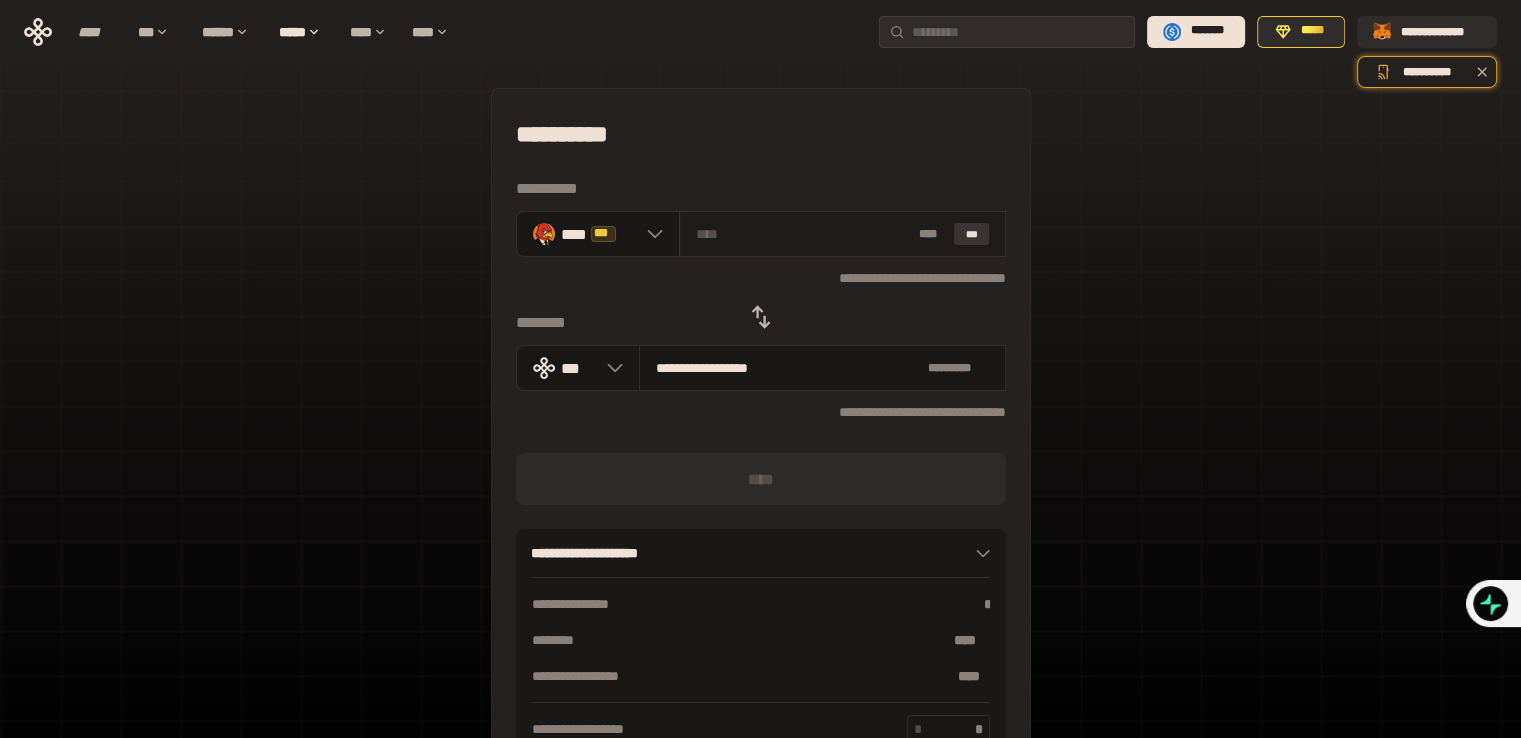 click on "***" at bounding box center [972, 234] 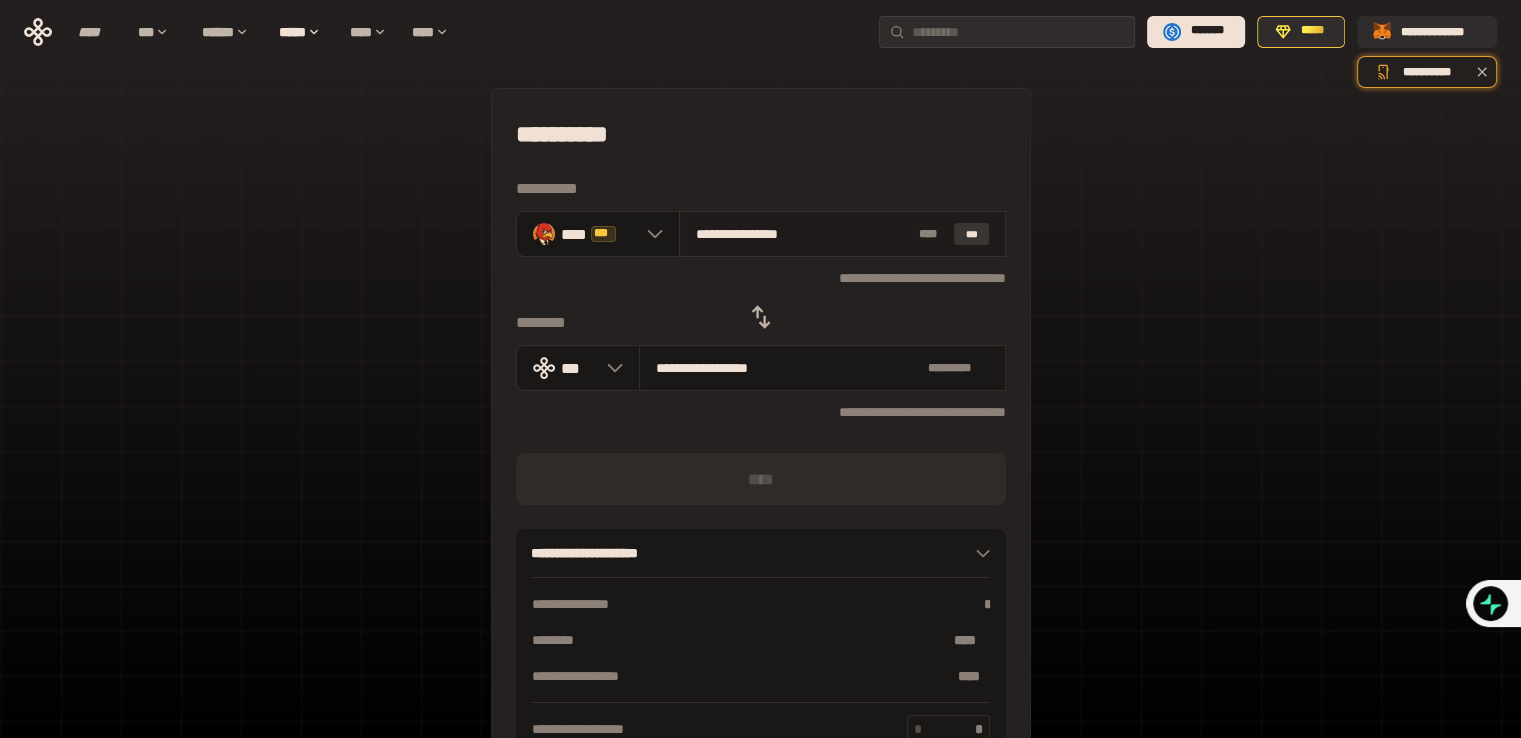 type on "**********" 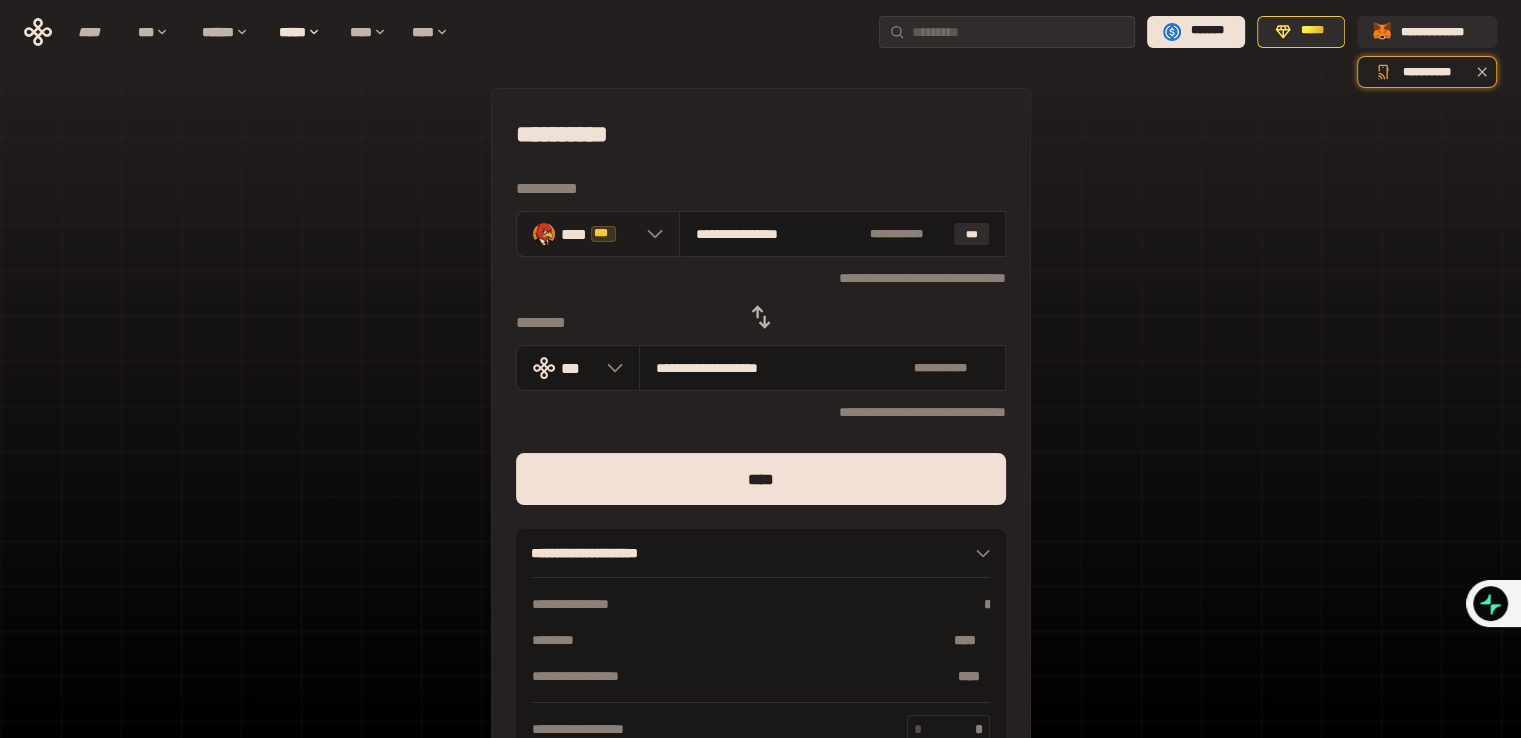 click 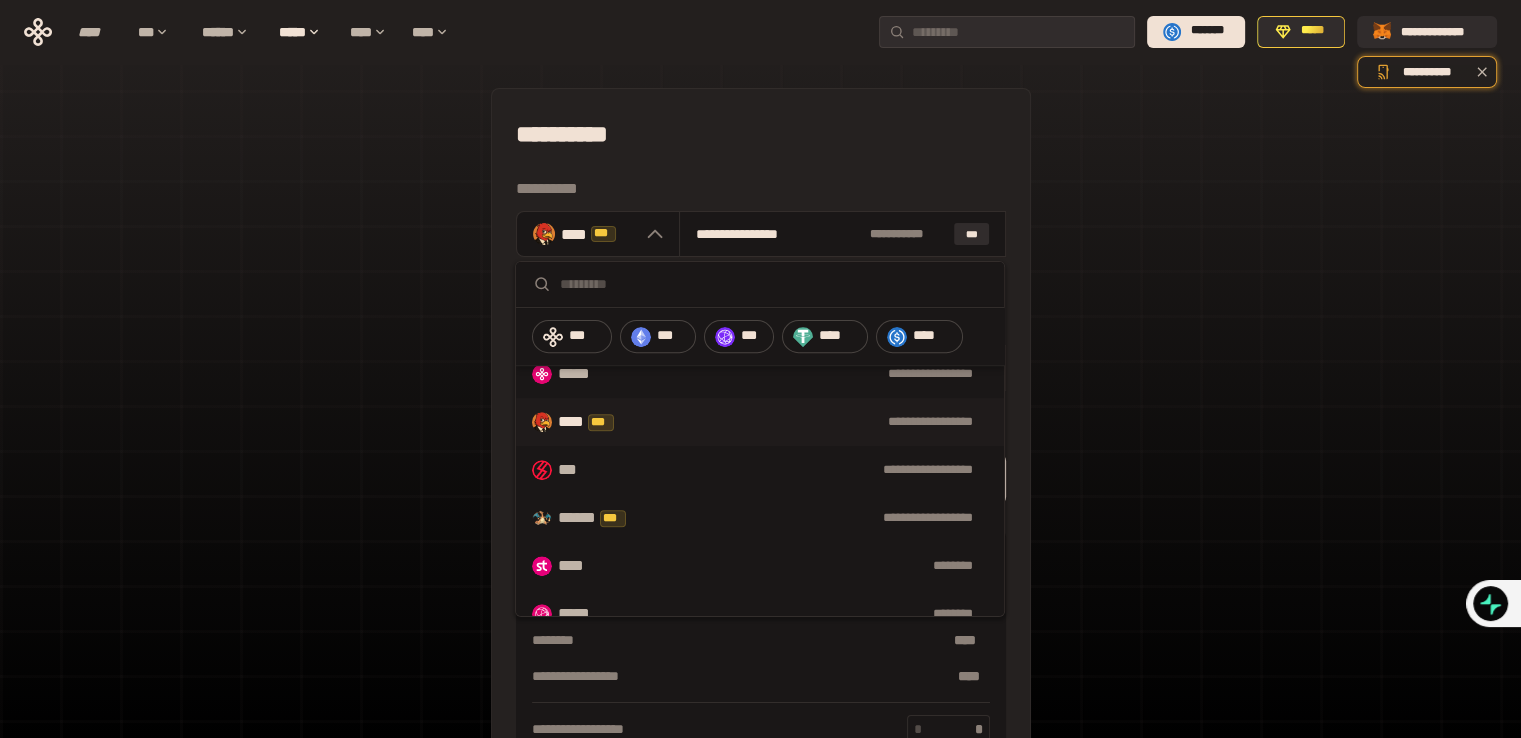 scroll, scrollTop: 920, scrollLeft: 0, axis: vertical 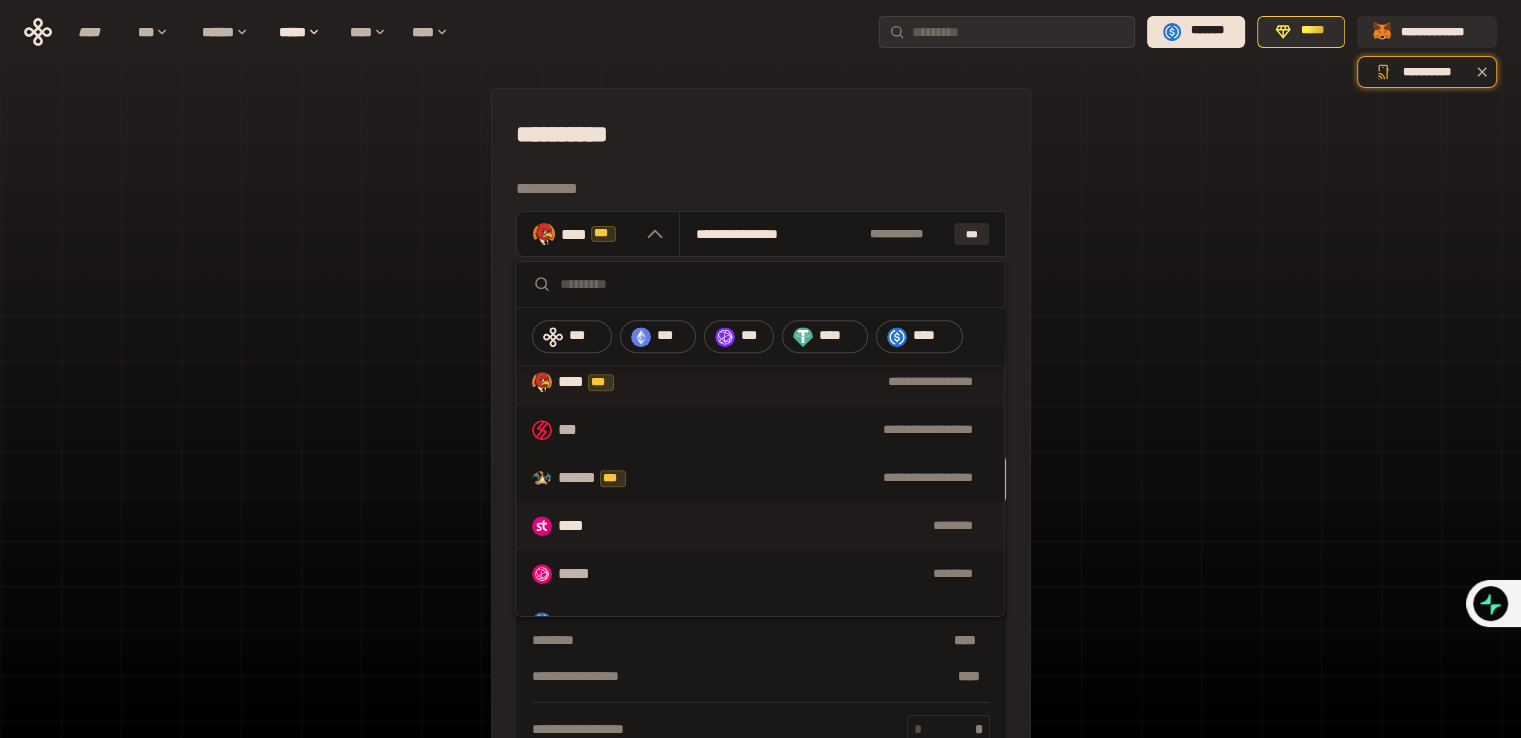 click on "****" at bounding box center (579, 526) 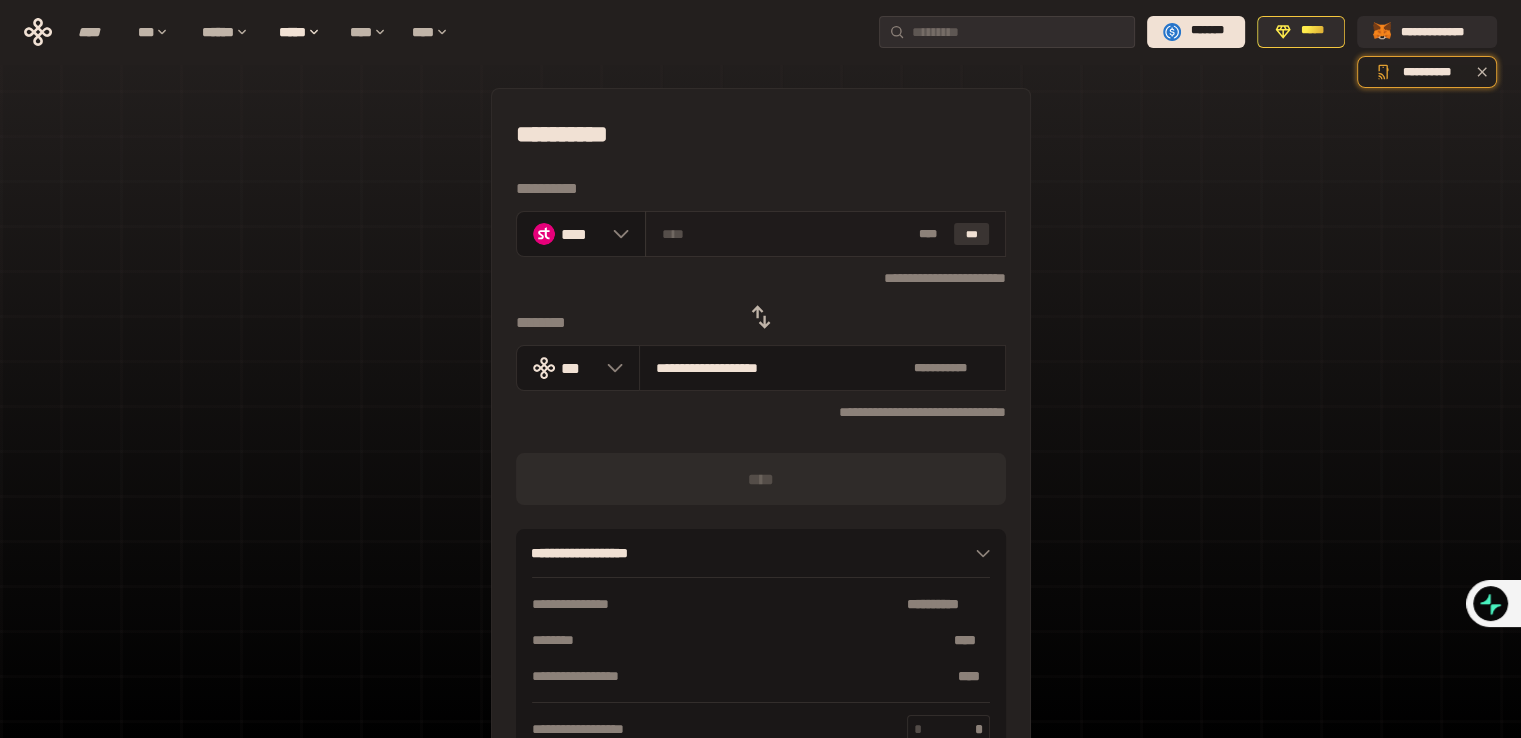 click on "***" at bounding box center [972, 234] 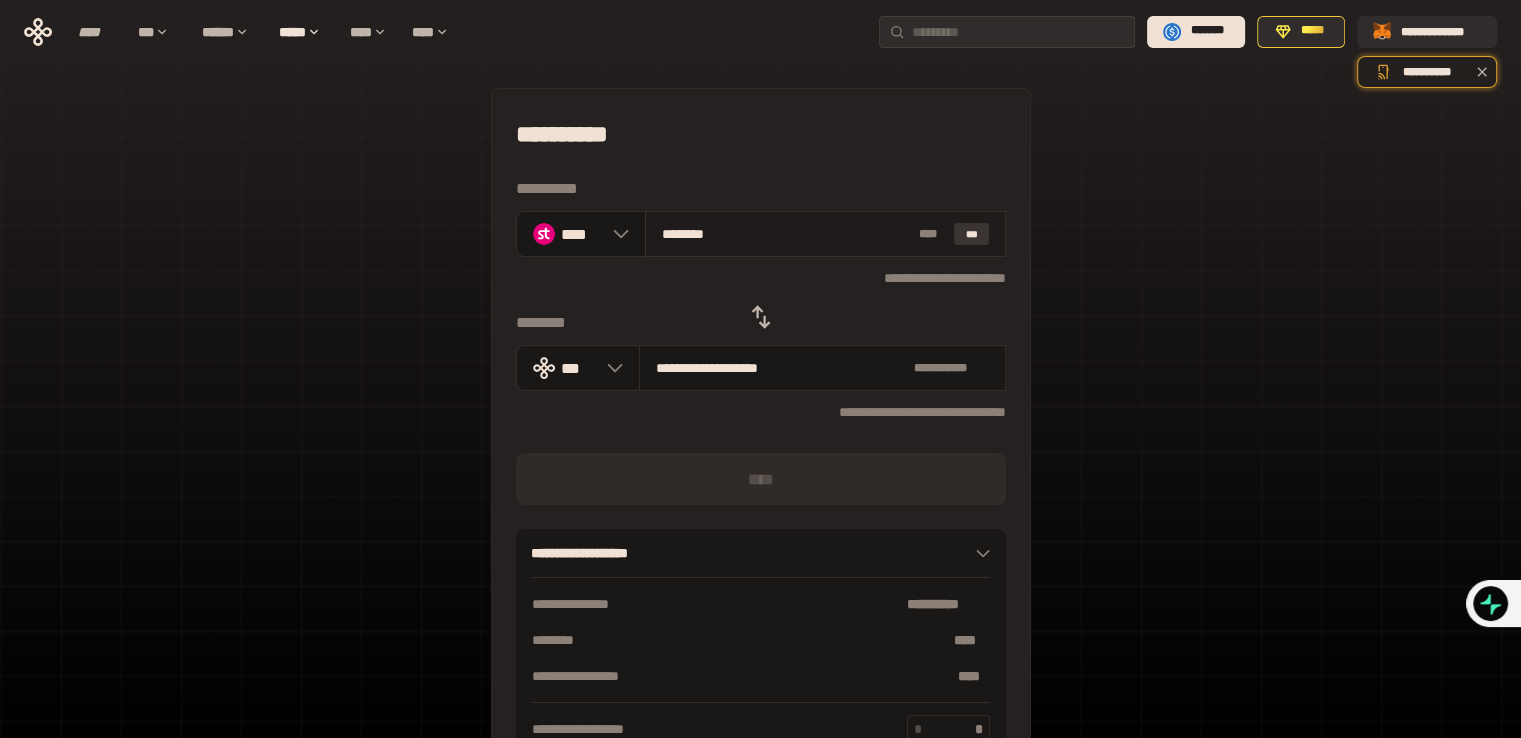 type on "**********" 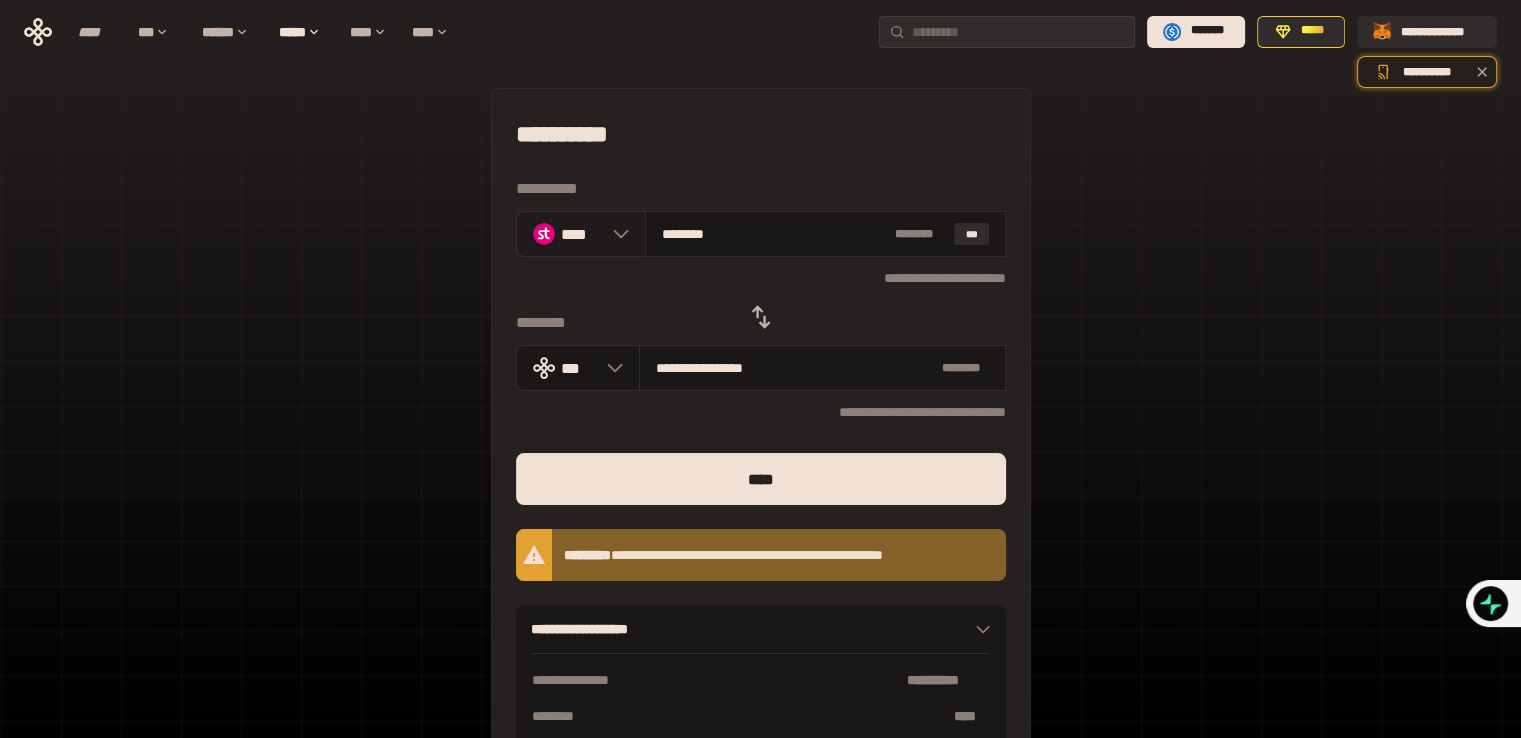 click 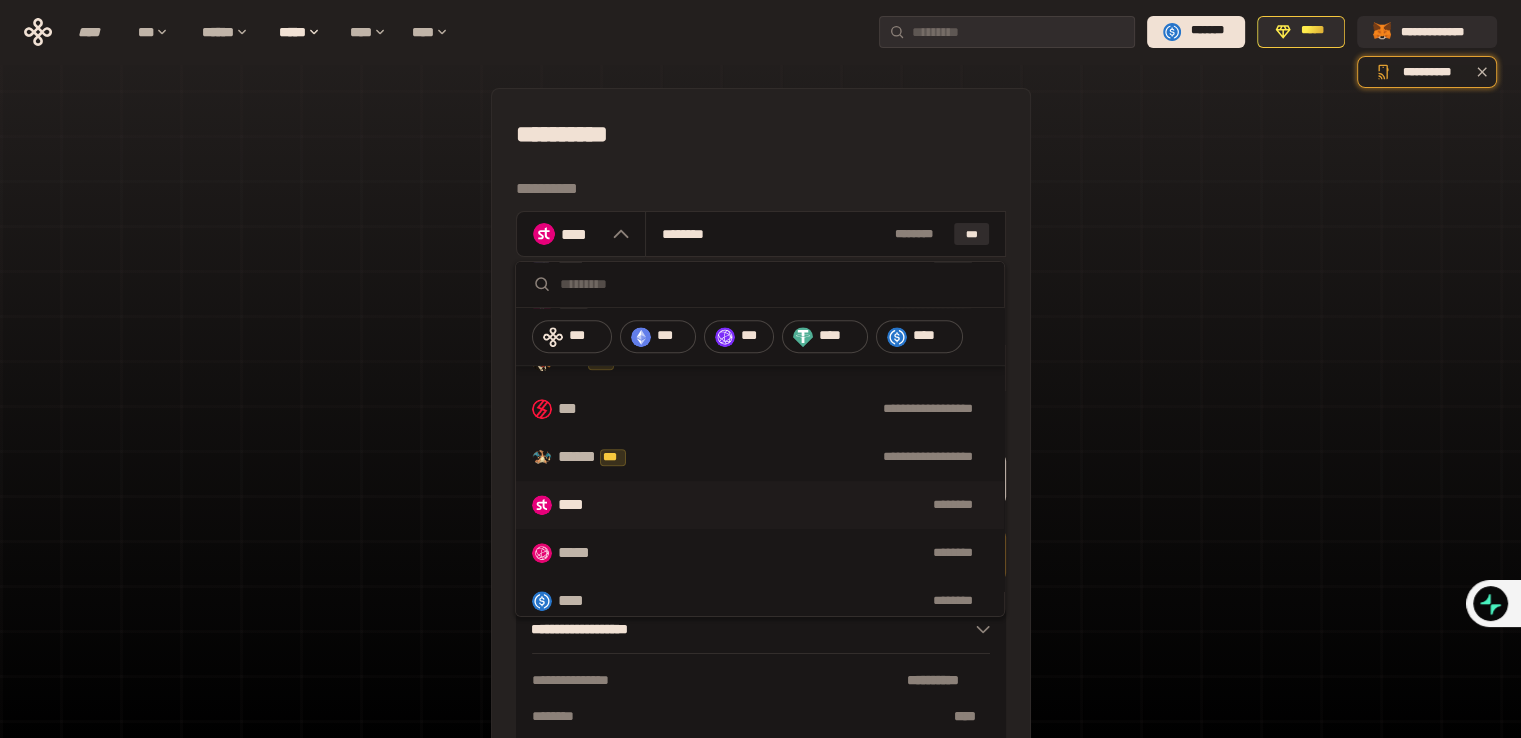 scroll, scrollTop: 946, scrollLeft: 0, axis: vertical 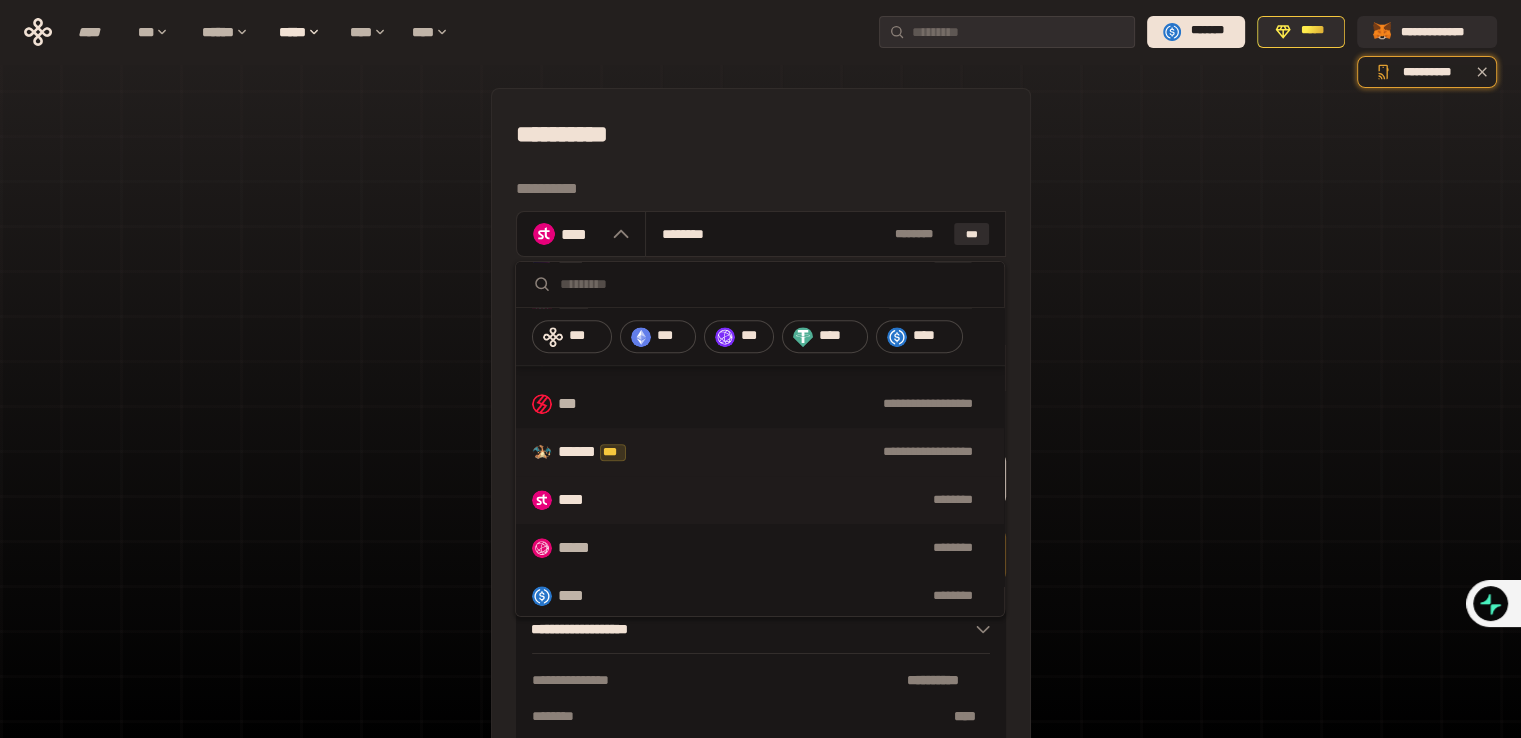 click on "******   ***" at bounding box center (606, 452) 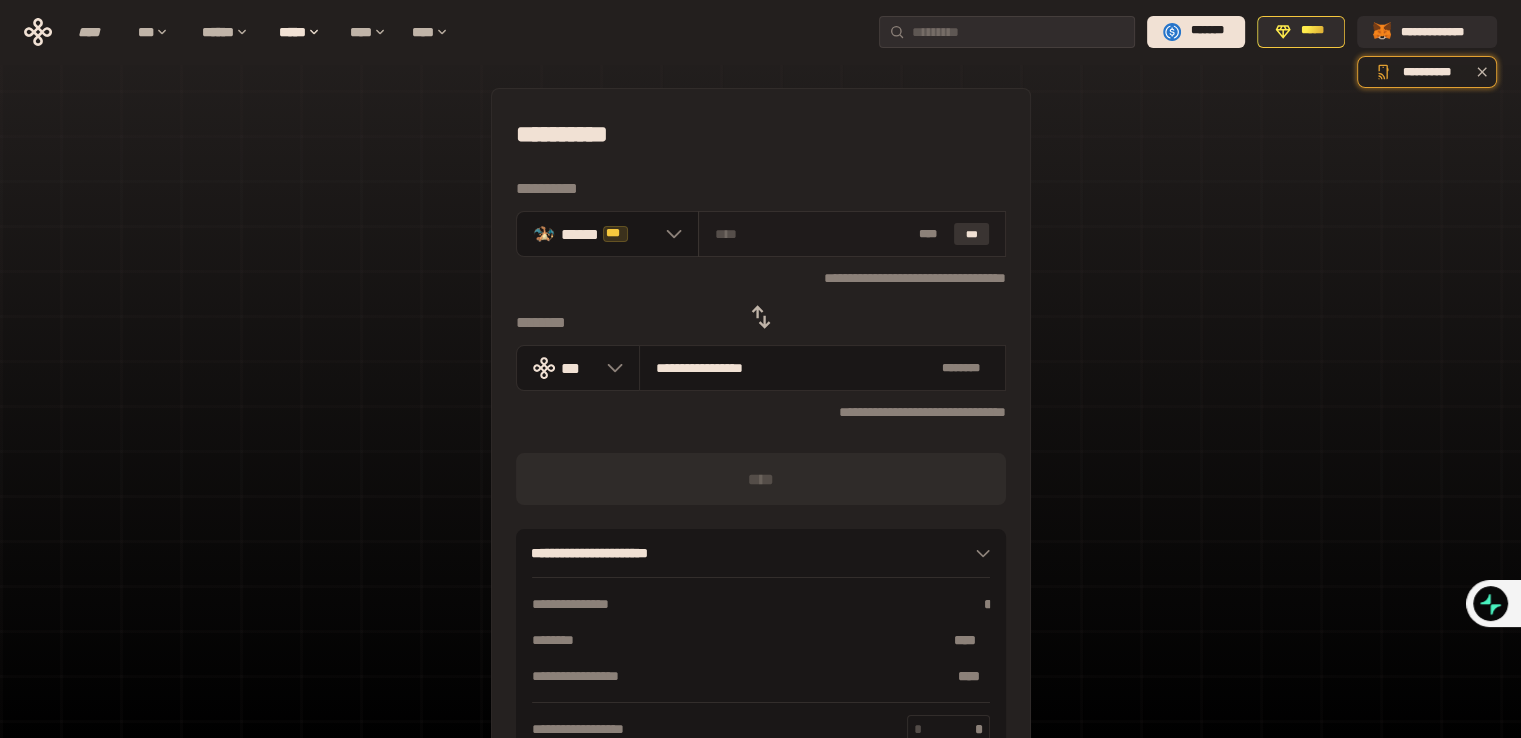 click on "***" at bounding box center (972, 234) 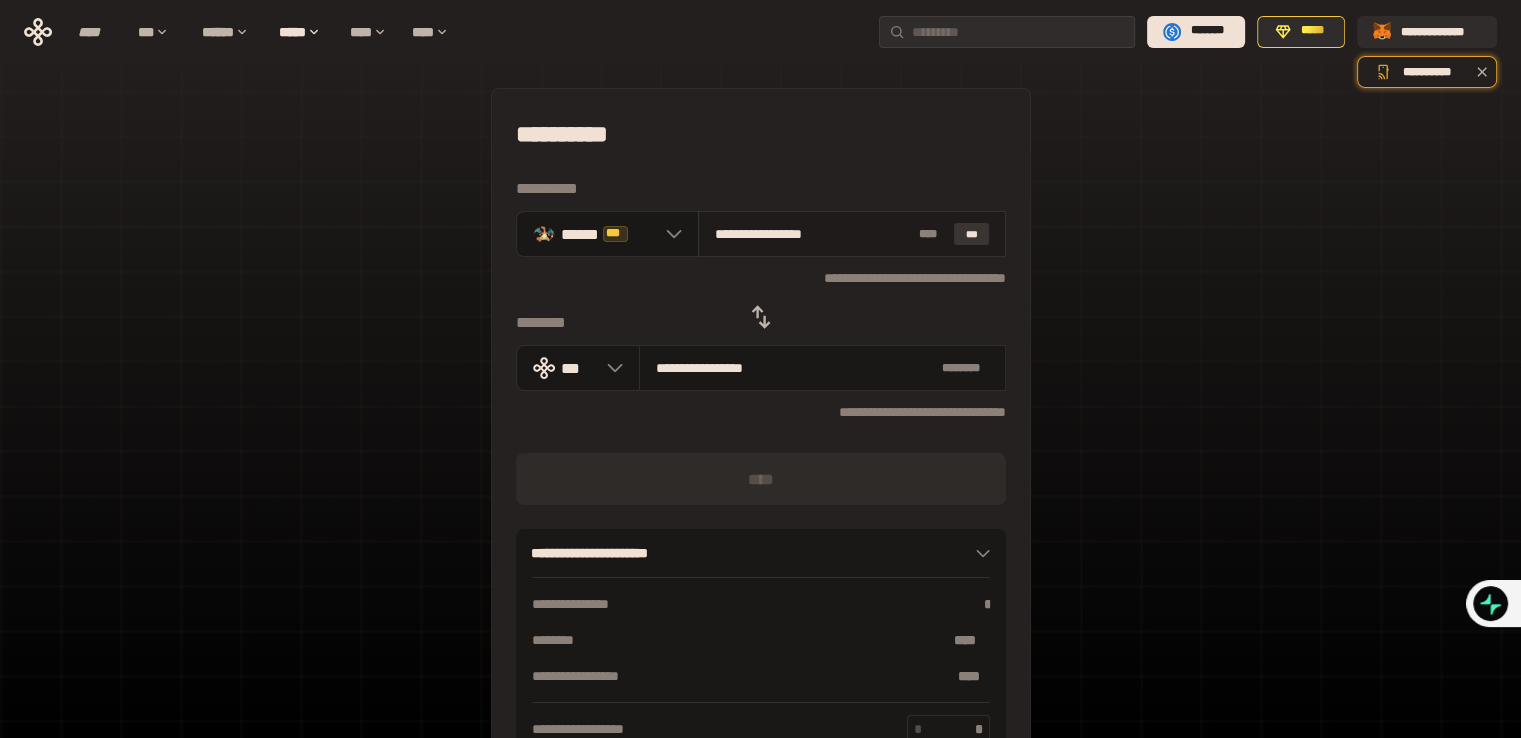 type on "**********" 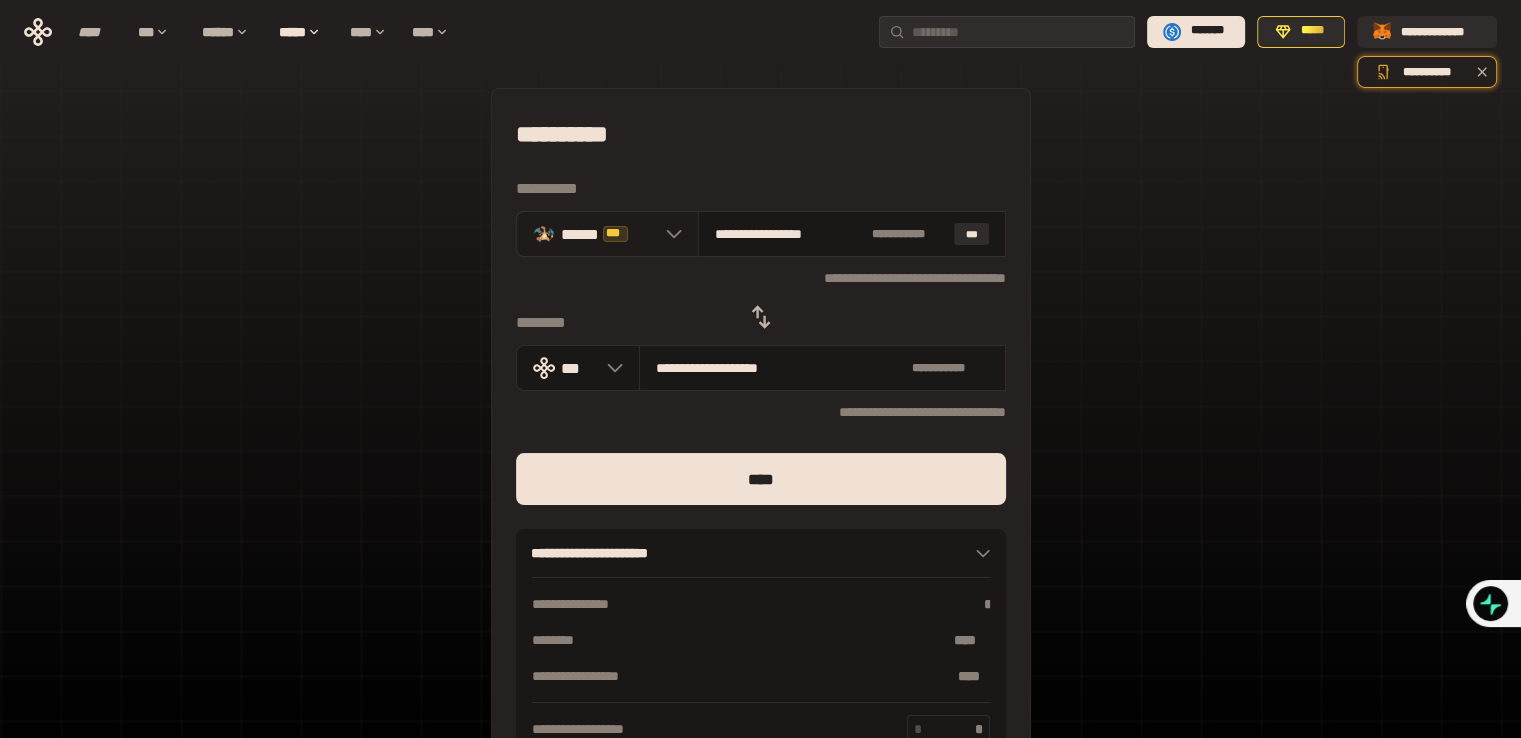 click 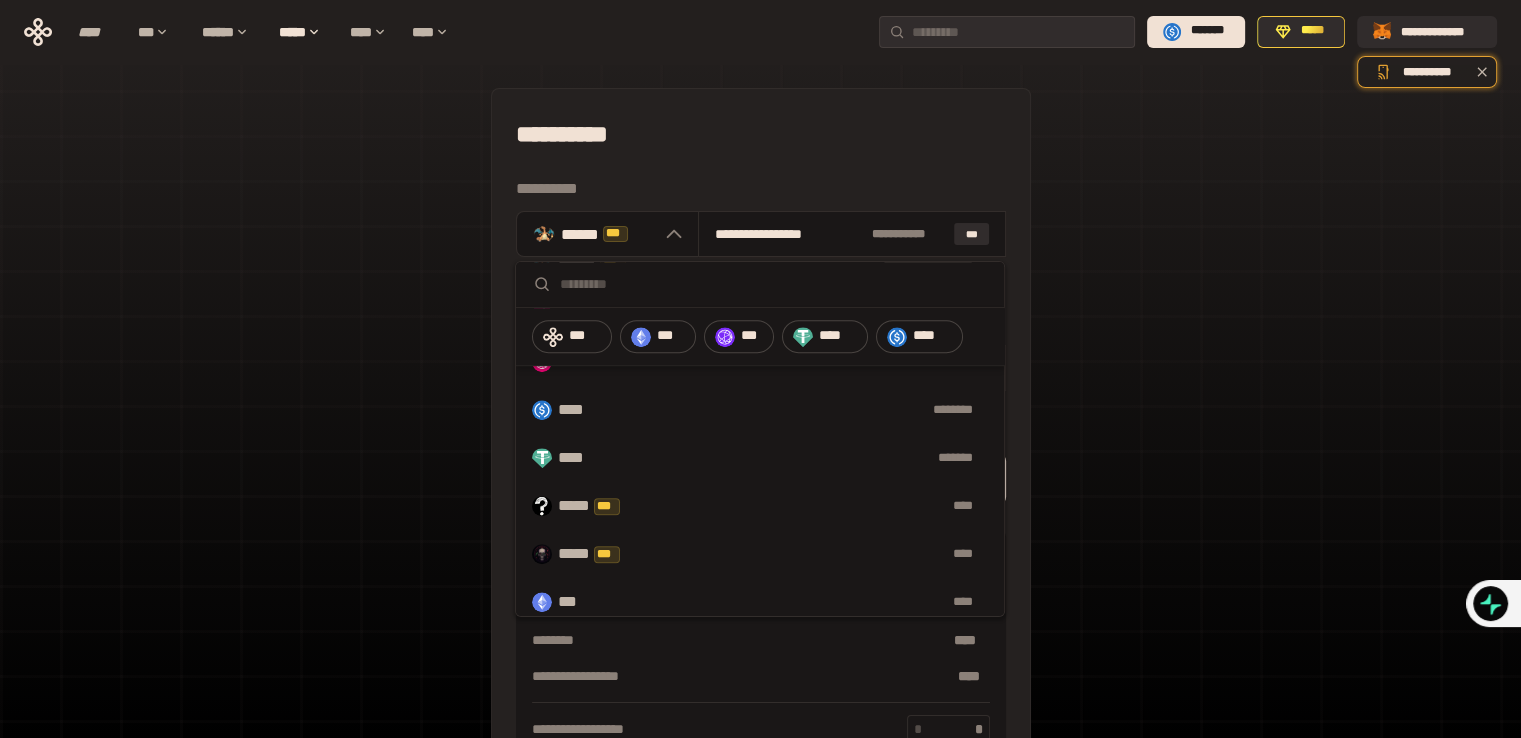 scroll, scrollTop: 1146, scrollLeft: 0, axis: vertical 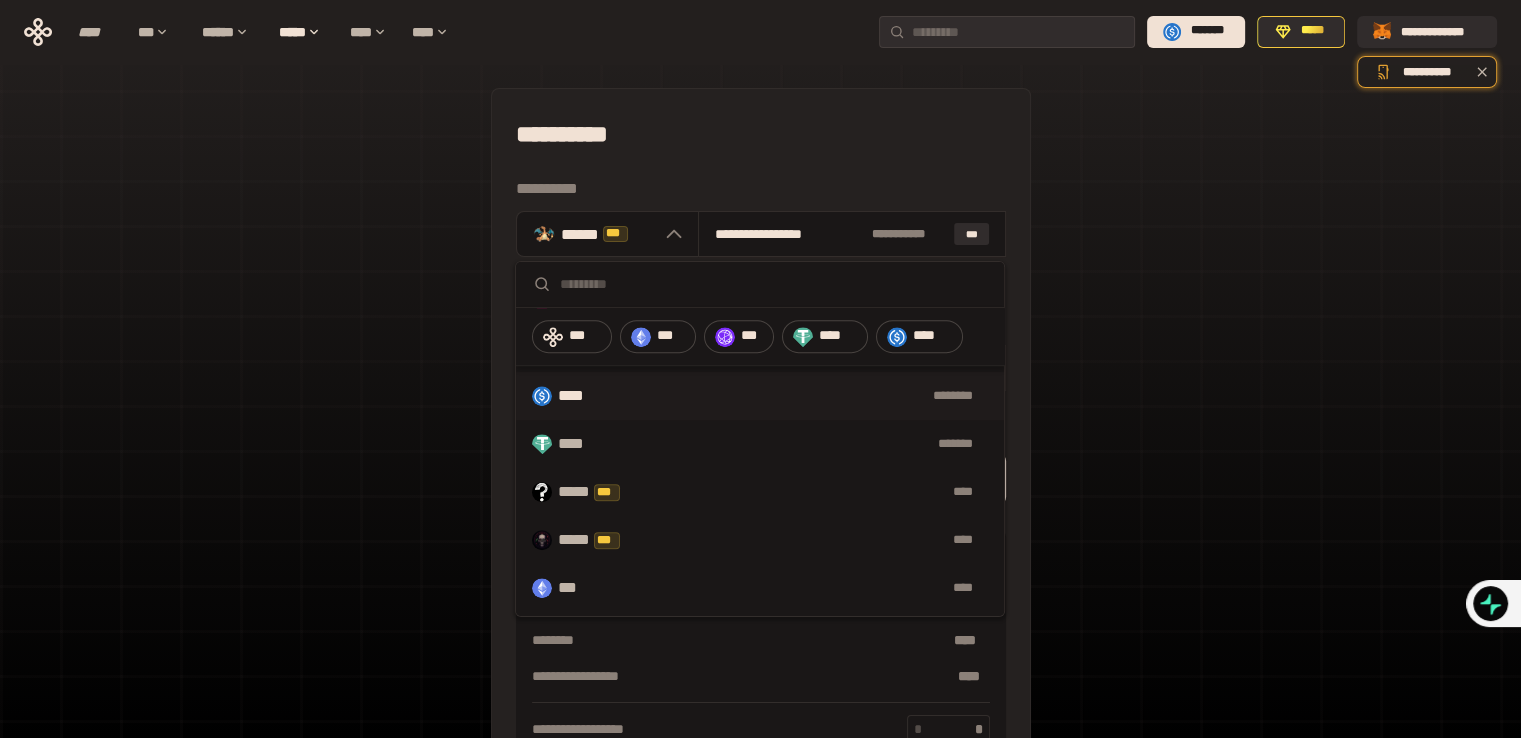 click on "********" at bounding box center [801, 396] 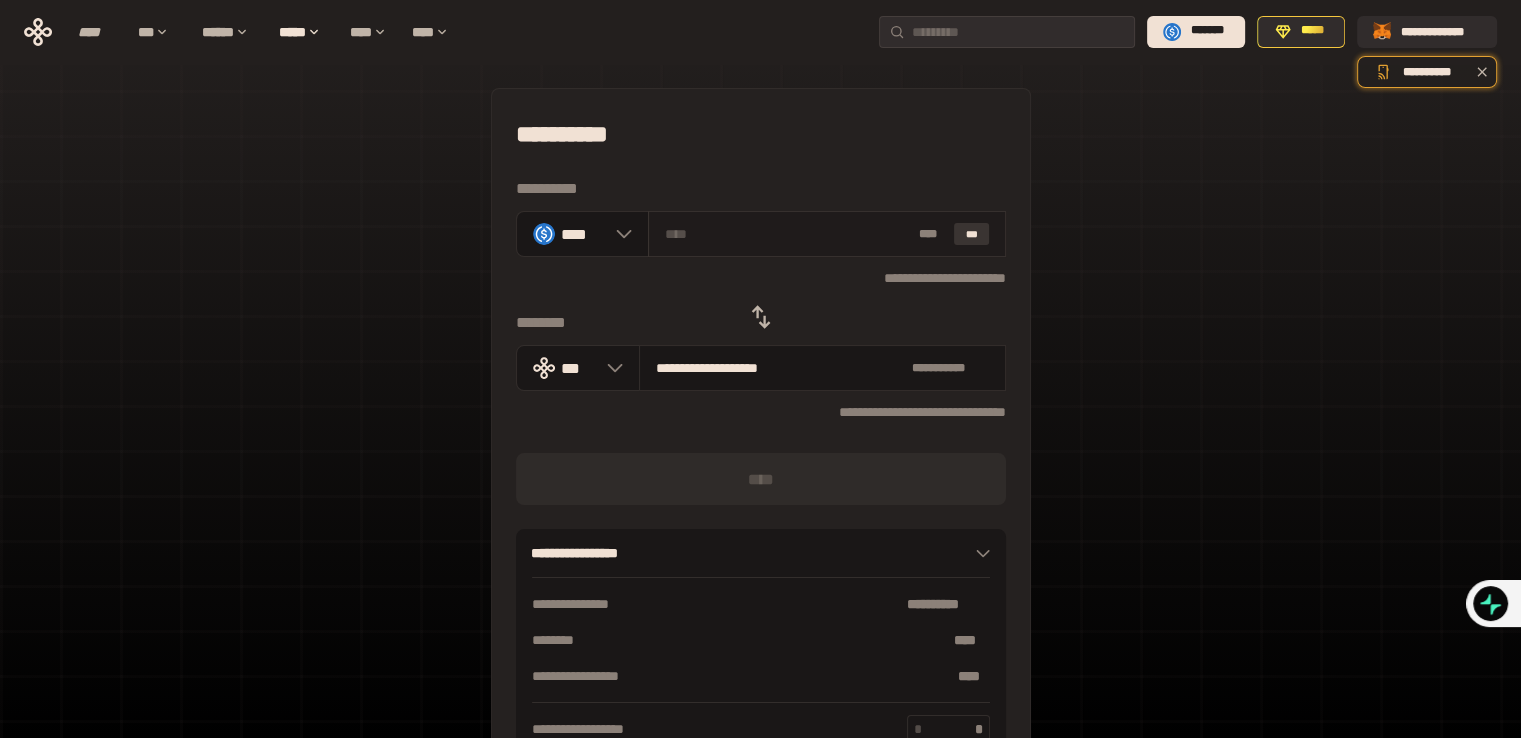 click on "***" at bounding box center (972, 234) 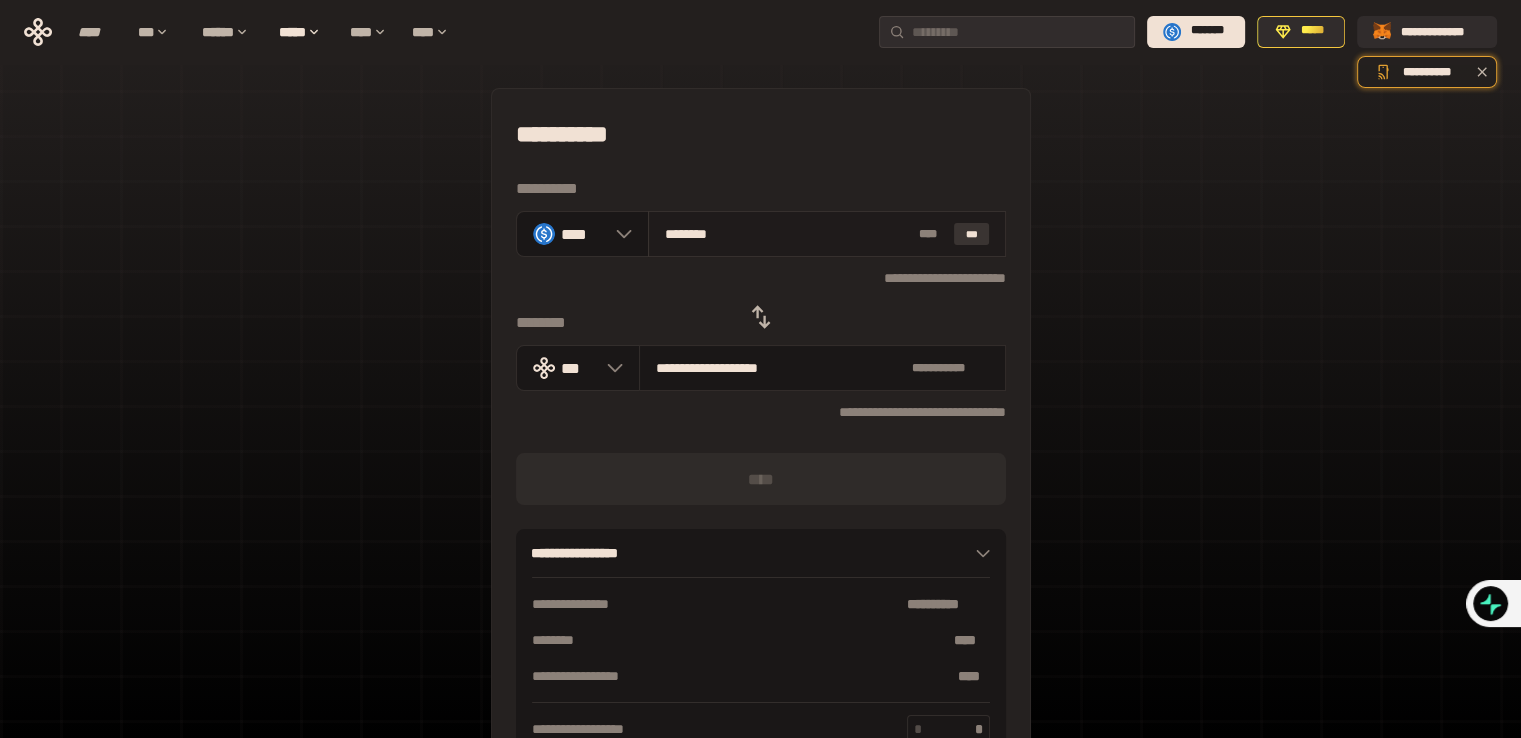 type on "**********" 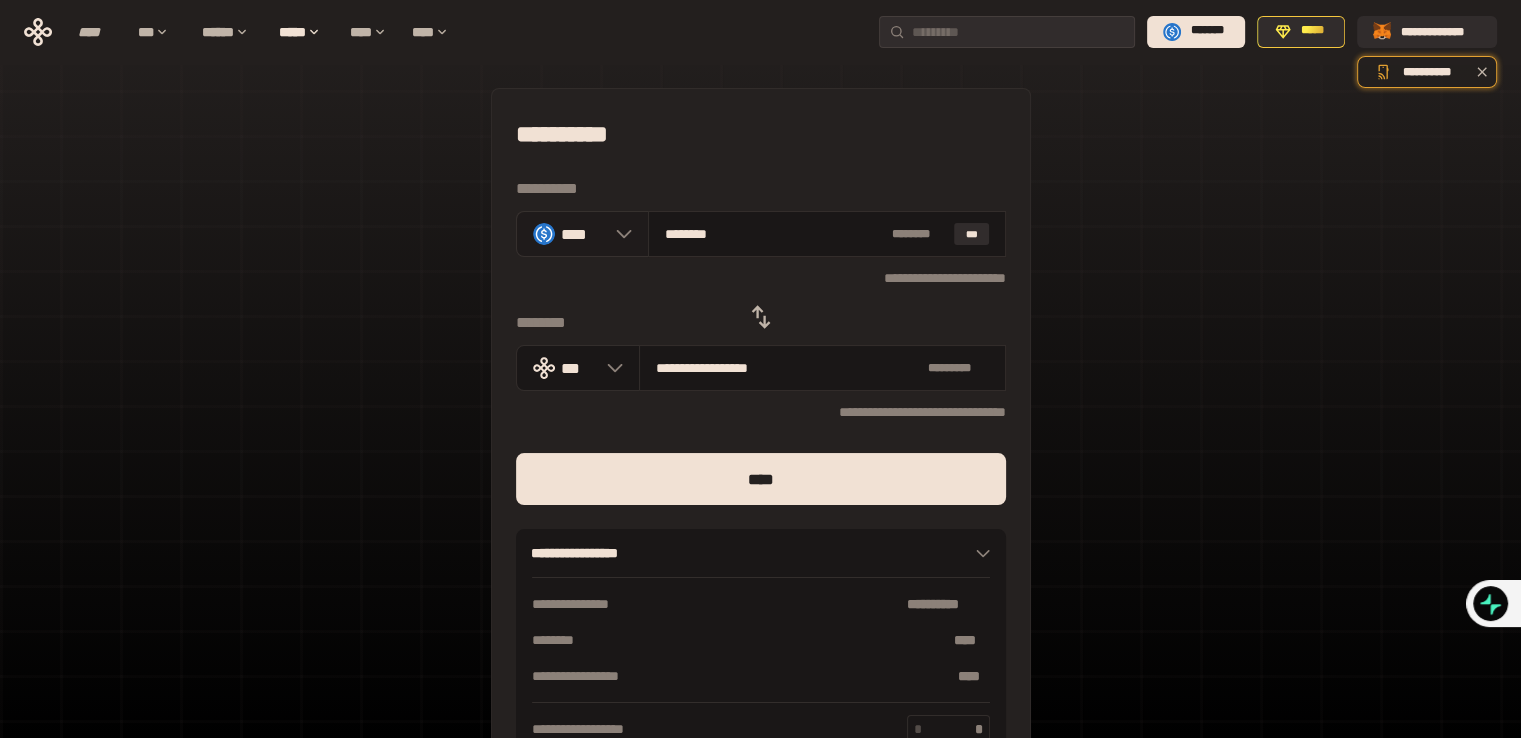 click 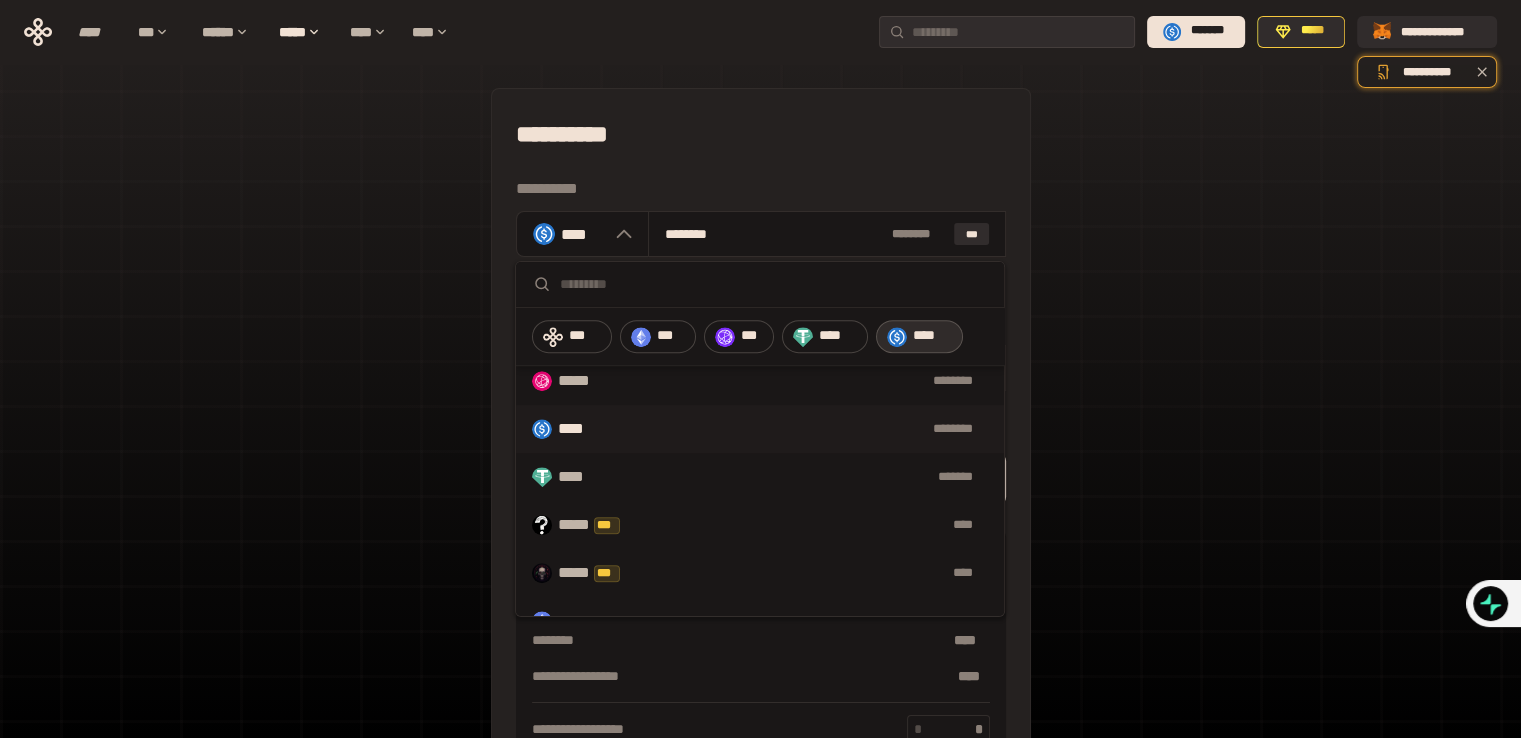 scroll, scrollTop: 1133, scrollLeft: 0, axis: vertical 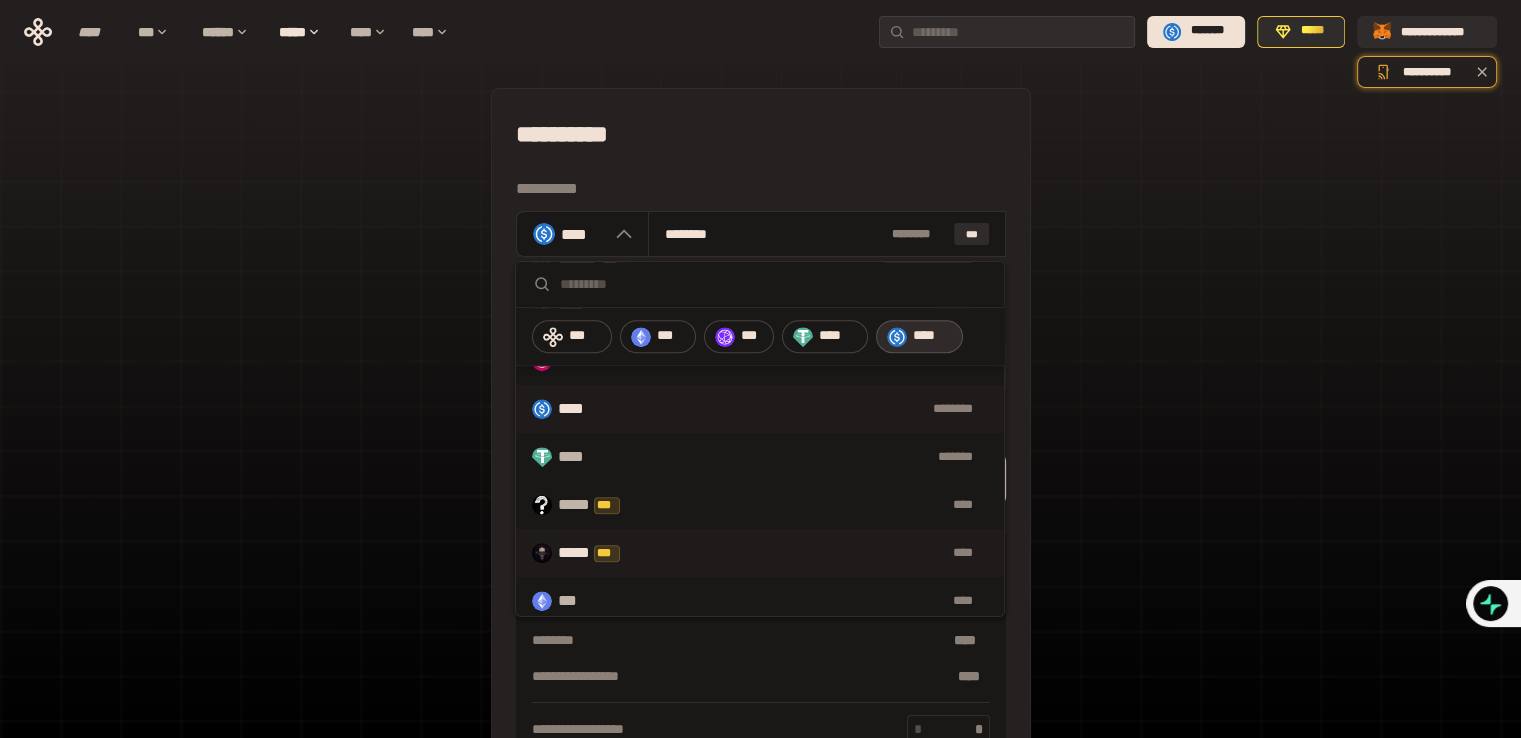 click on "*****   *** ****" at bounding box center [760, 553] 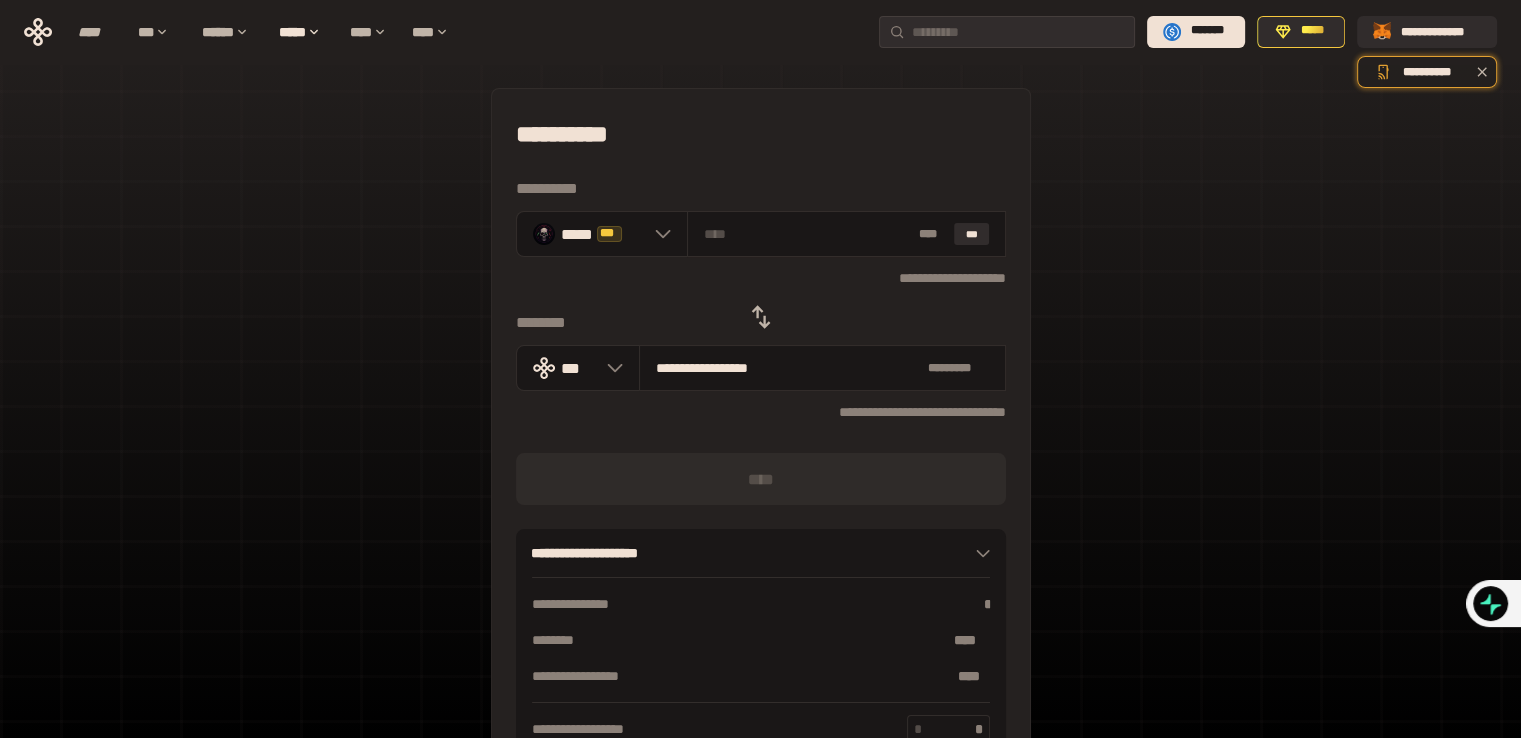 click 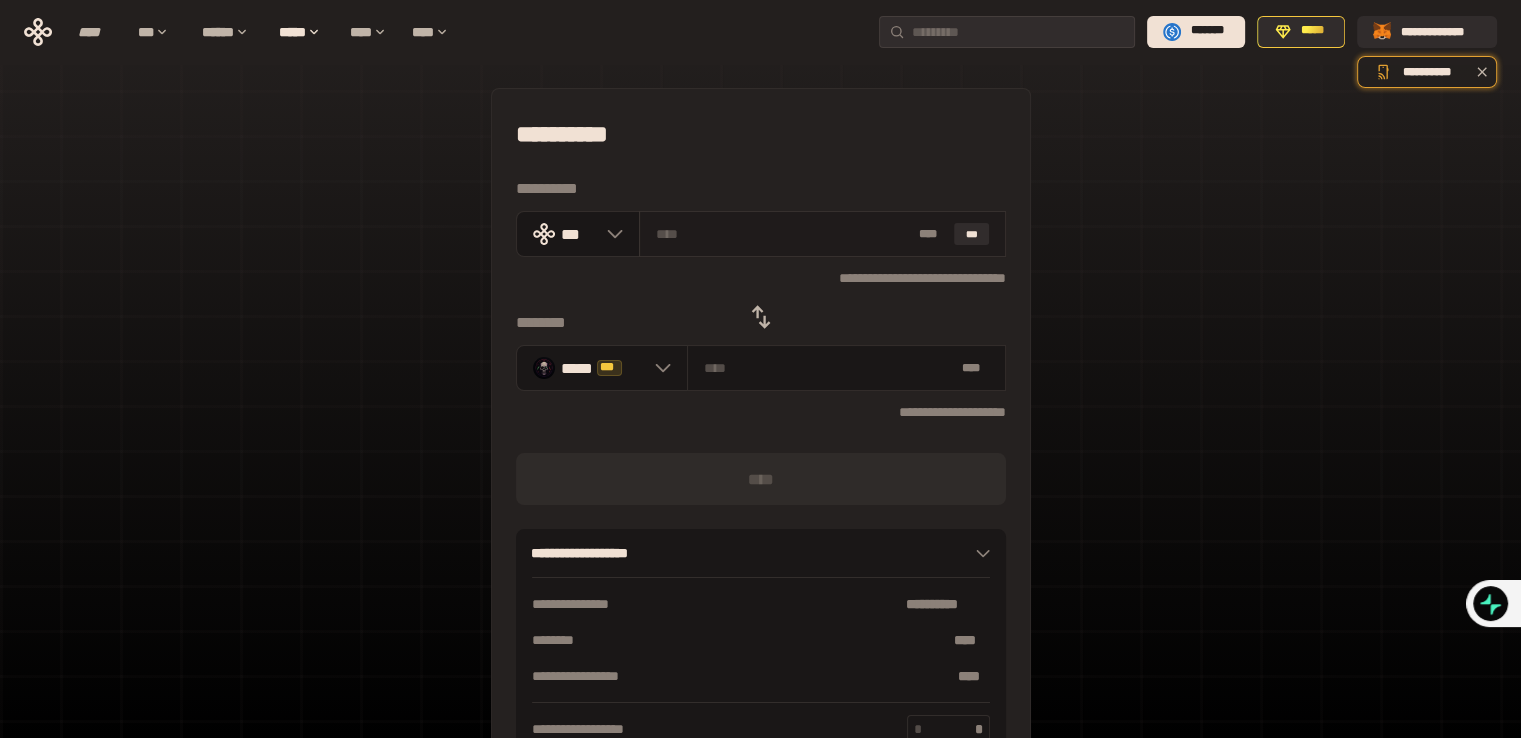 click at bounding box center [783, 234] 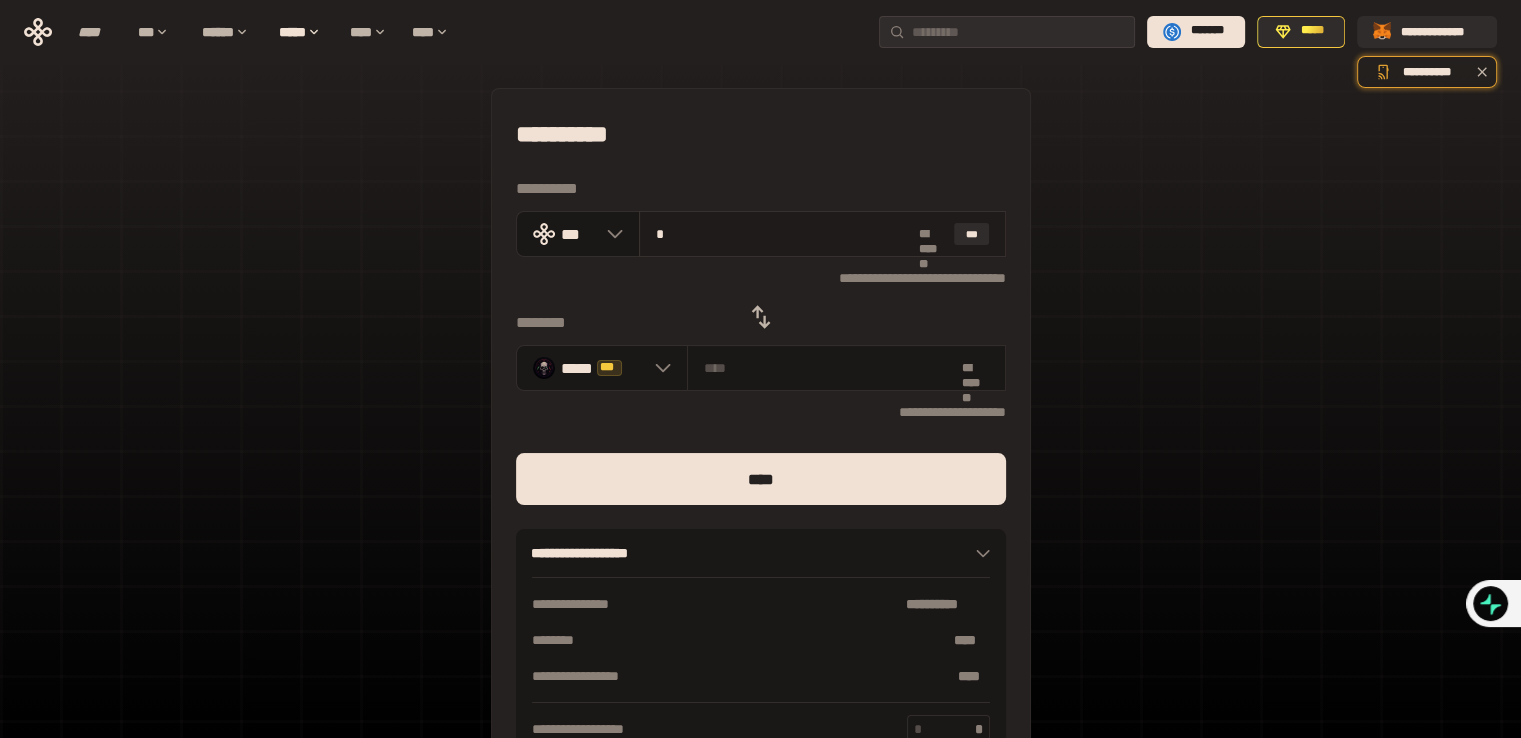 type on "**********" 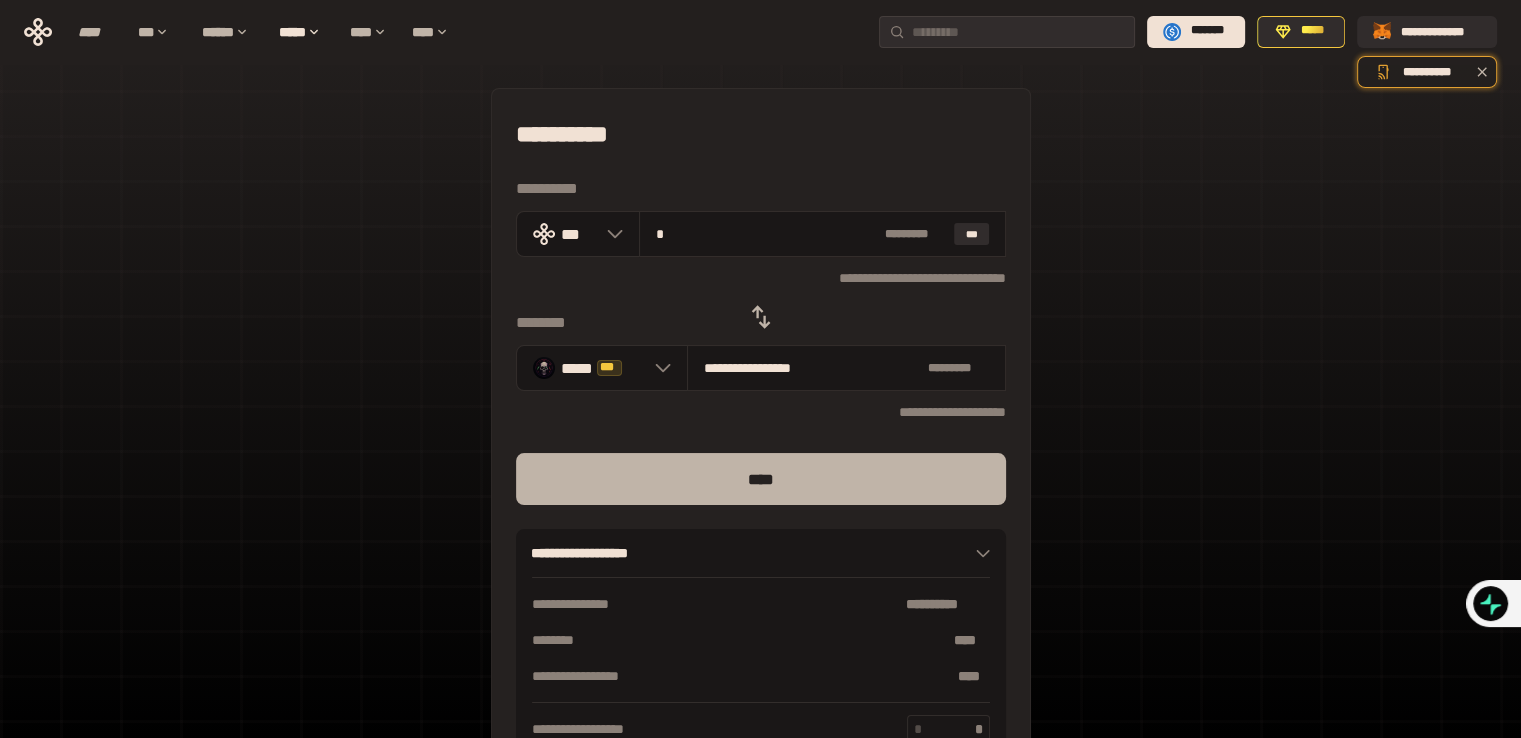 type on "*" 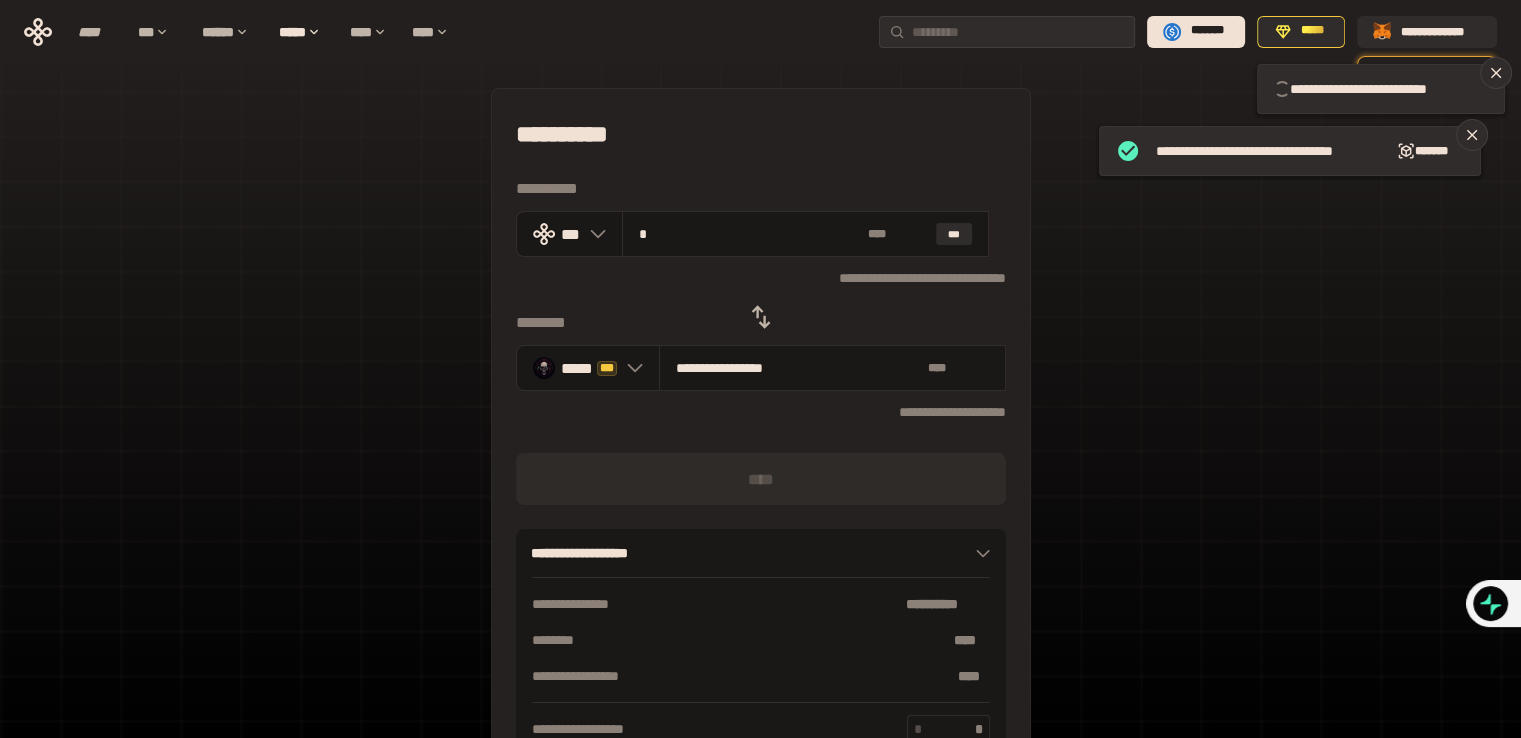 type 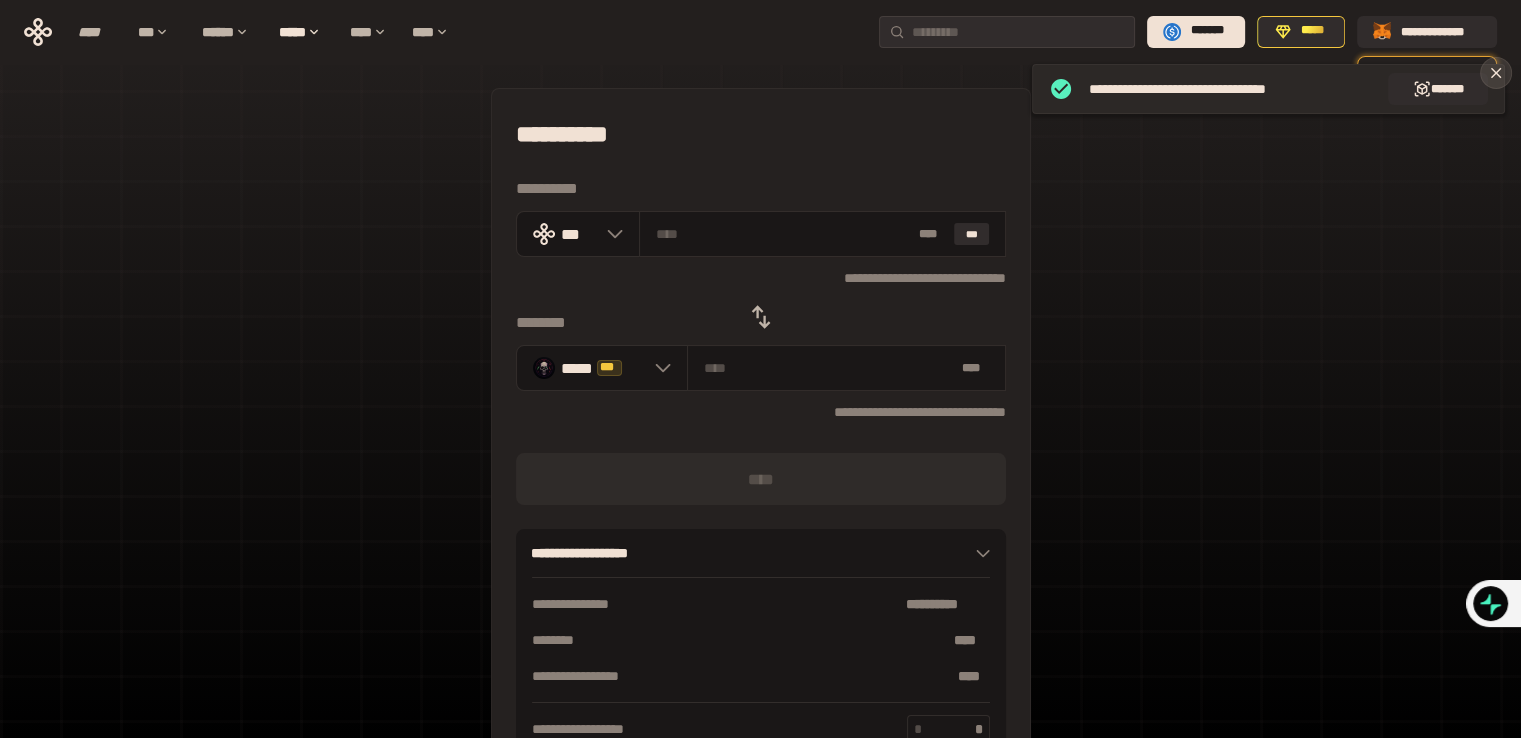 click 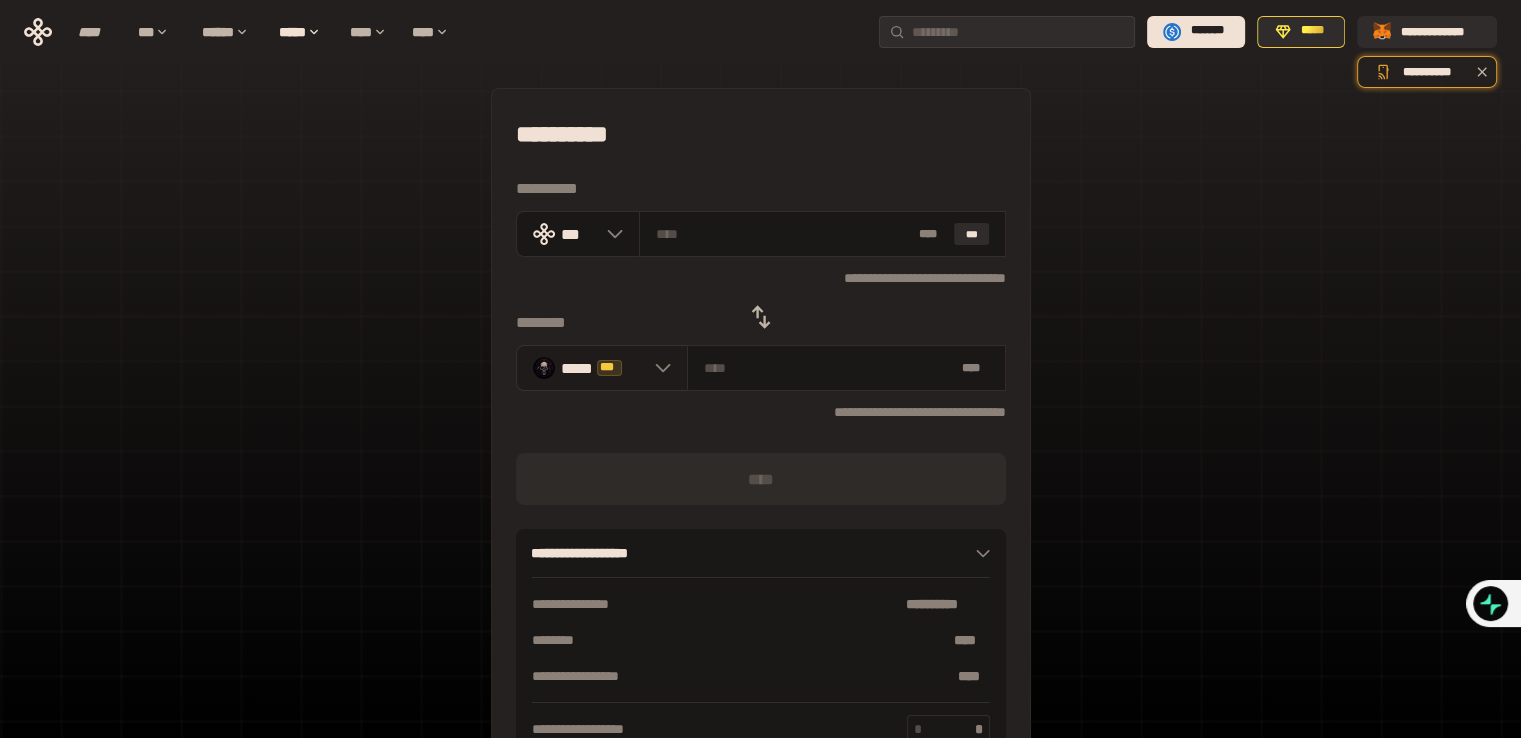click 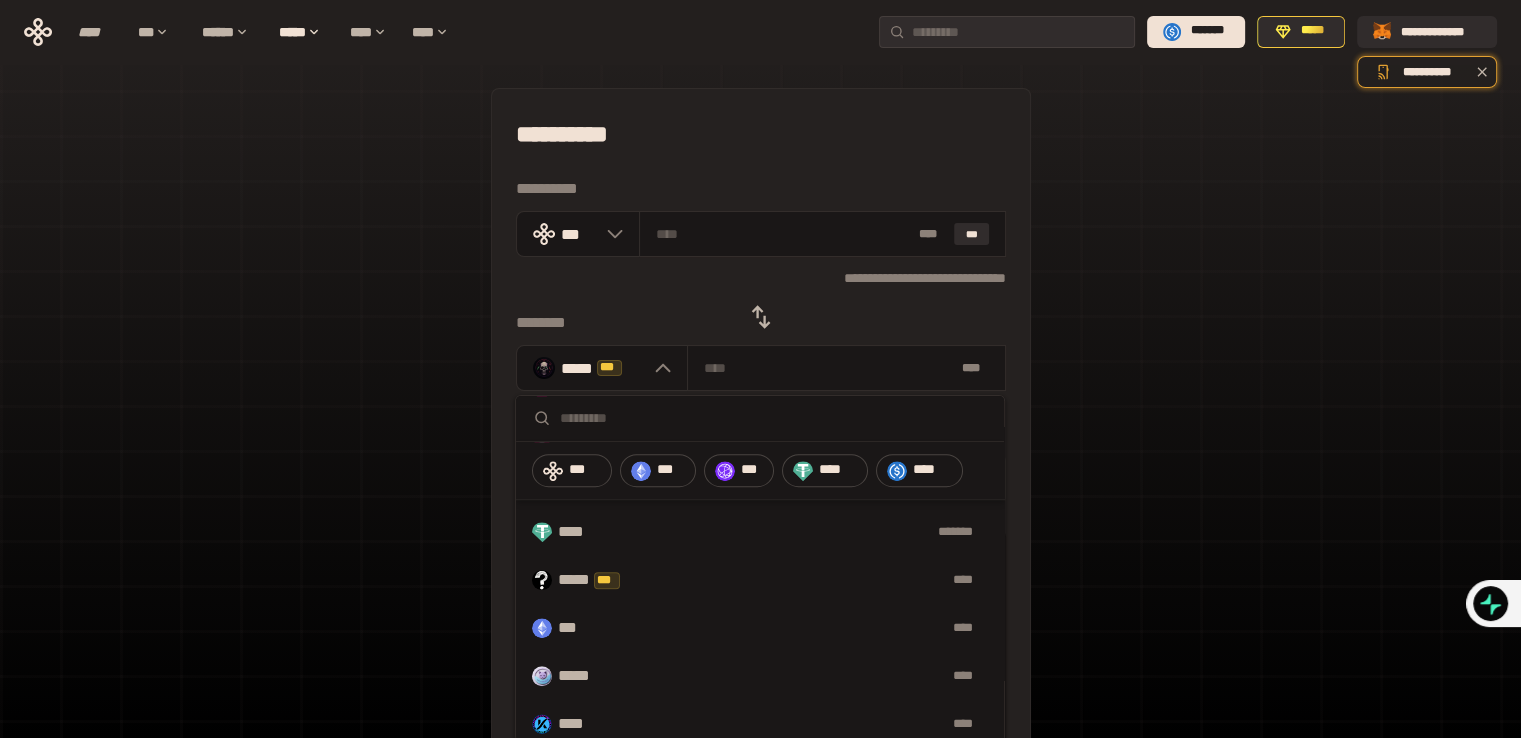 scroll, scrollTop: 1306, scrollLeft: 0, axis: vertical 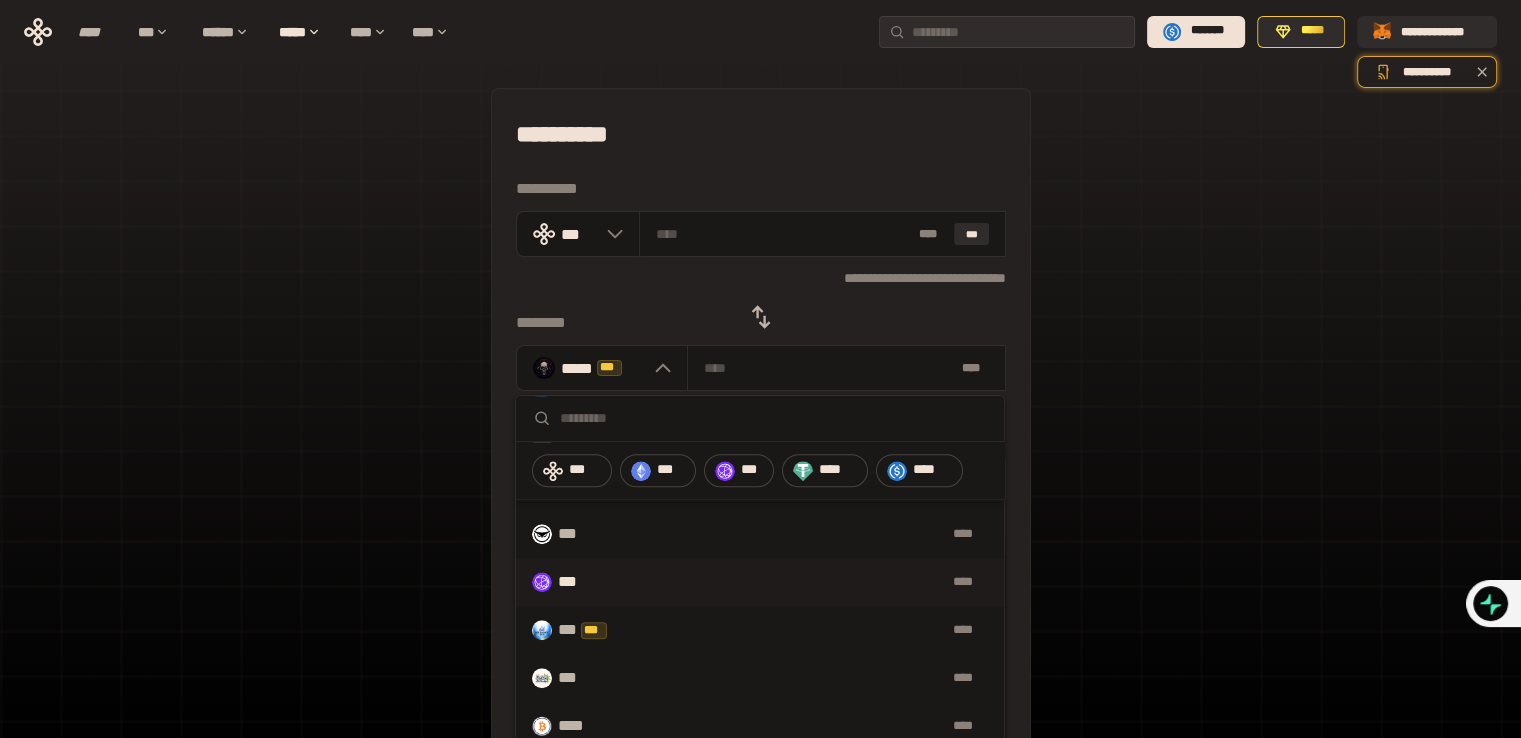click on "***" at bounding box center (571, 582) 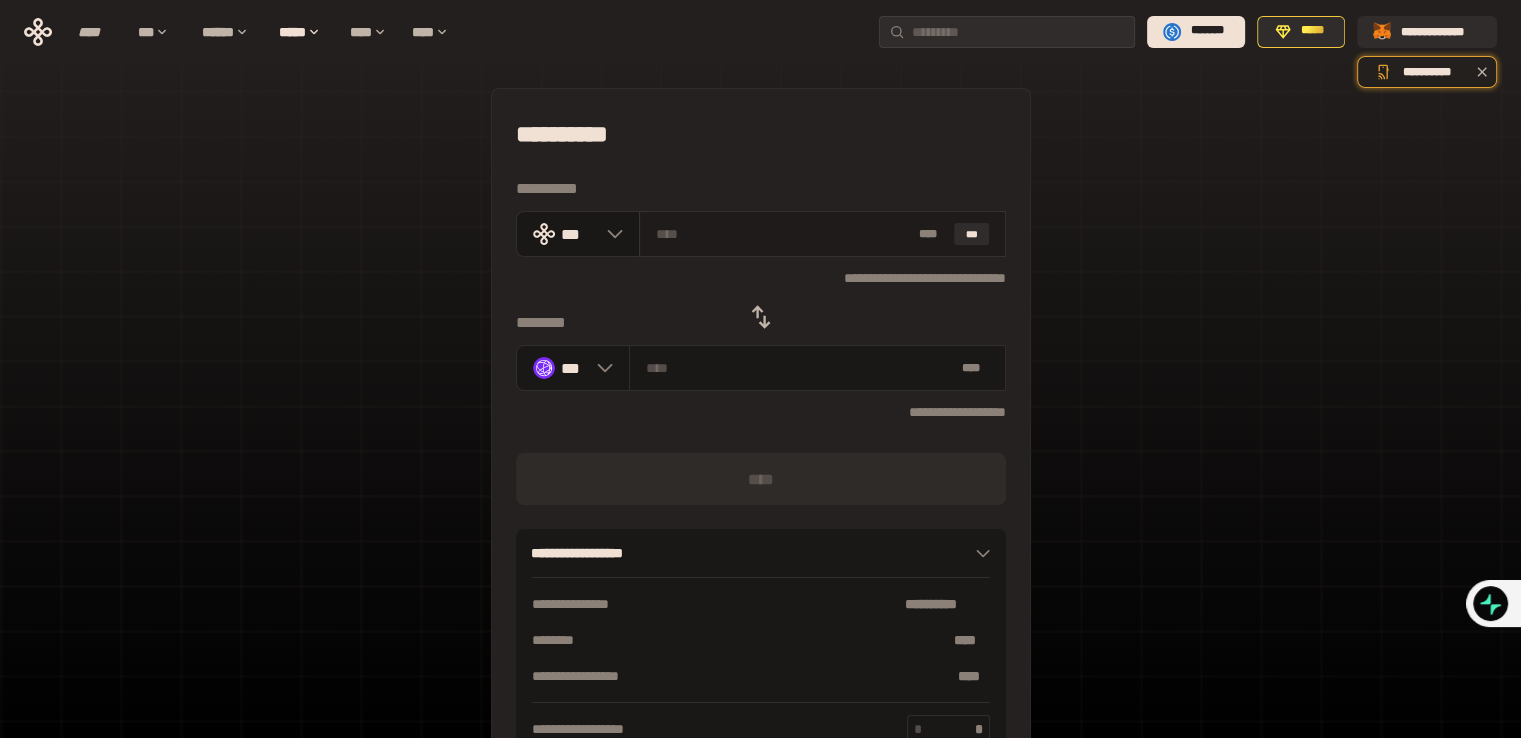 click at bounding box center [783, 234] 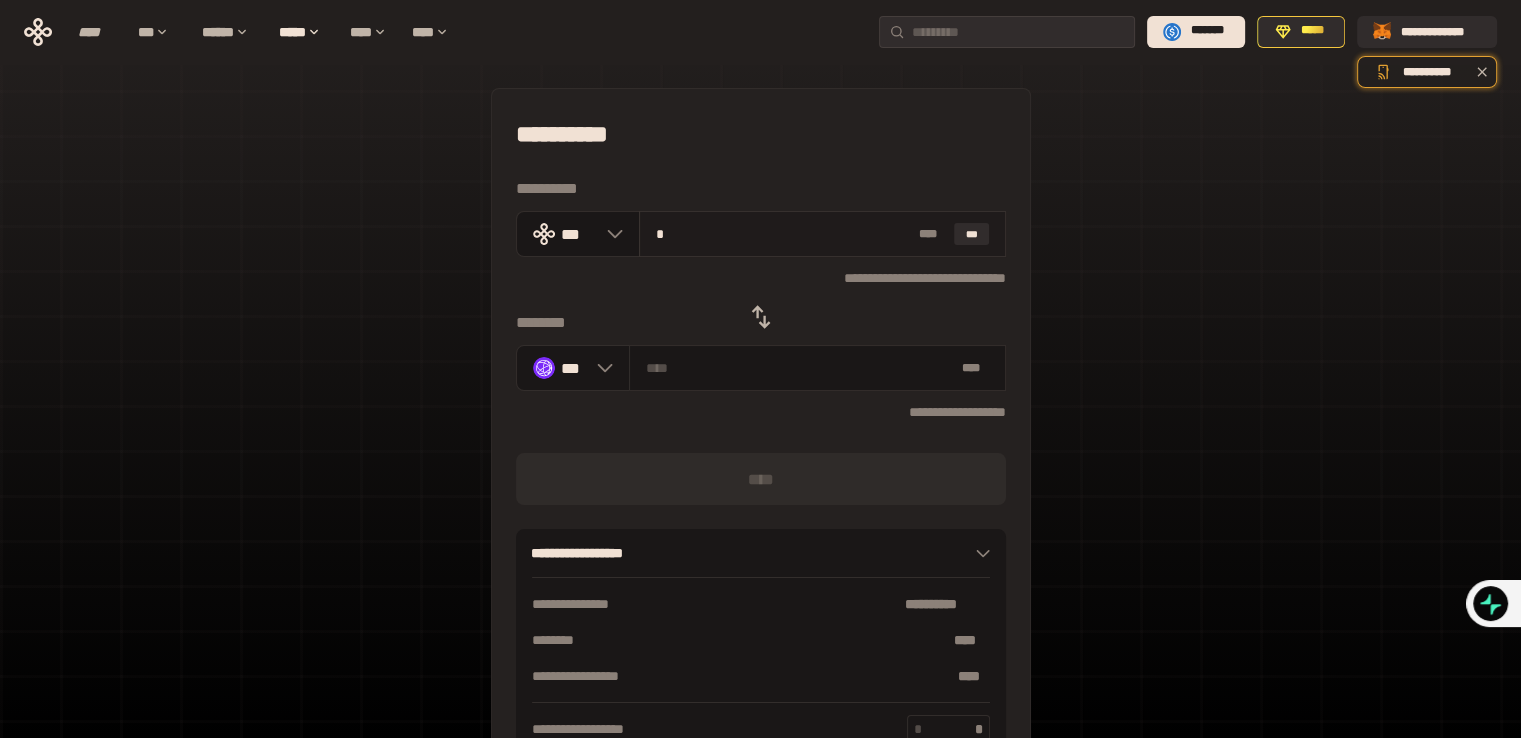 type on "********" 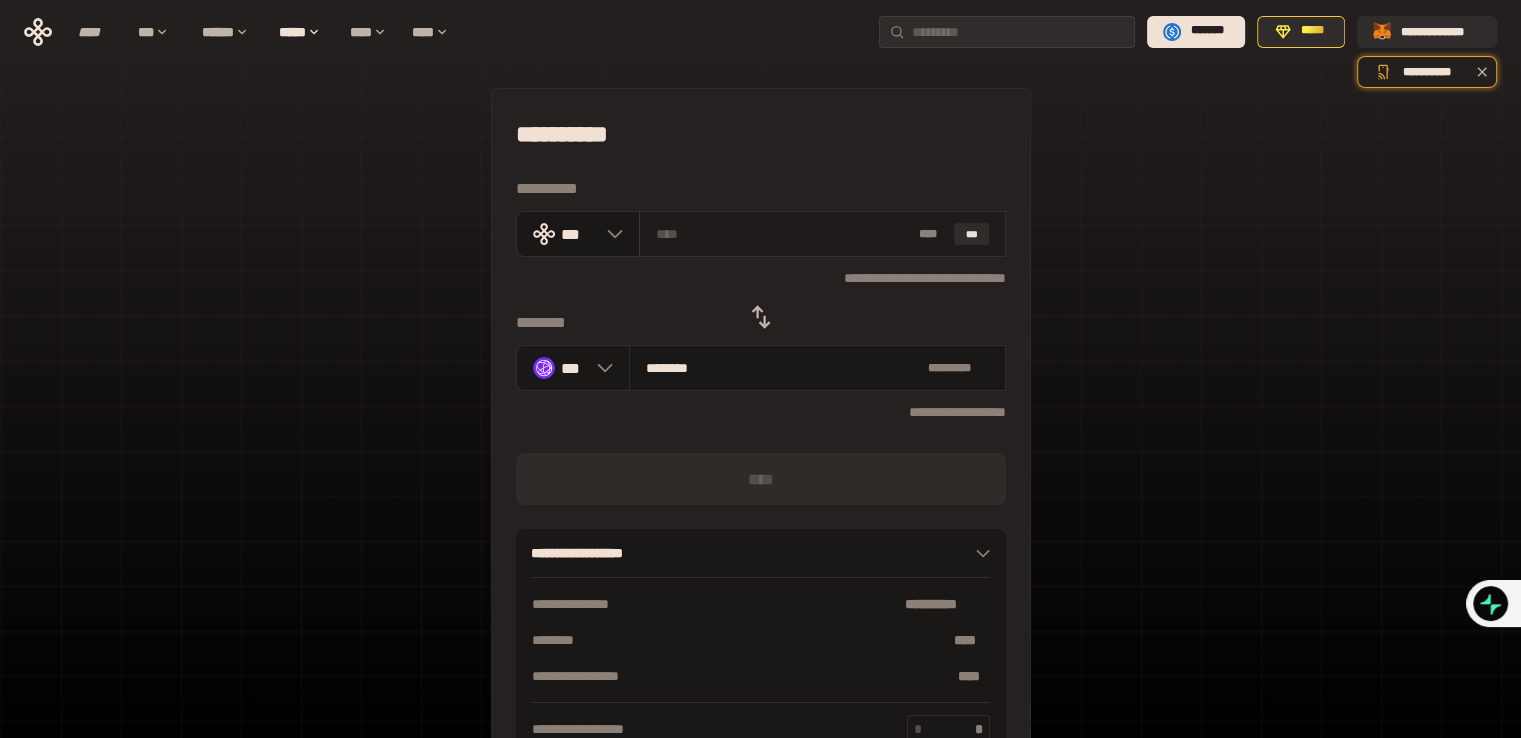 type on "*" 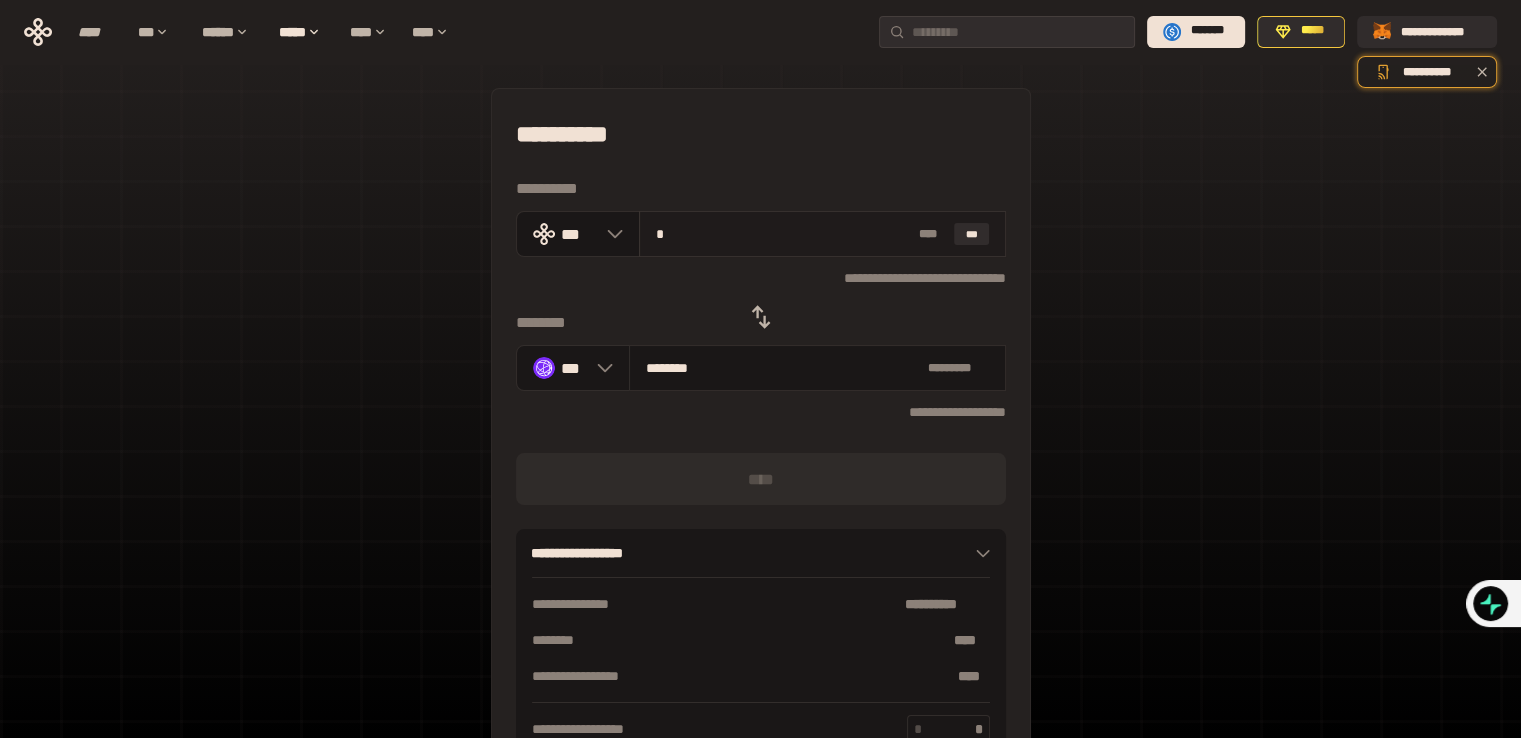 type on "********" 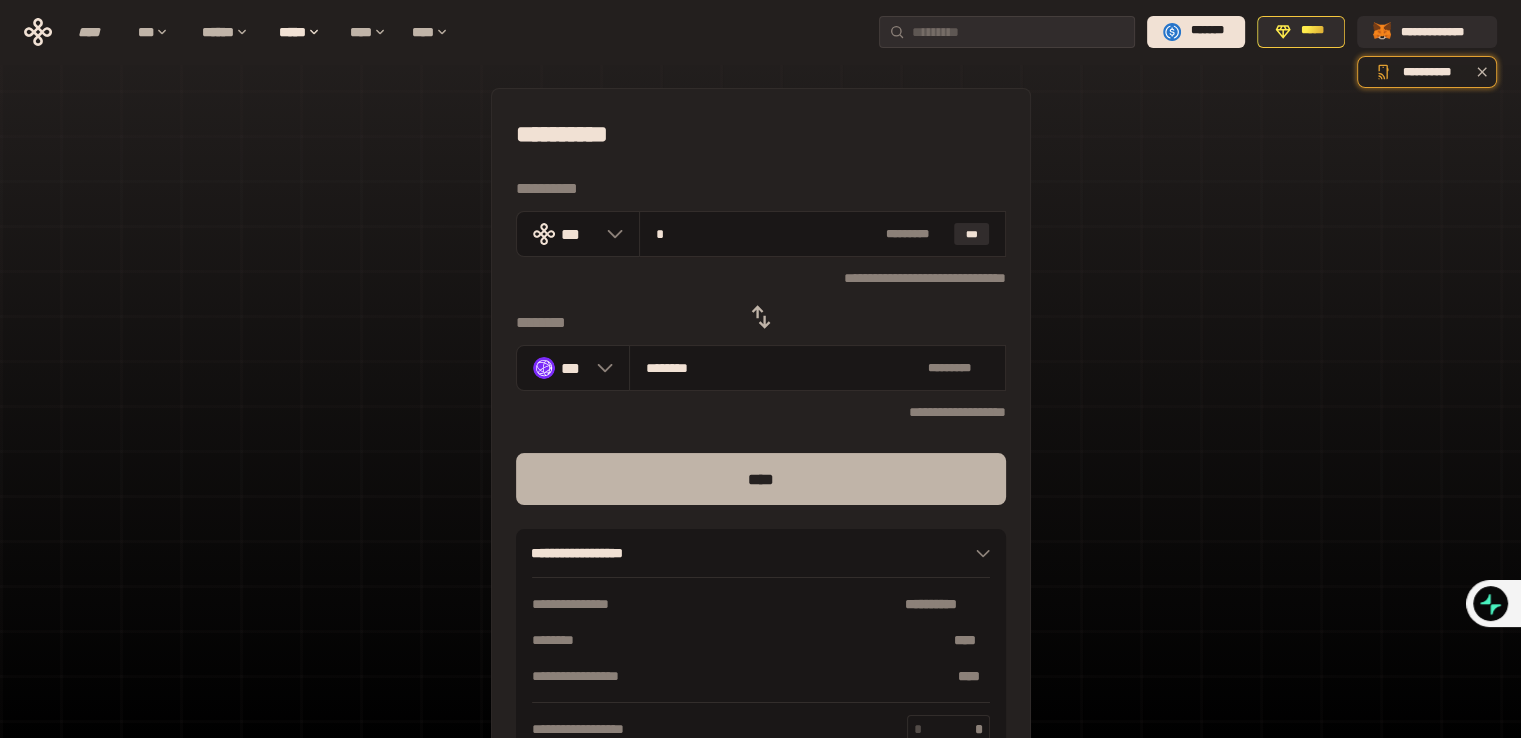 type on "*" 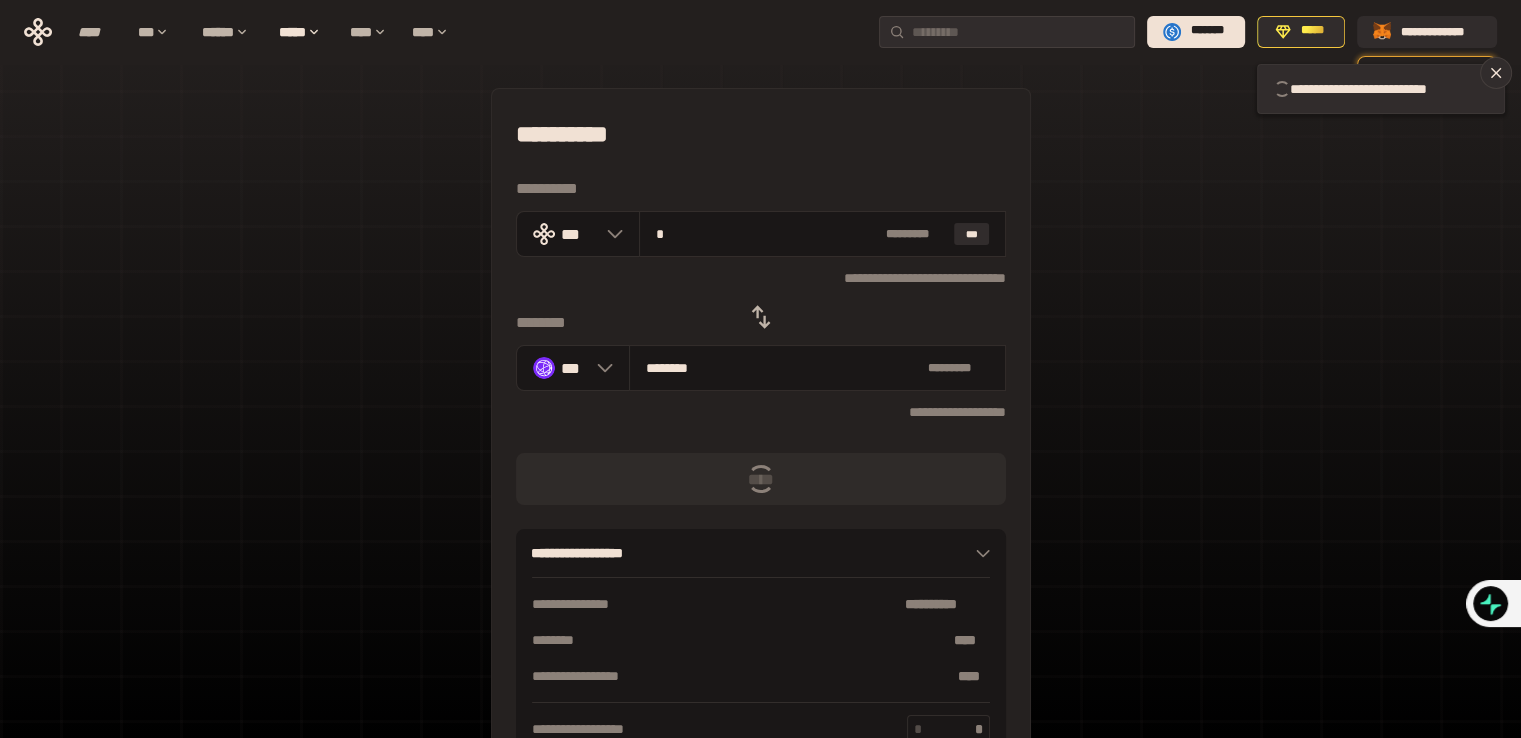 type 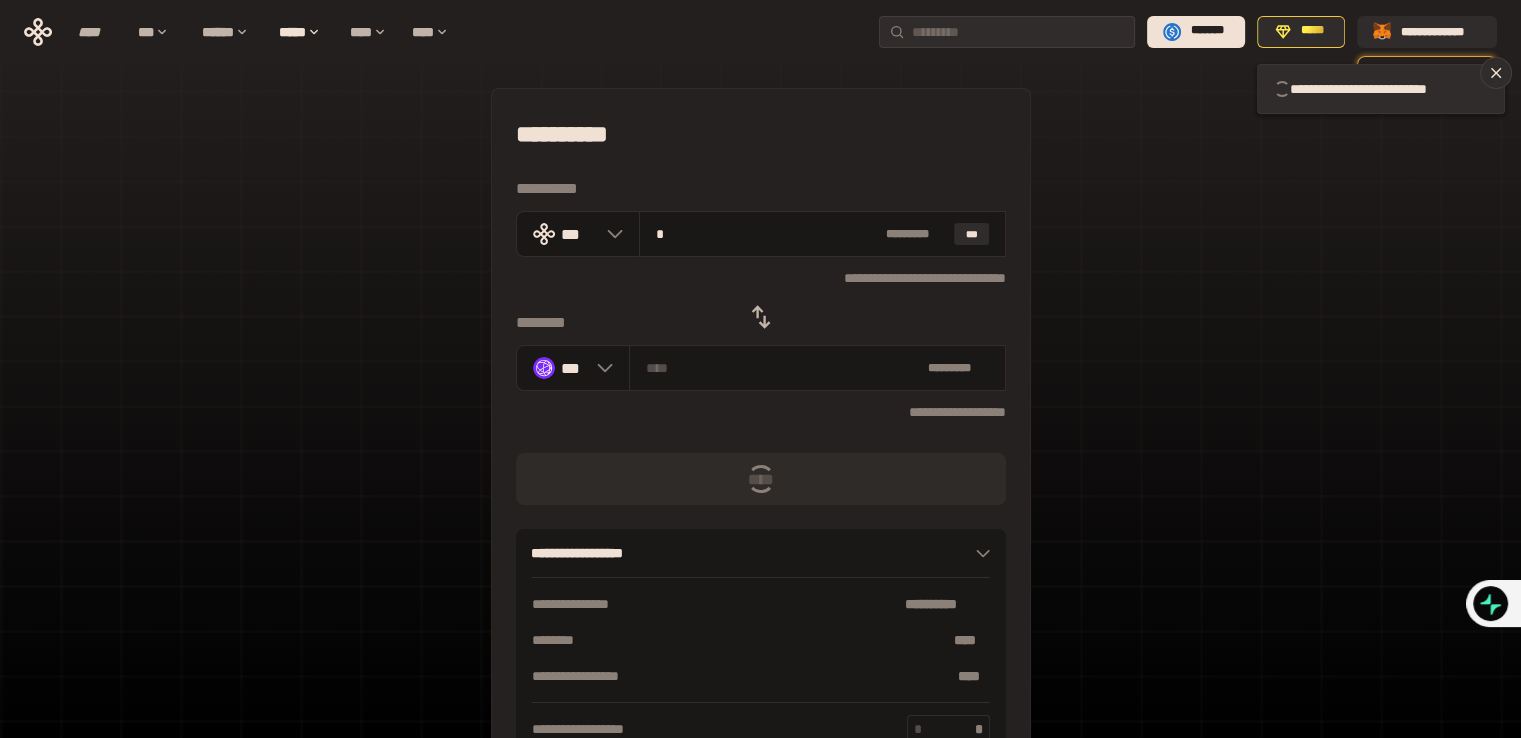 type 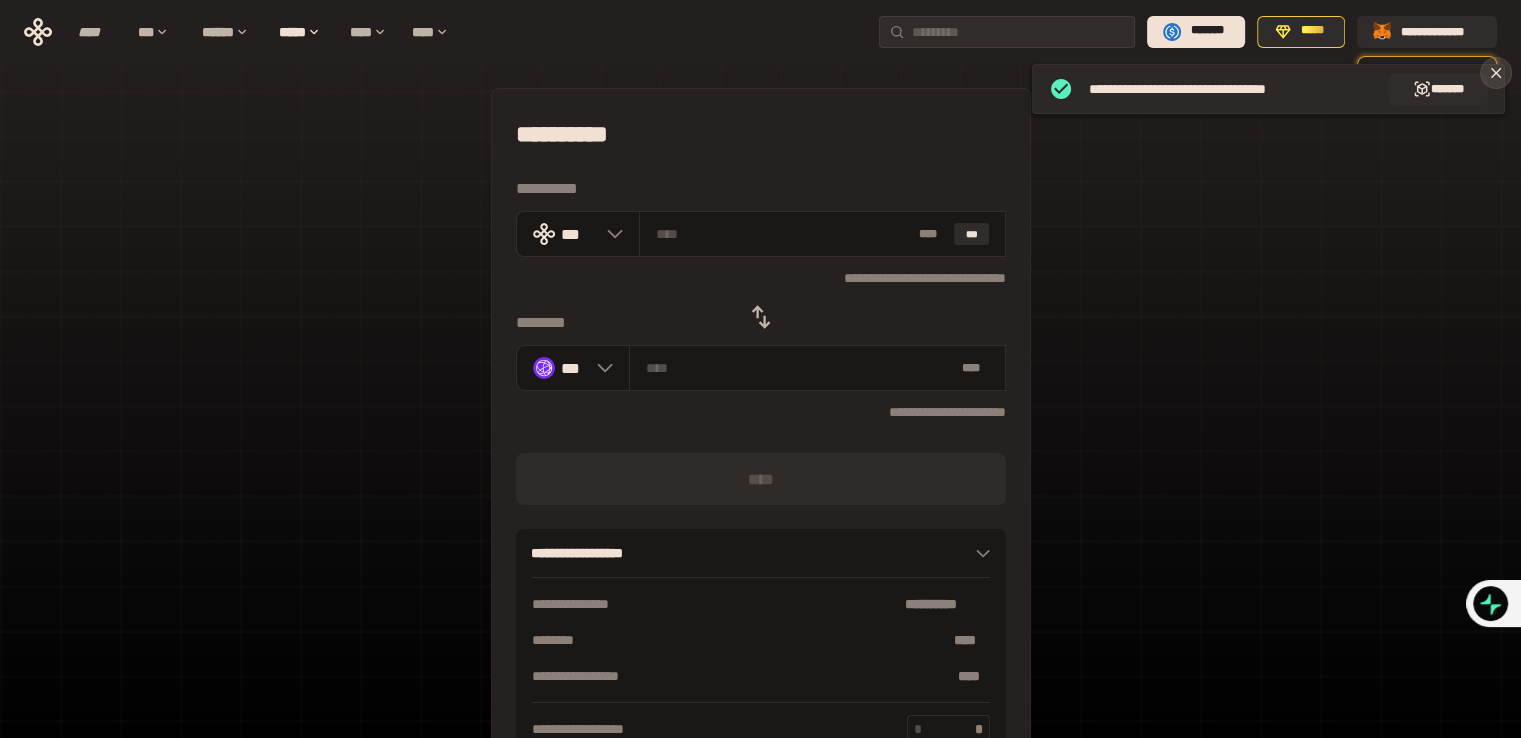 click 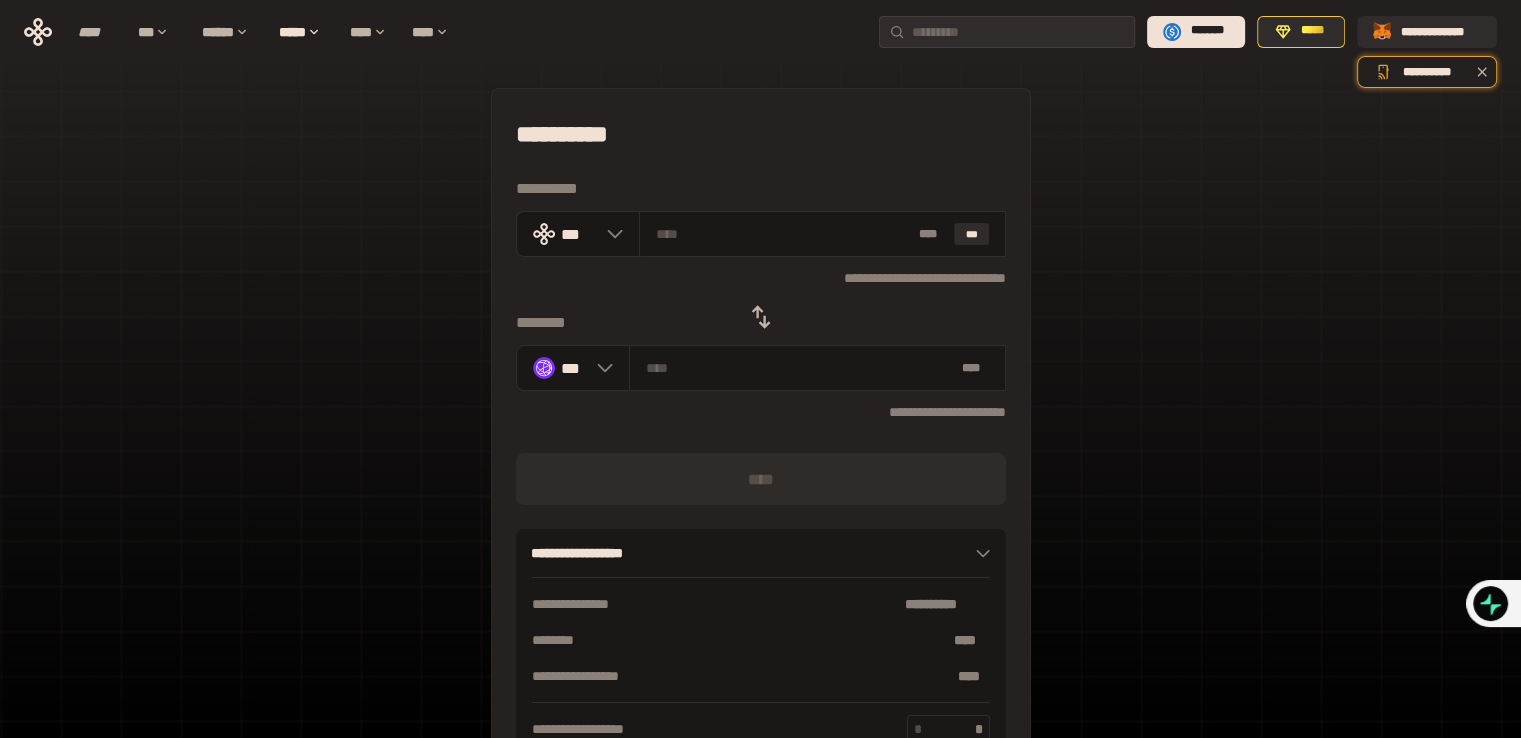 click on "**********" at bounding box center [760, 444] 